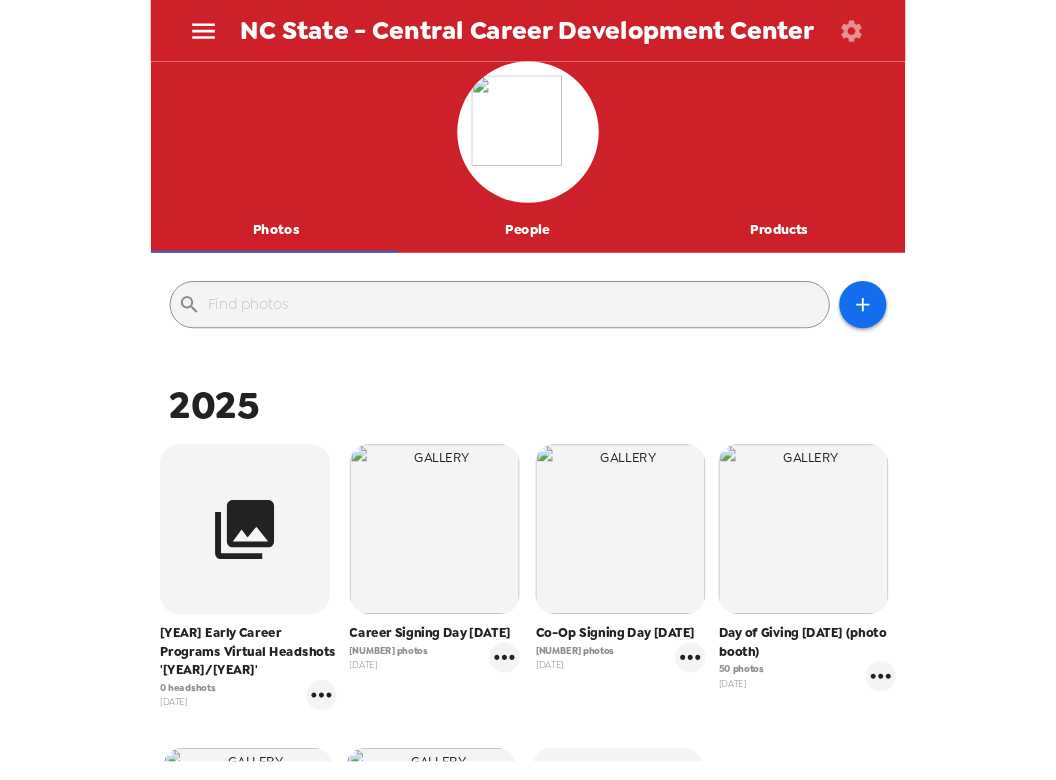 scroll, scrollTop: 0, scrollLeft: 0, axis: both 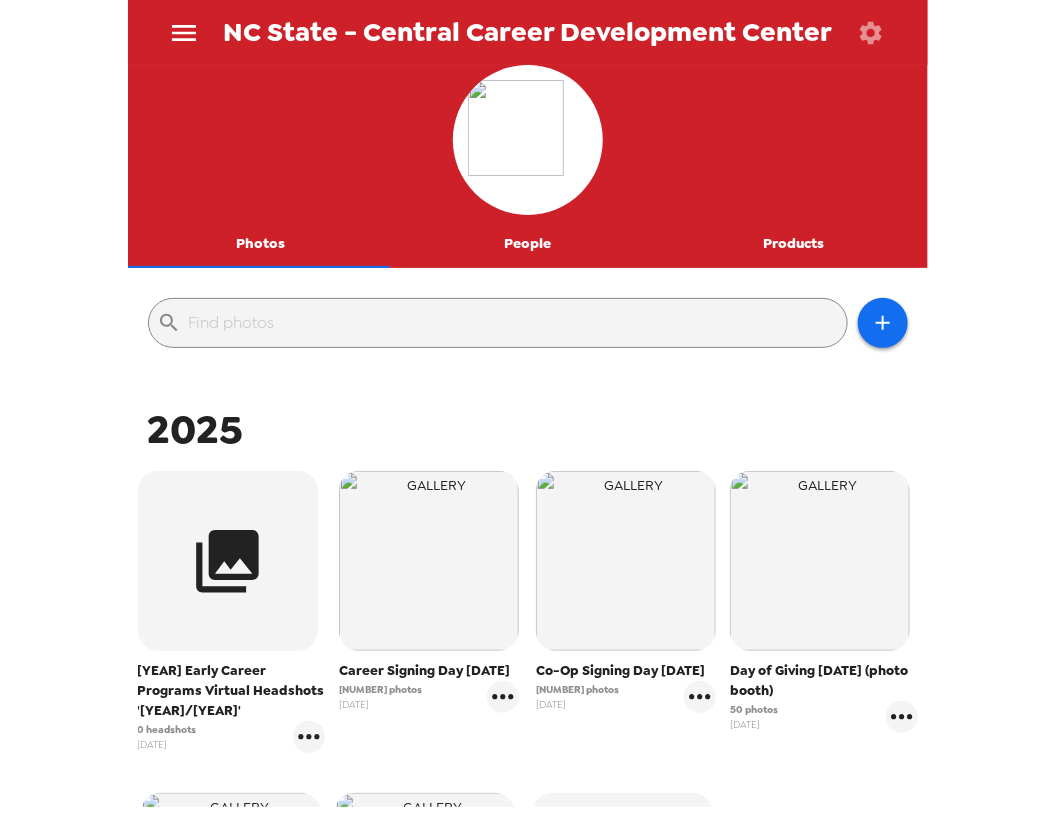 click at bounding box center [528, 142] 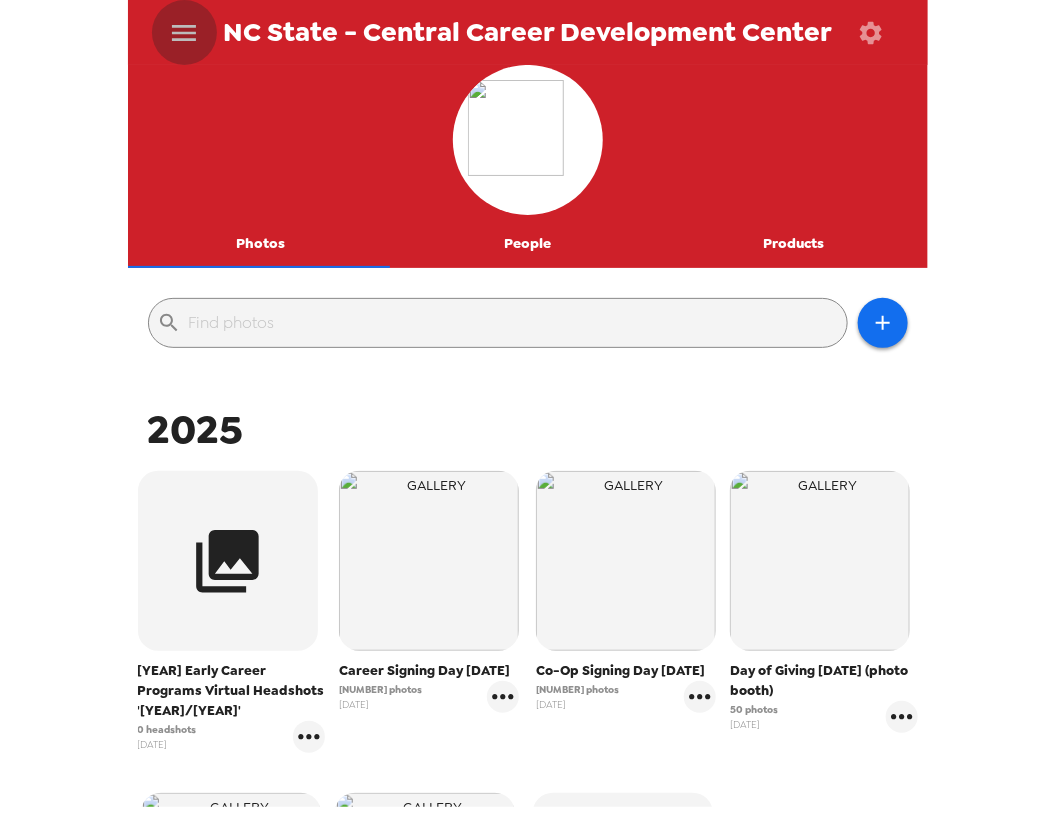 click 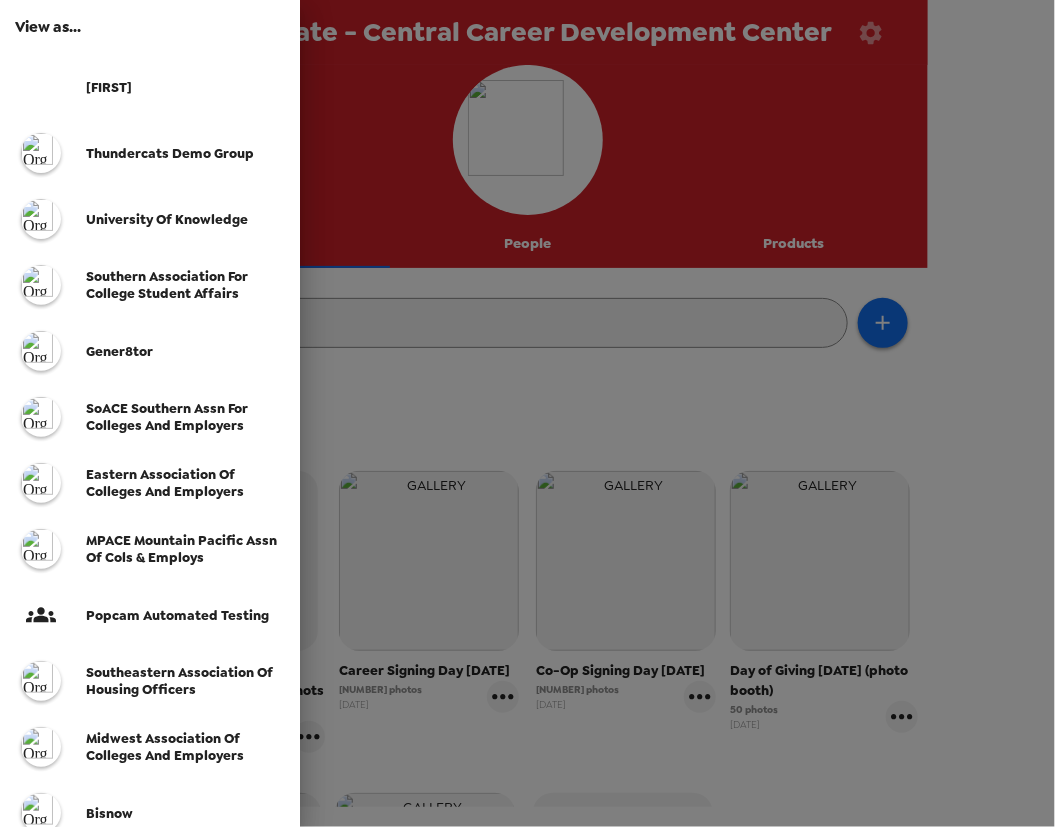 click on "[FIRST]" at bounding box center (150, 87) 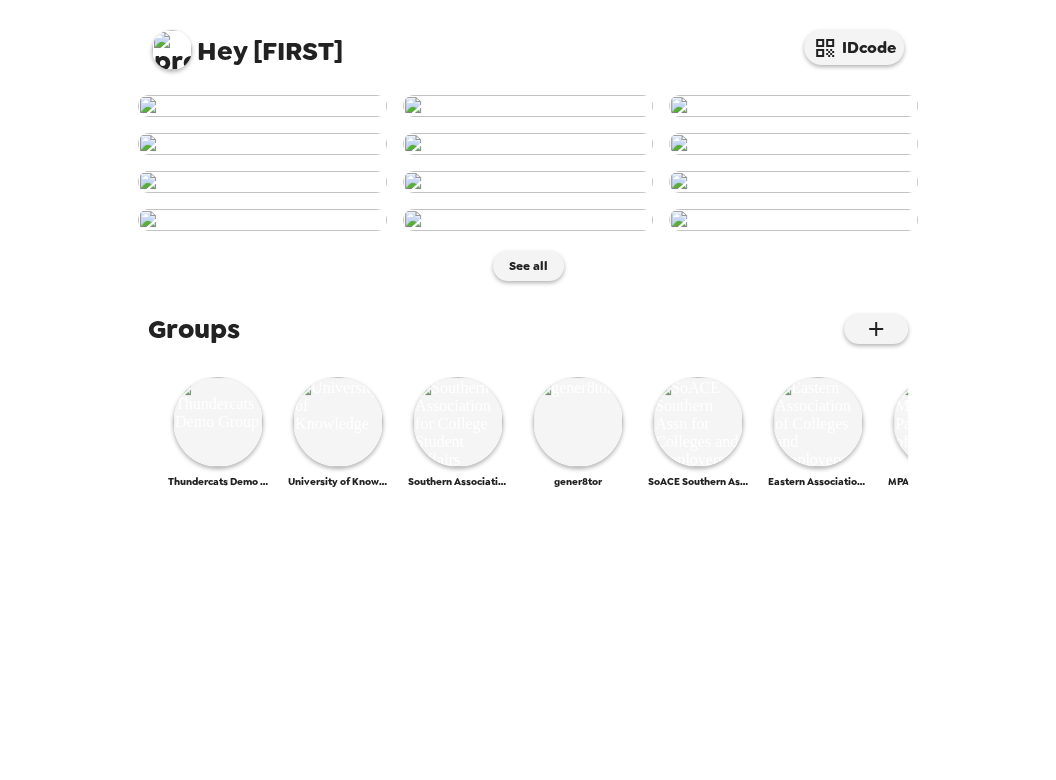 scroll, scrollTop: 893, scrollLeft: 0, axis: vertical 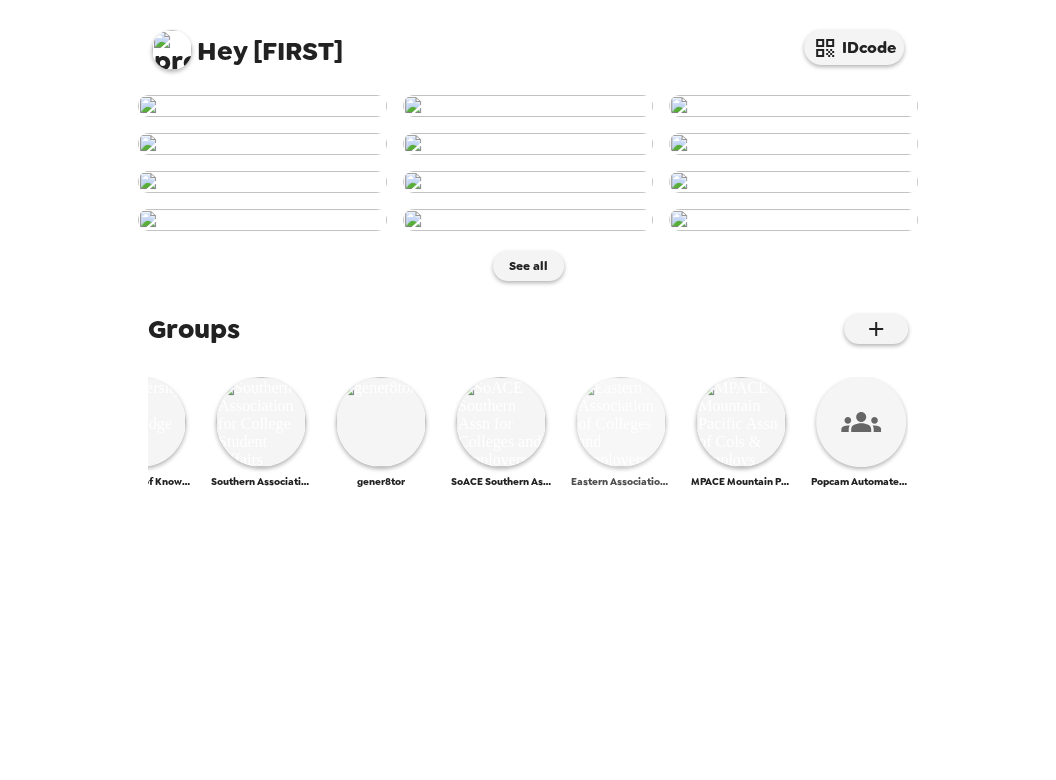 click at bounding box center [621, 422] 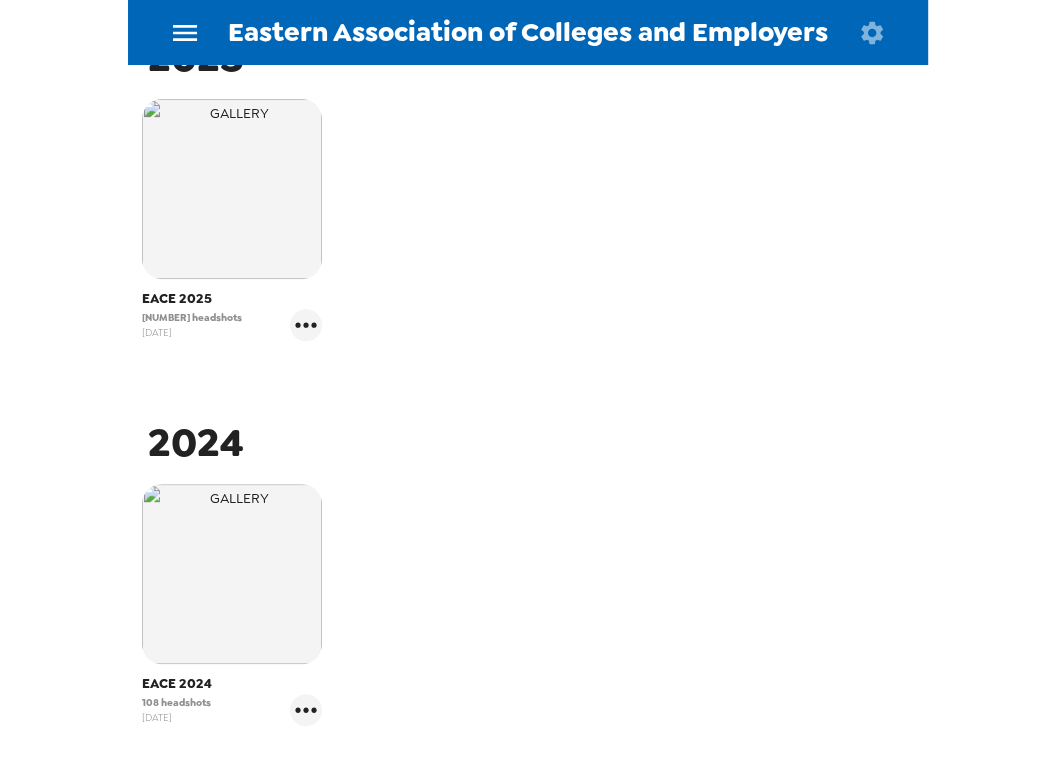 scroll, scrollTop: 454, scrollLeft: 0, axis: vertical 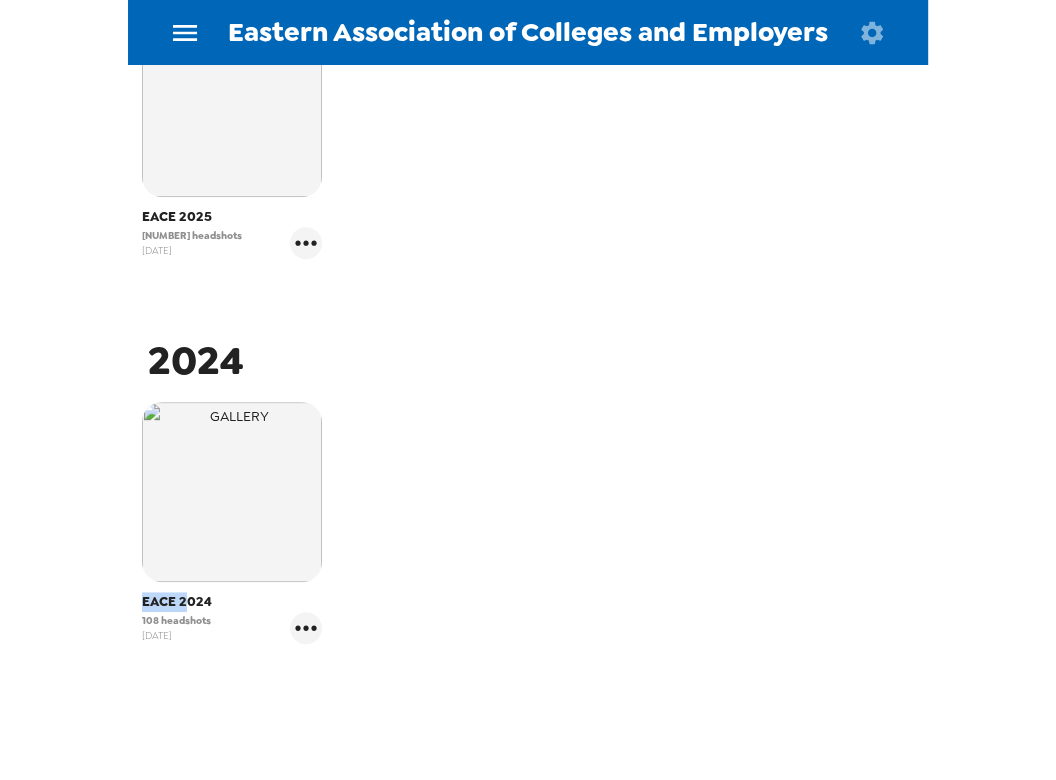 drag, startPoint x: 182, startPoint y: 600, endPoint x: 142, endPoint y: 600, distance: 40 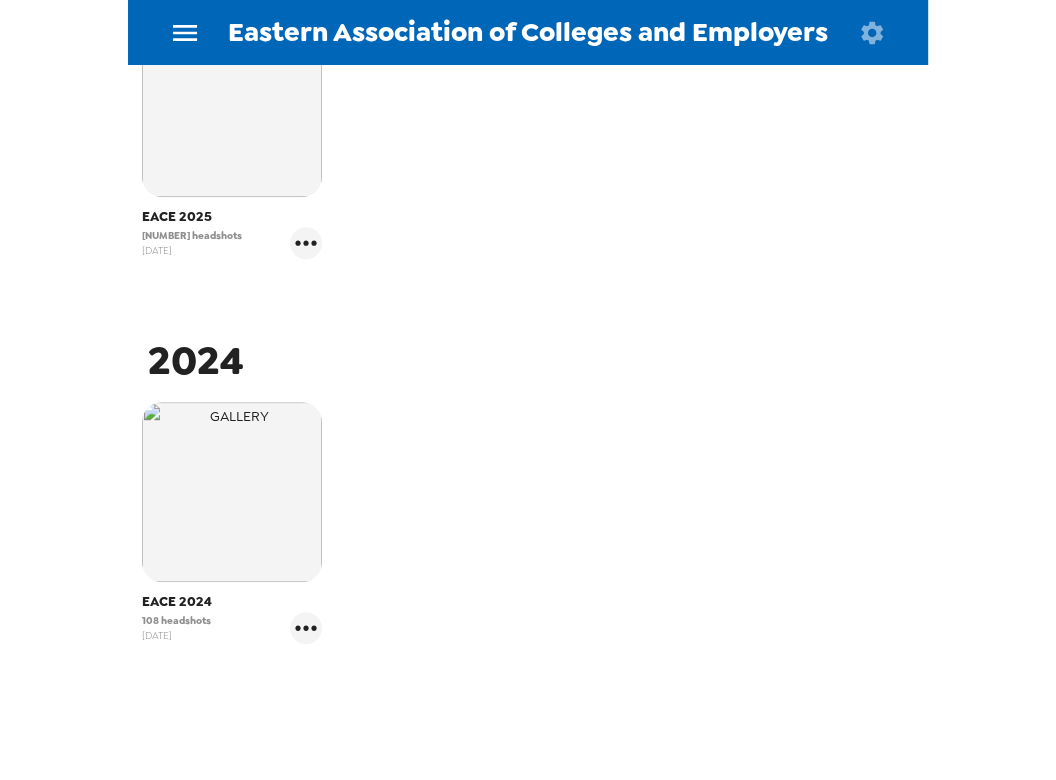 click on "108 headshots" at bounding box center (176, 620) 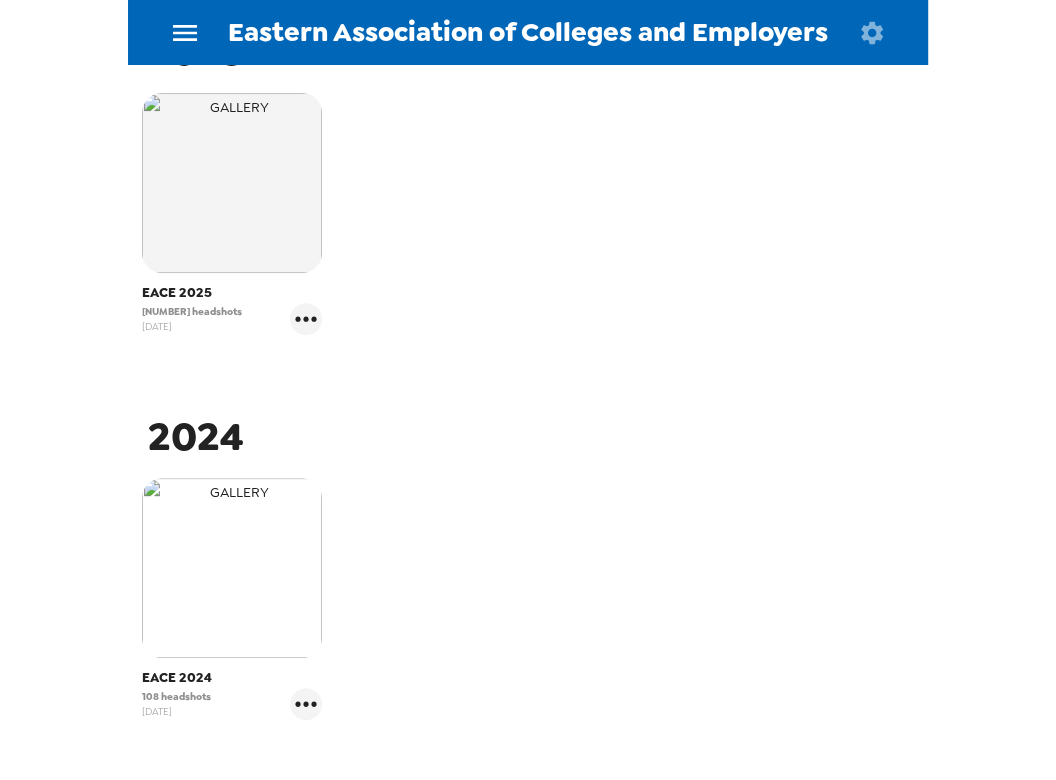 scroll, scrollTop: 272, scrollLeft: 0, axis: vertical 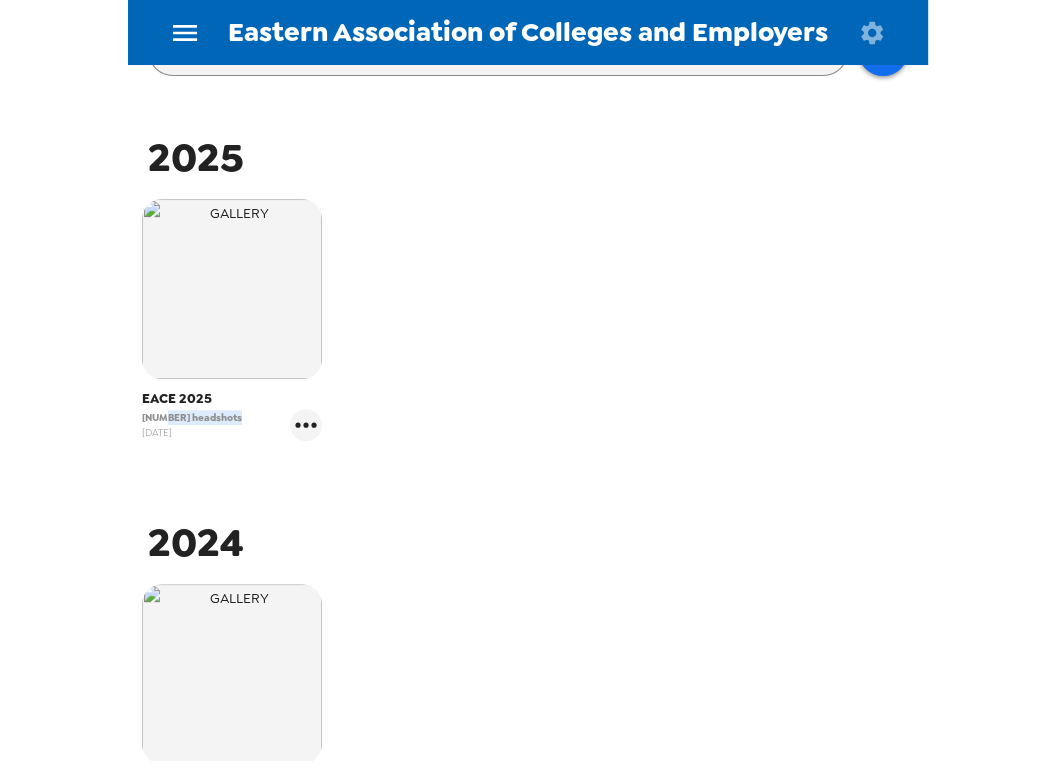 drag, startPoint x: 159, startPoint y: 414, endPoint x: 87, endPoint y: 438, distance: 75.89466 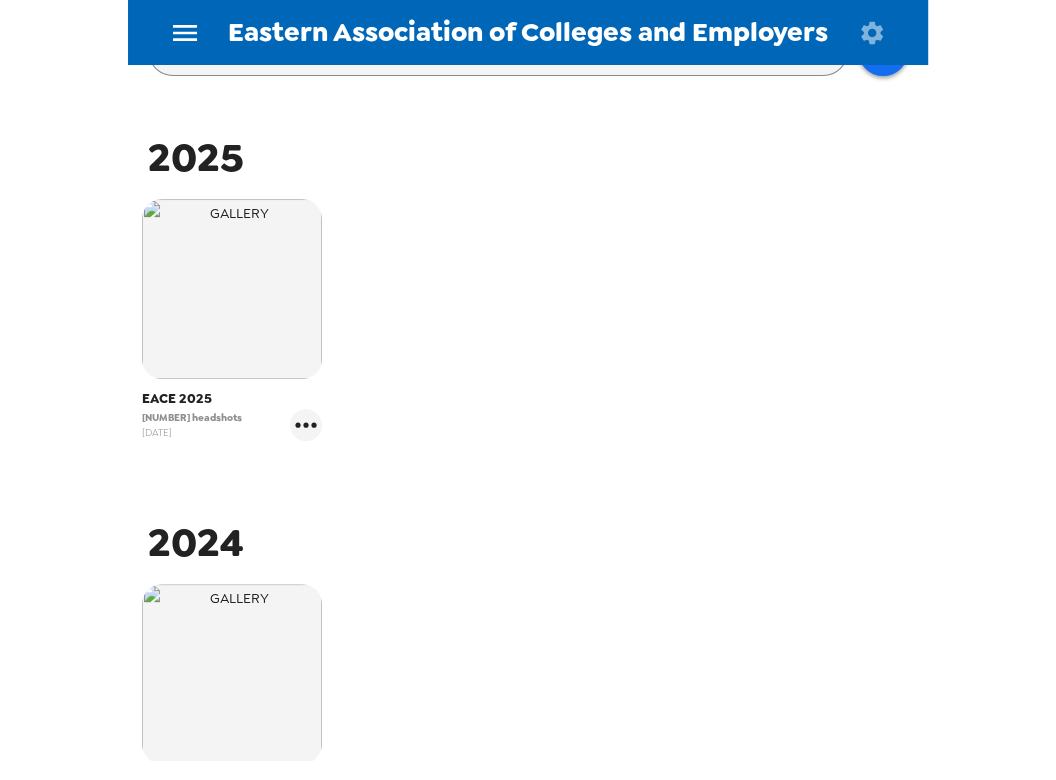 click on "[NUMBER] headshots" at bounding box center [192, 417] 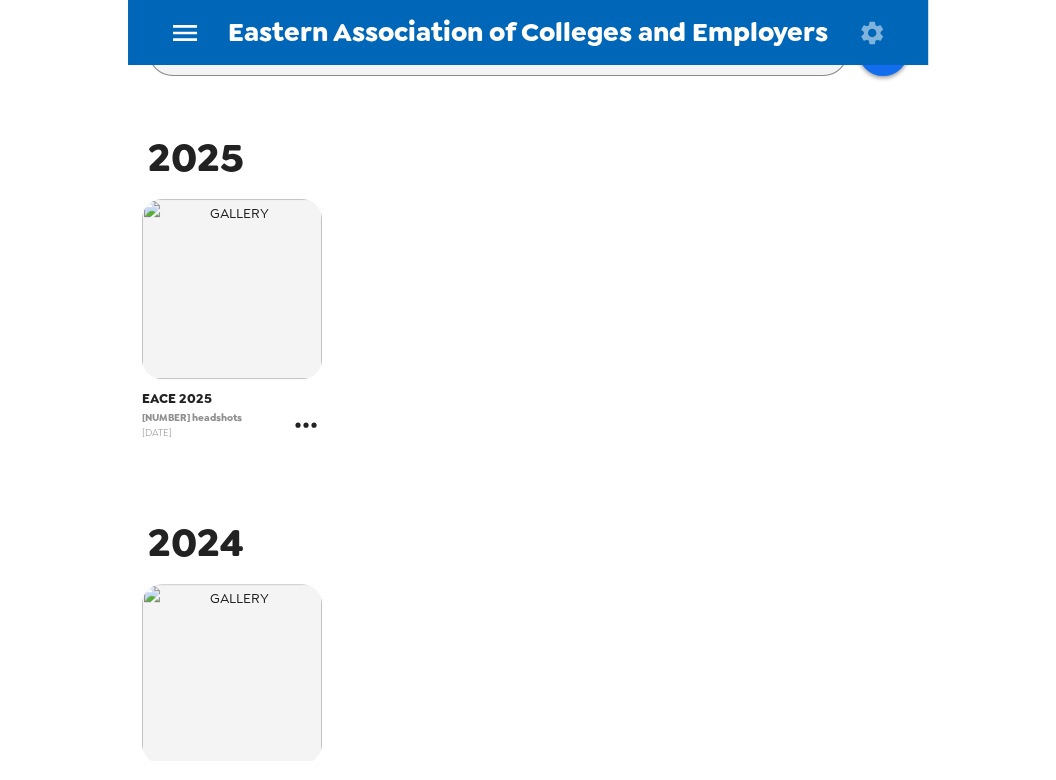 click 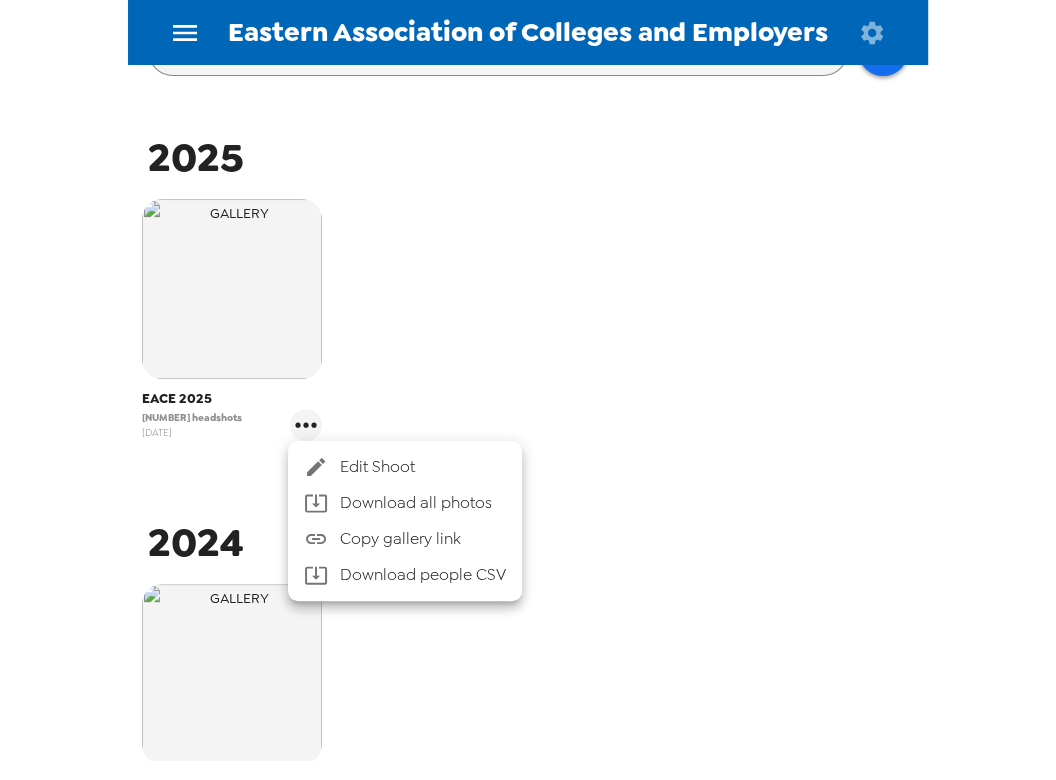 click at bounding box center (528, 390) 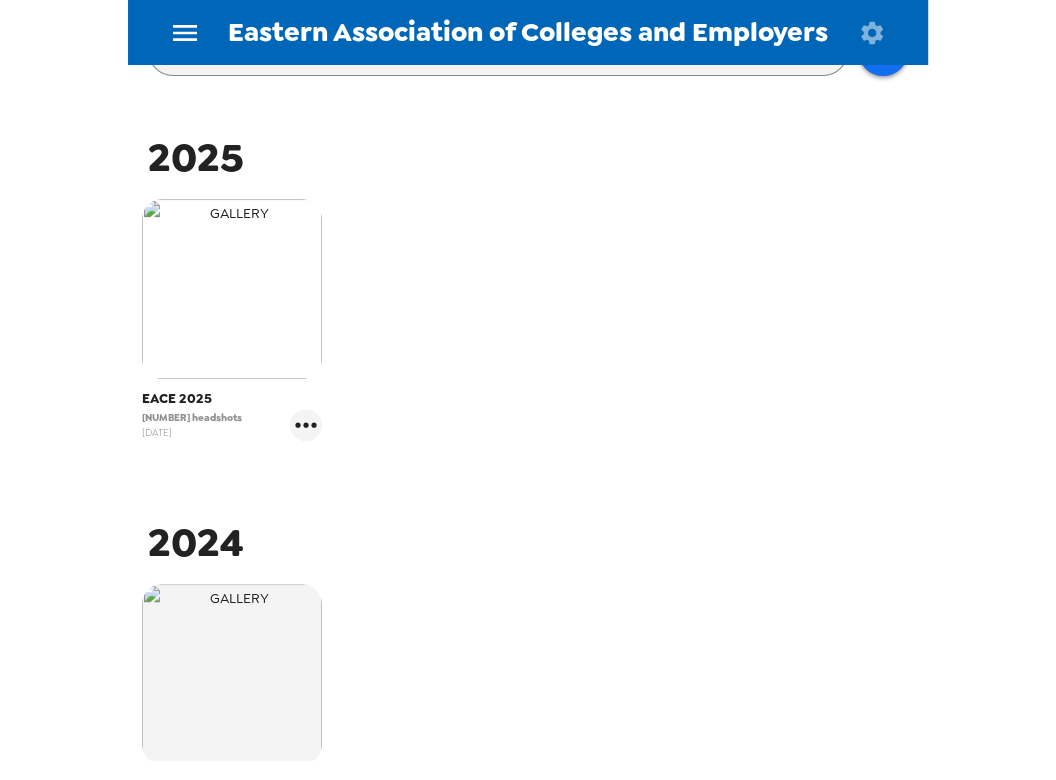 click at bounding box center (232, 289) 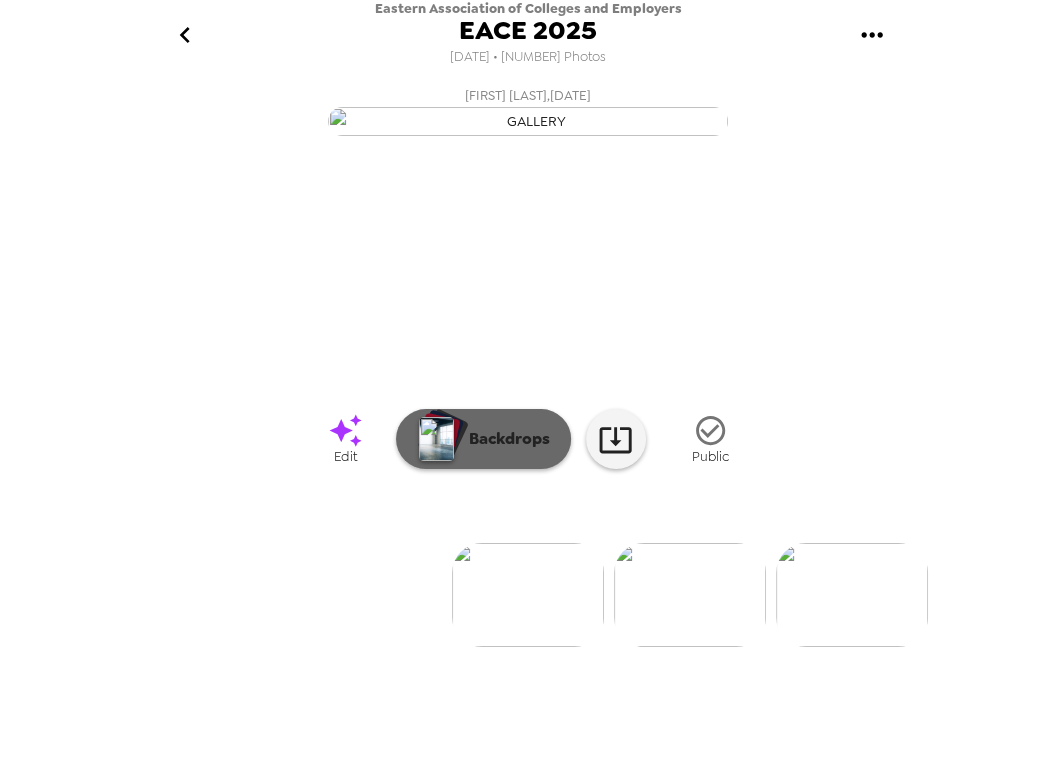 click at bounding box center [436, 439] 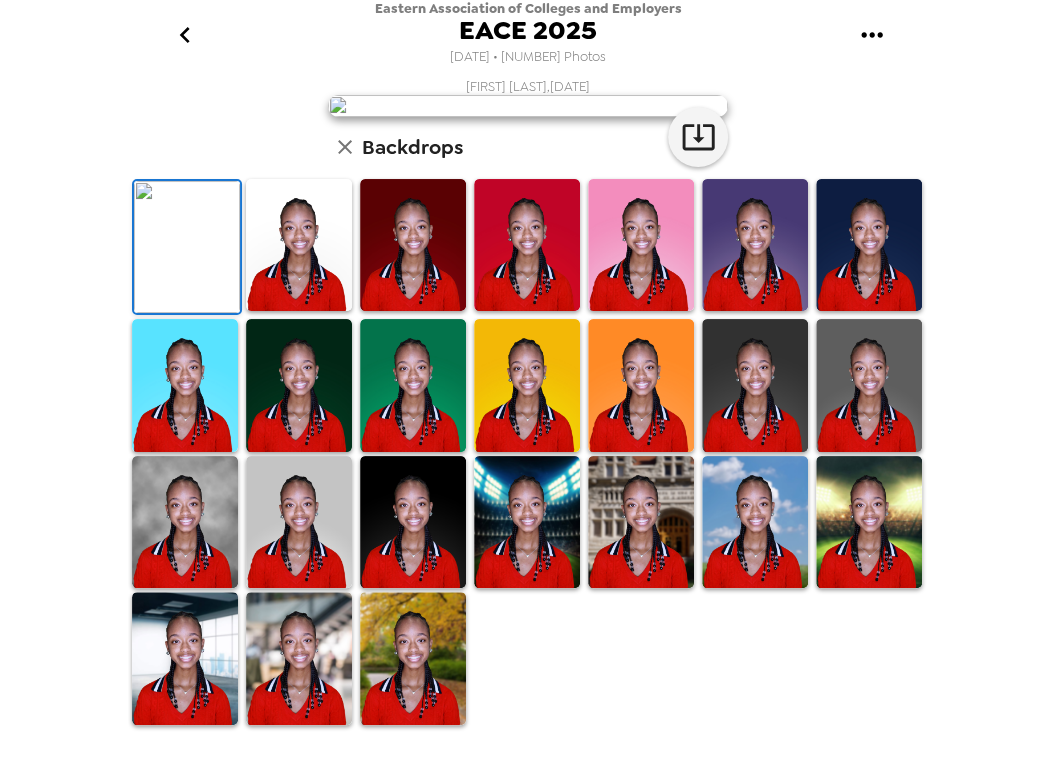 scroll, scrollTop: 90, scrollLeft: 0, axis: vertical 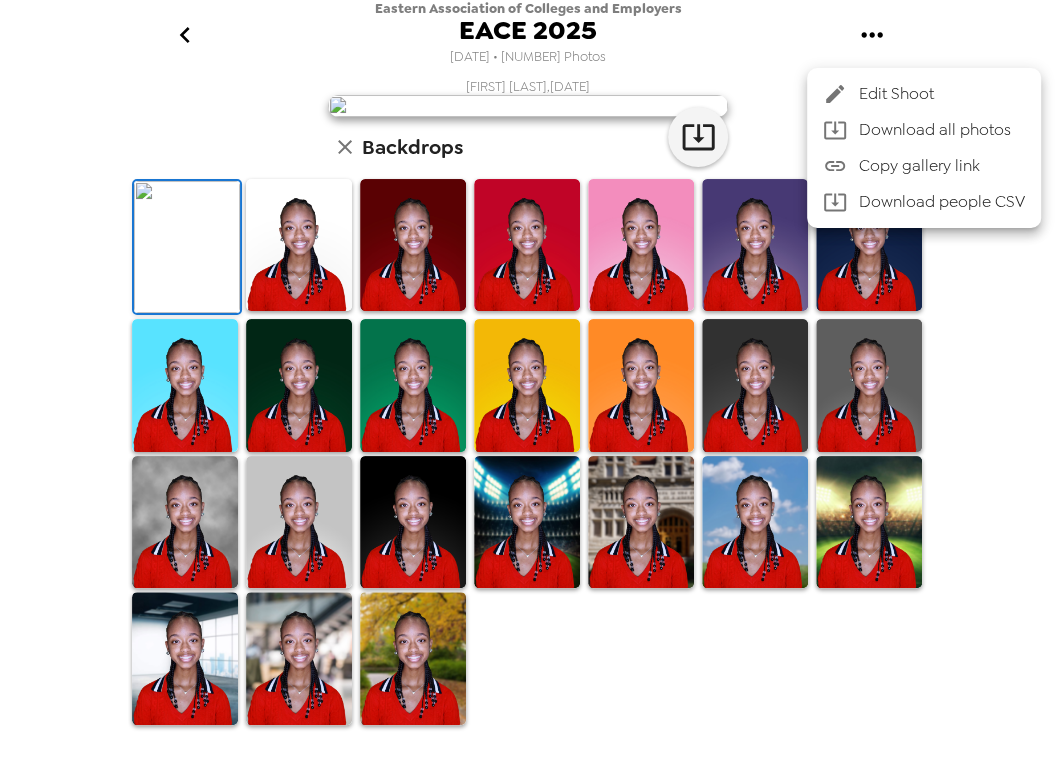 click on "Edit Shoot" at bounding box center [942, 94] 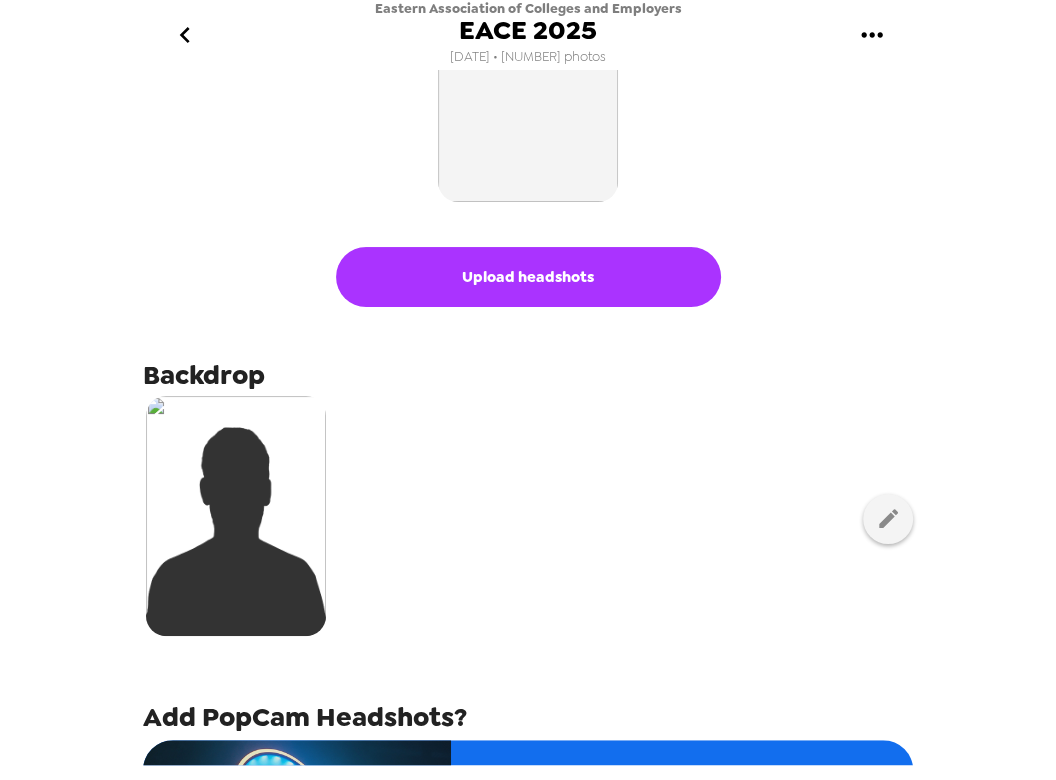 scroll, scrollTop: 181, scrollLeft: 0, axis: vertical 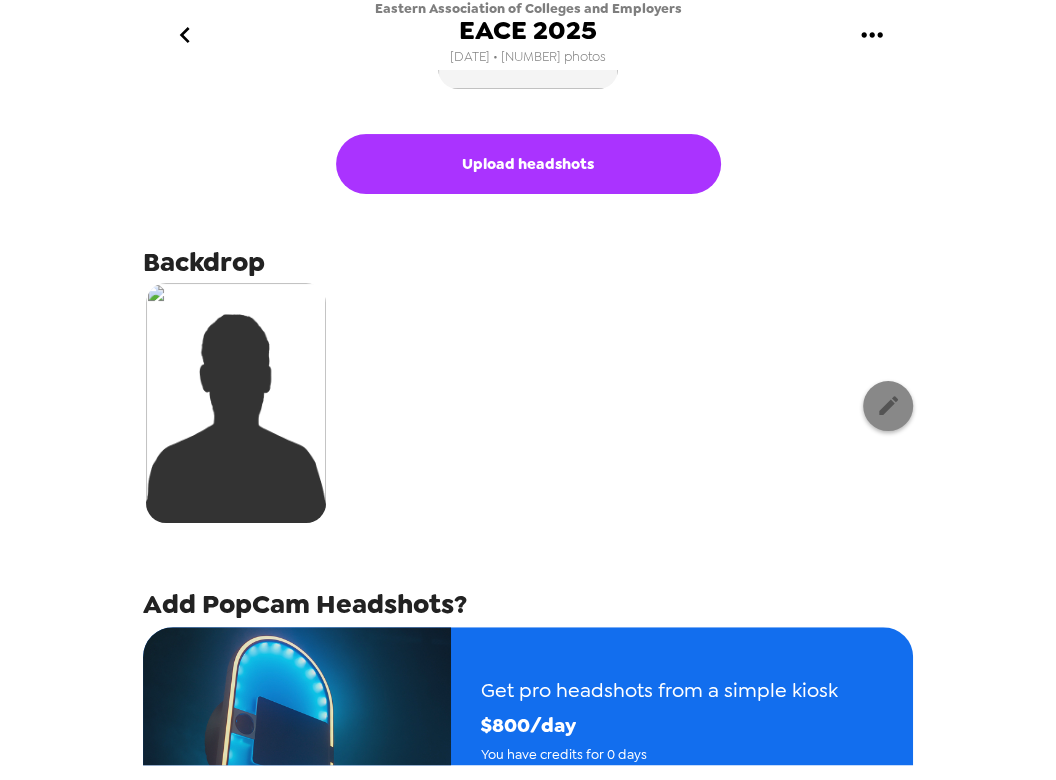 click 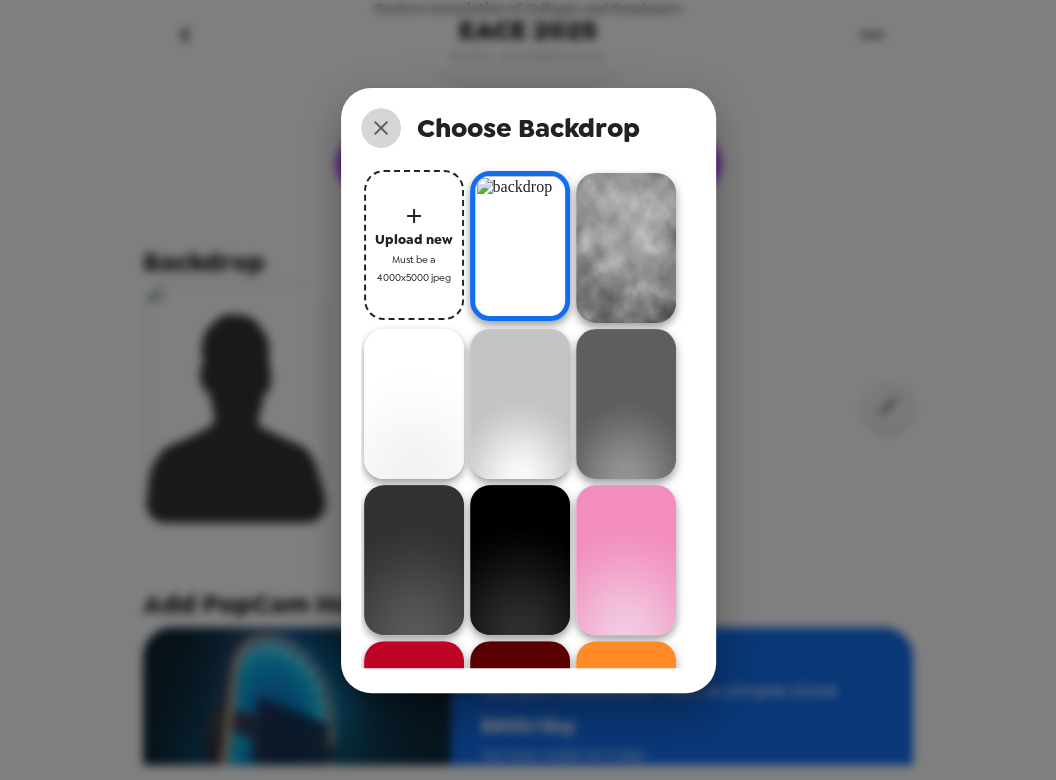 click 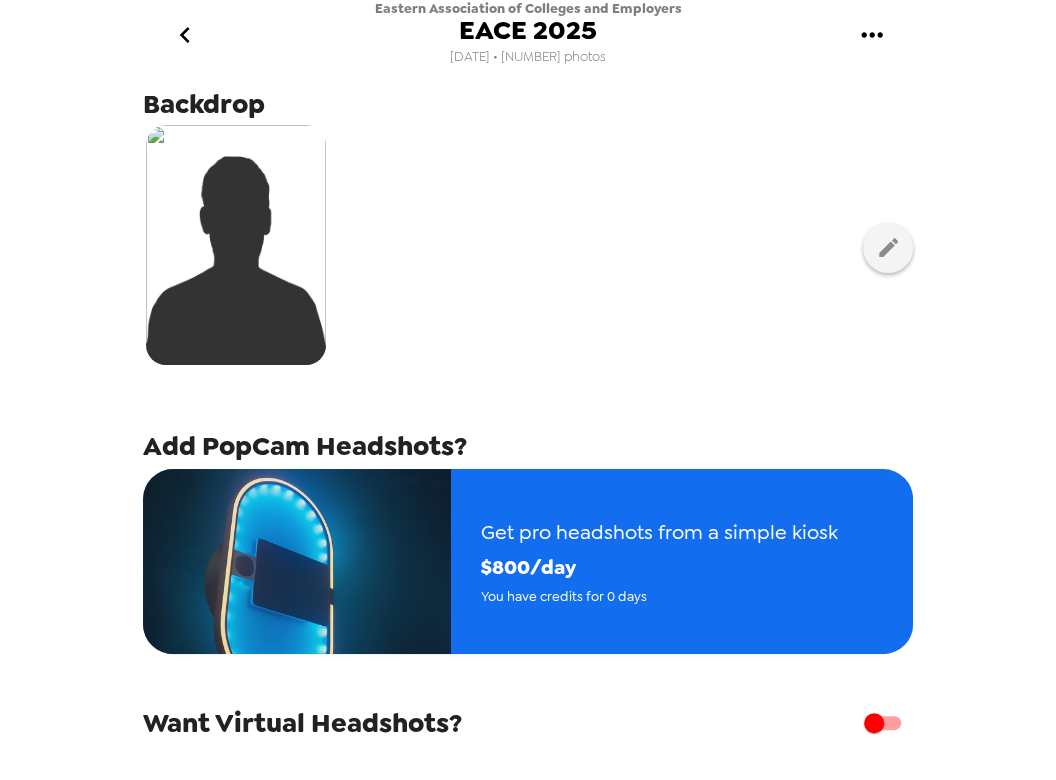 scroll, scrollTop: 363, scrollLeft: 0, axis: vertical 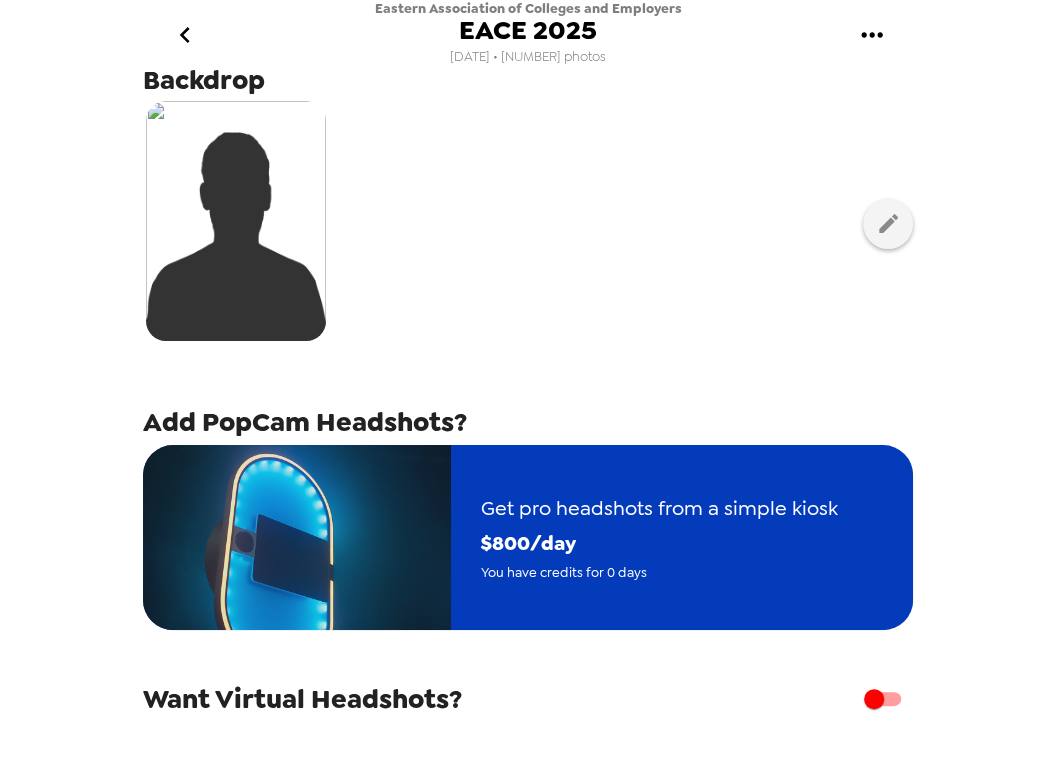 click on "Get pro headshots from a simple kiosk" at bounding box center (659, 508) 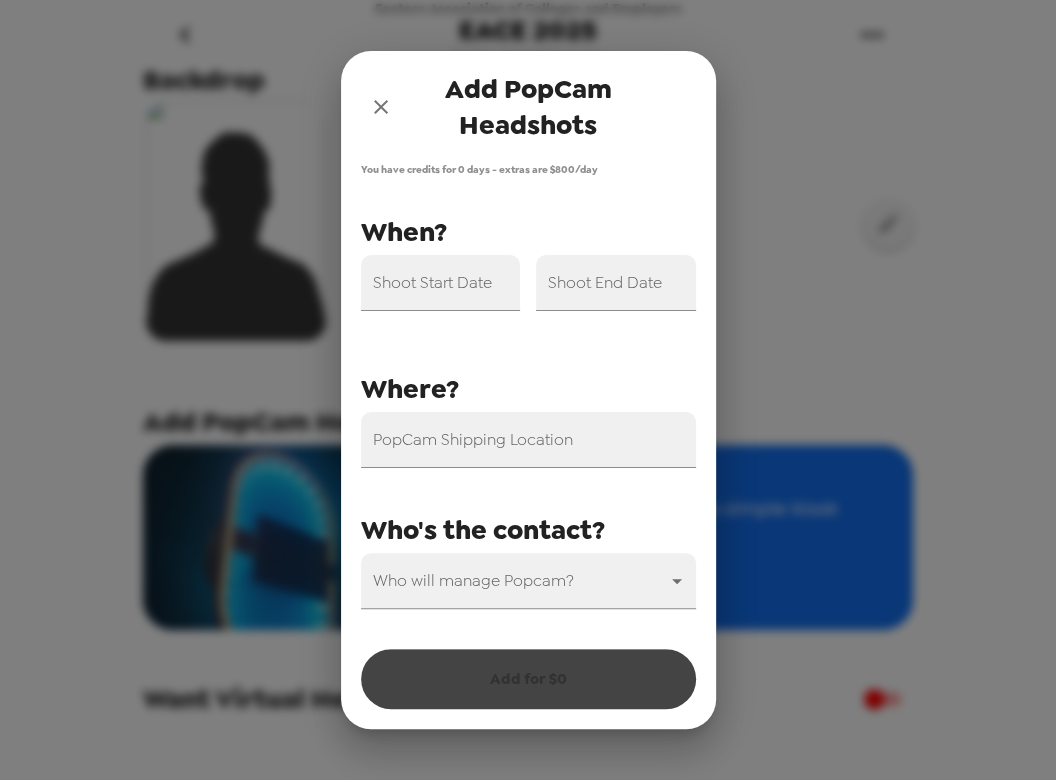 click 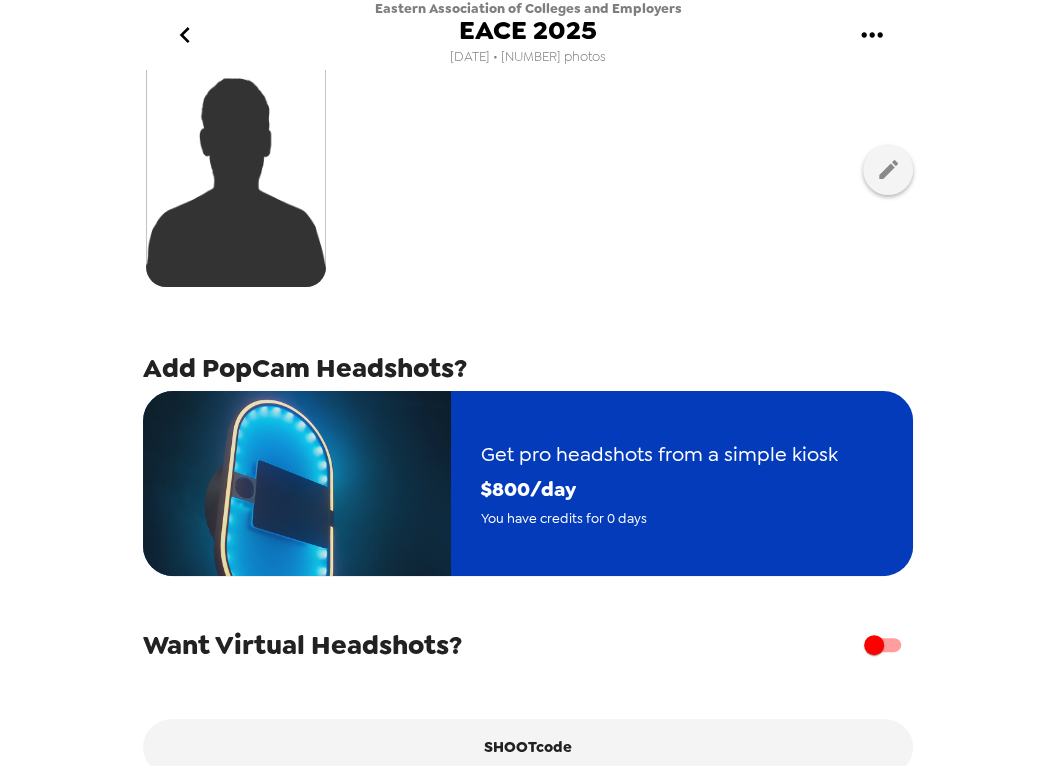 scroll, scrollTop: 516, scrollLeft: 0, axis: vertical 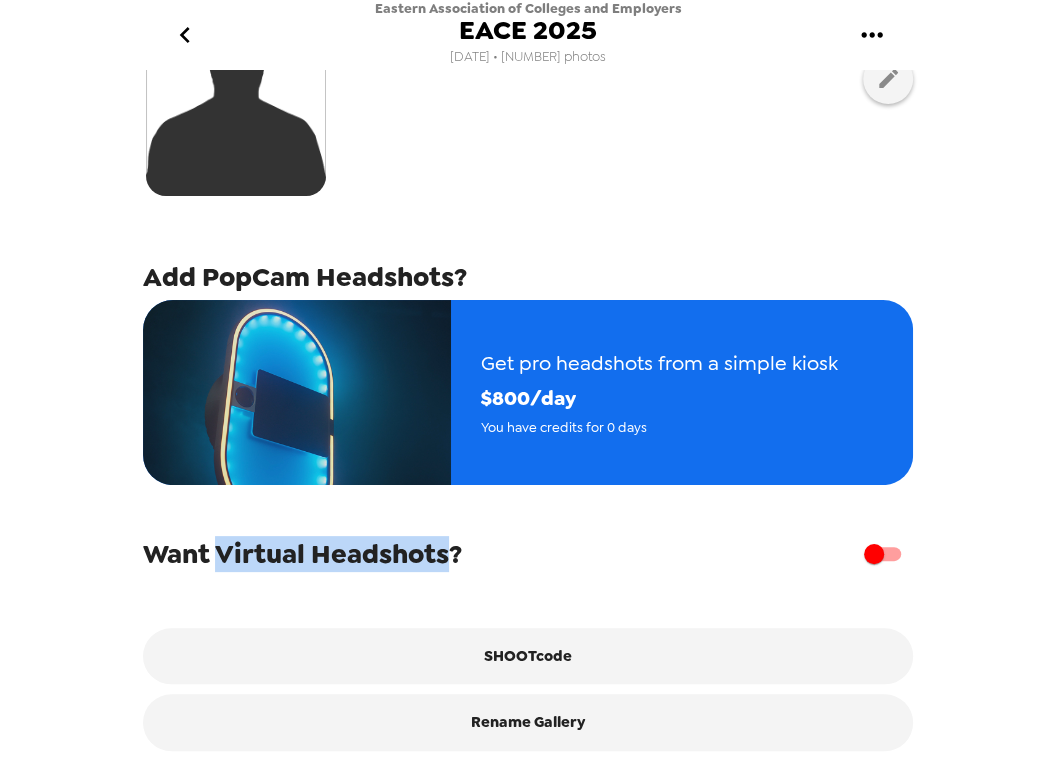 drag, startPoint x: 216, startPoint y: 551, endPoint x: 449, endPoint y: 556, distance: 233.05363 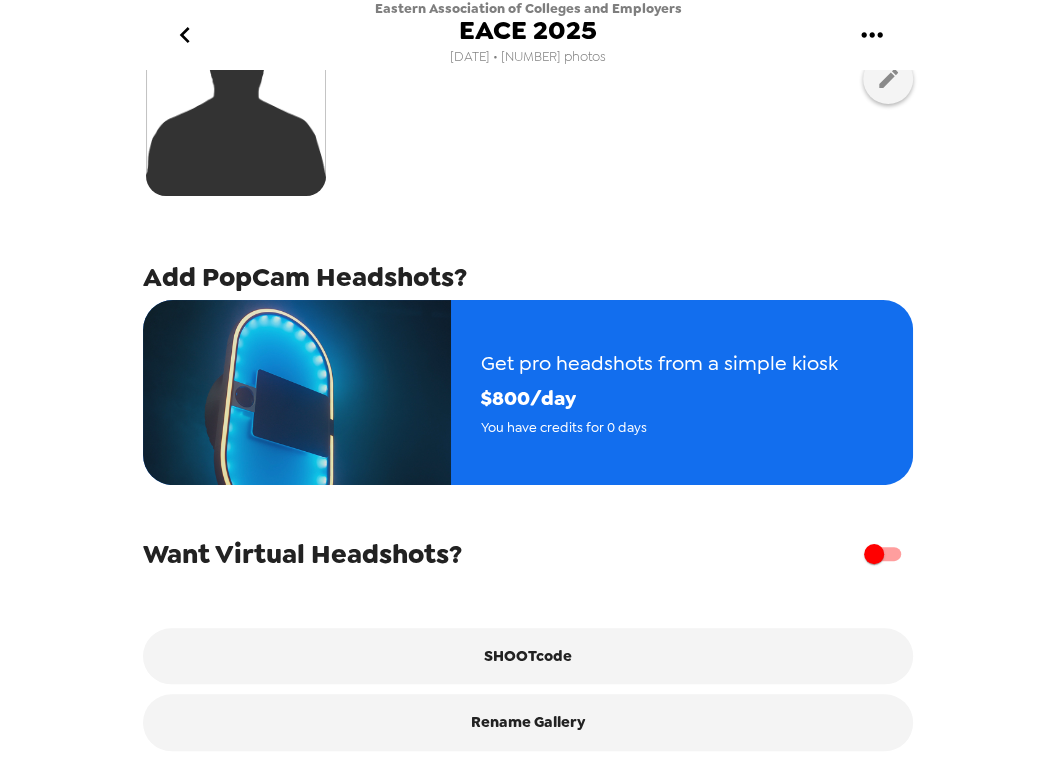 click at bounding box center (874, 554) 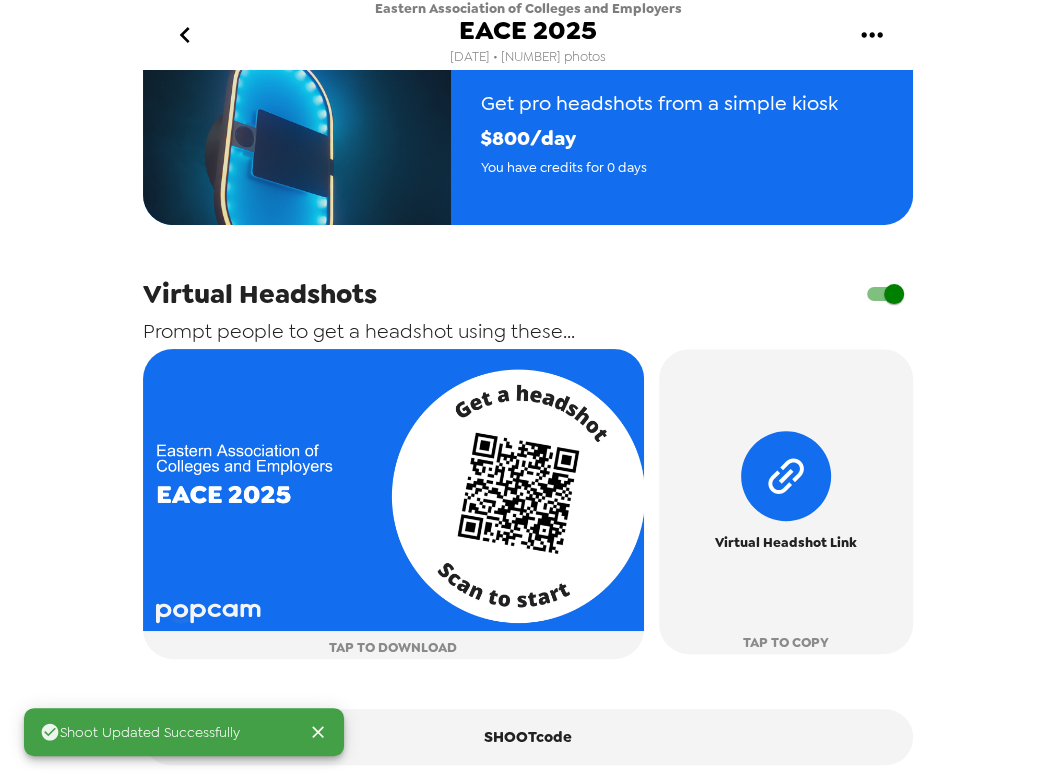 scroll, scrollTop: 853, scrollLeft: 0, axis: vertical 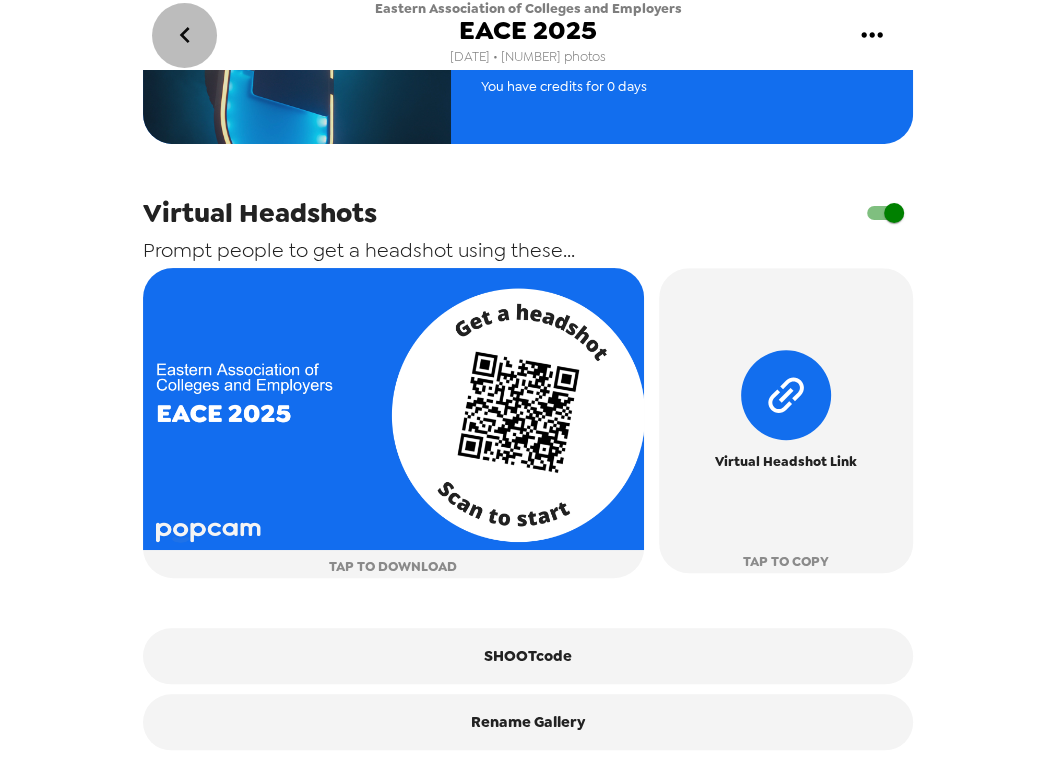 click at bounding box center [184, 35] 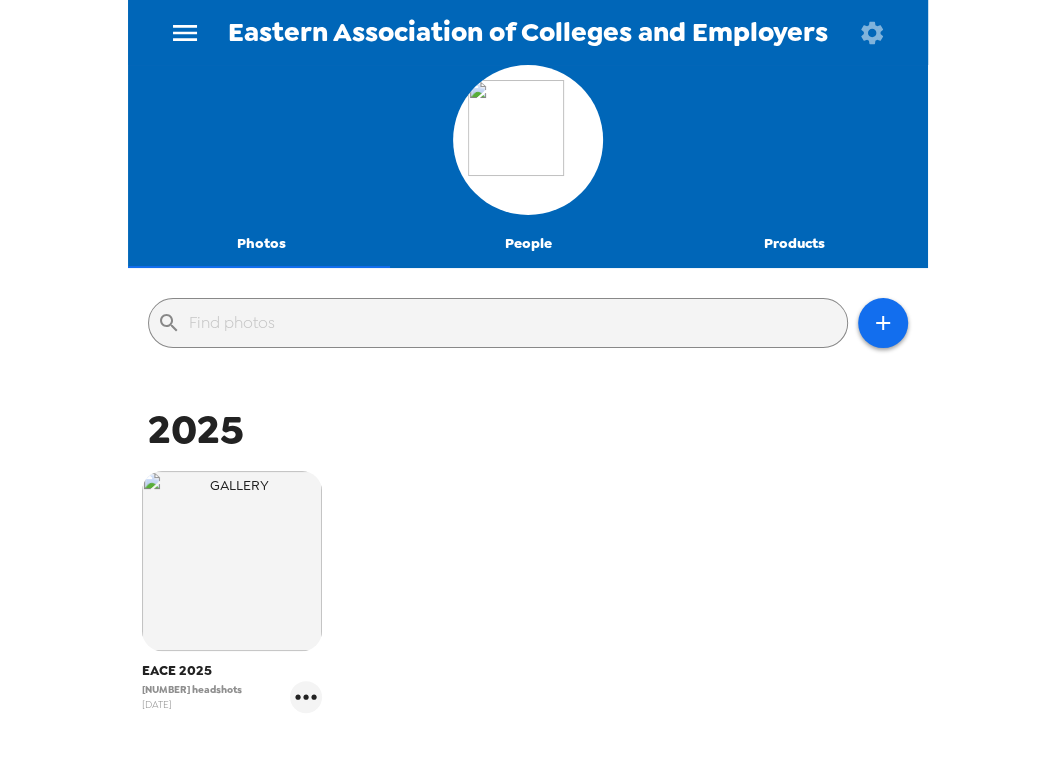 click 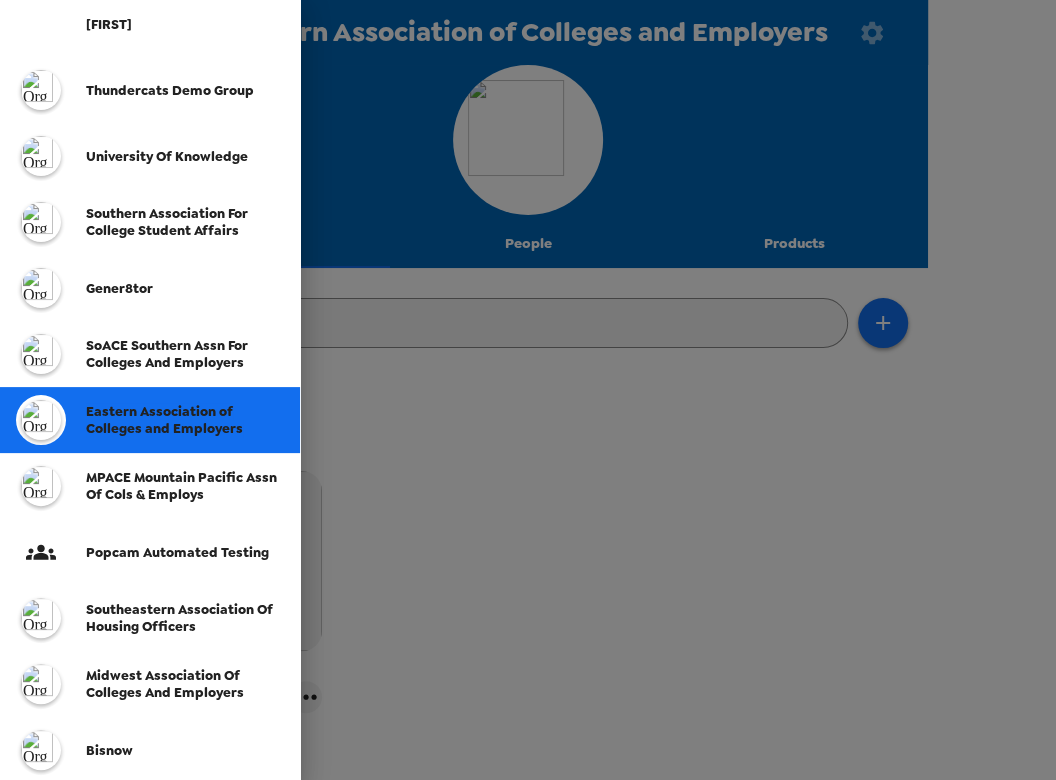scroll, scrollTop: 90, scrollLeft: 0, axis: vertical 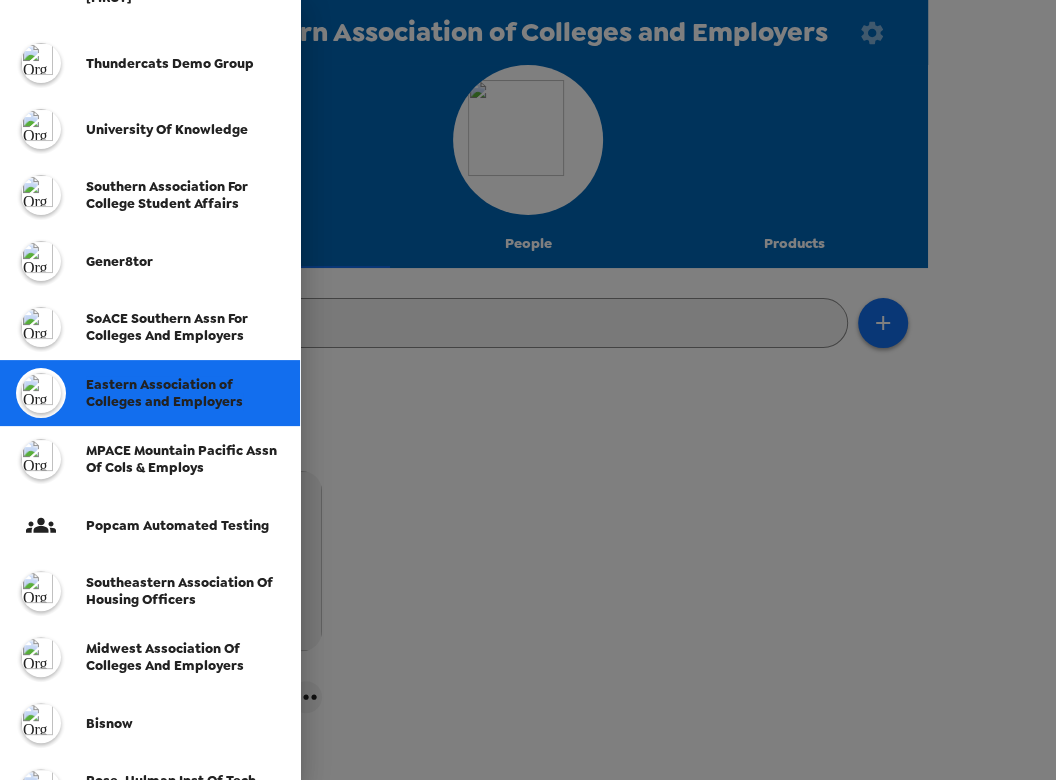 click on "SoACE Southern Assn for Colleges and Employers" at bounding box center (167, 327) 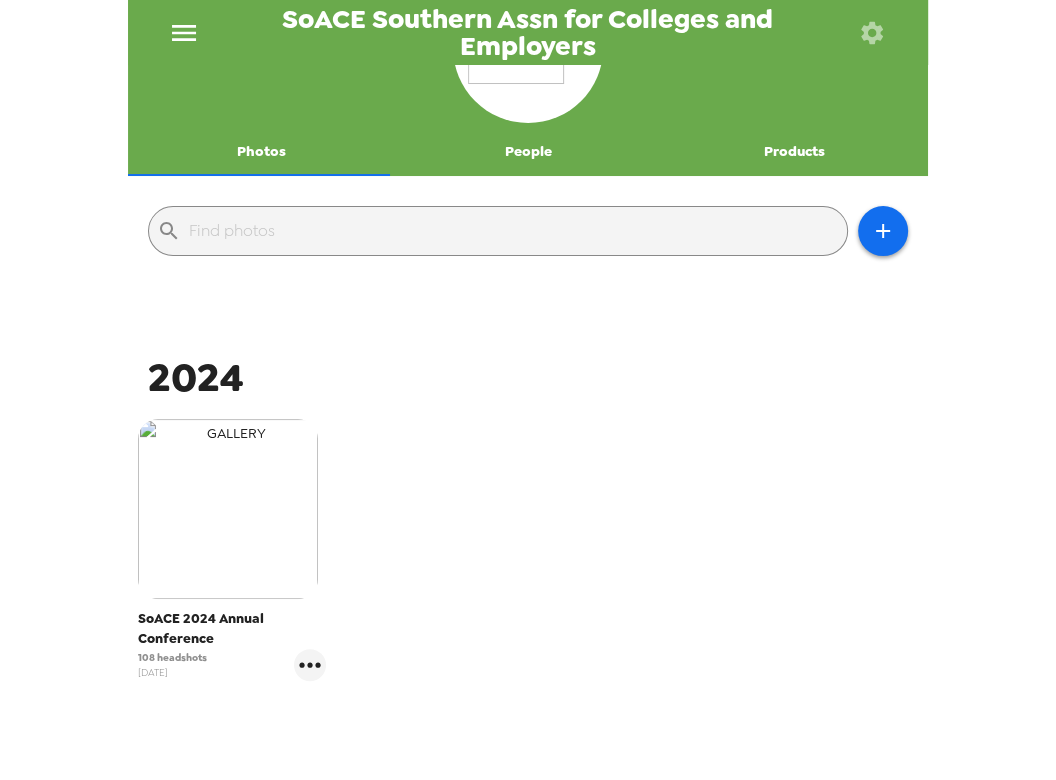scroll, scrollTop: 181, scrollLeft: 0, axis: vertical 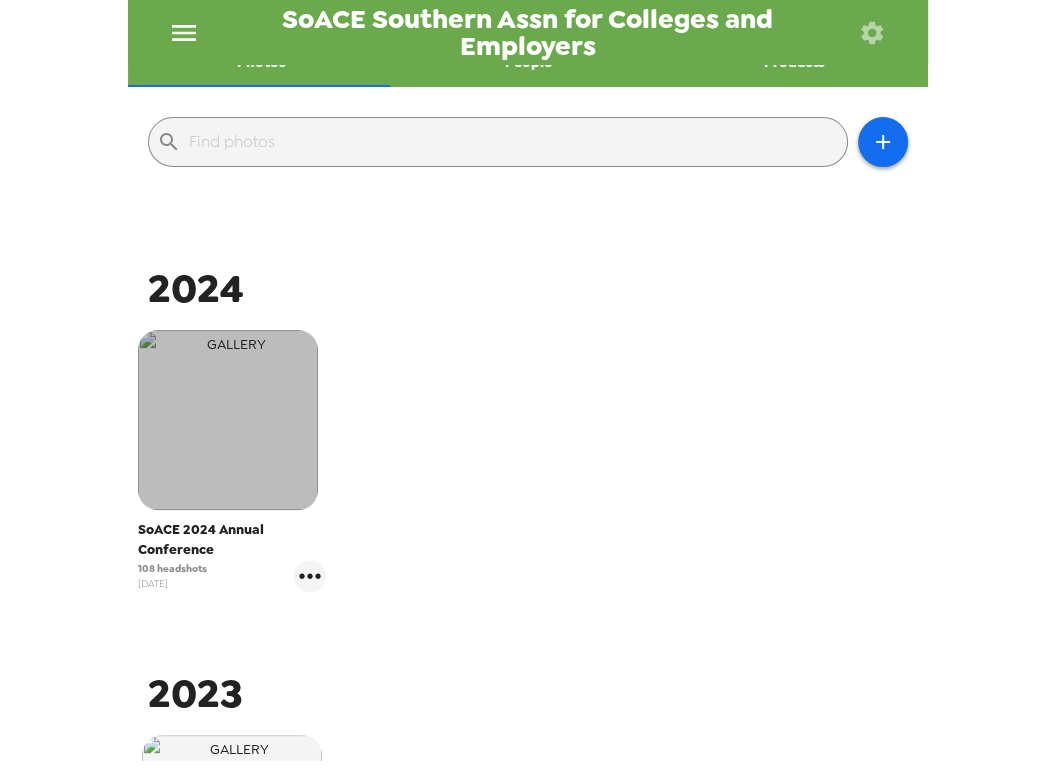 click at bounding box center [228, 420] 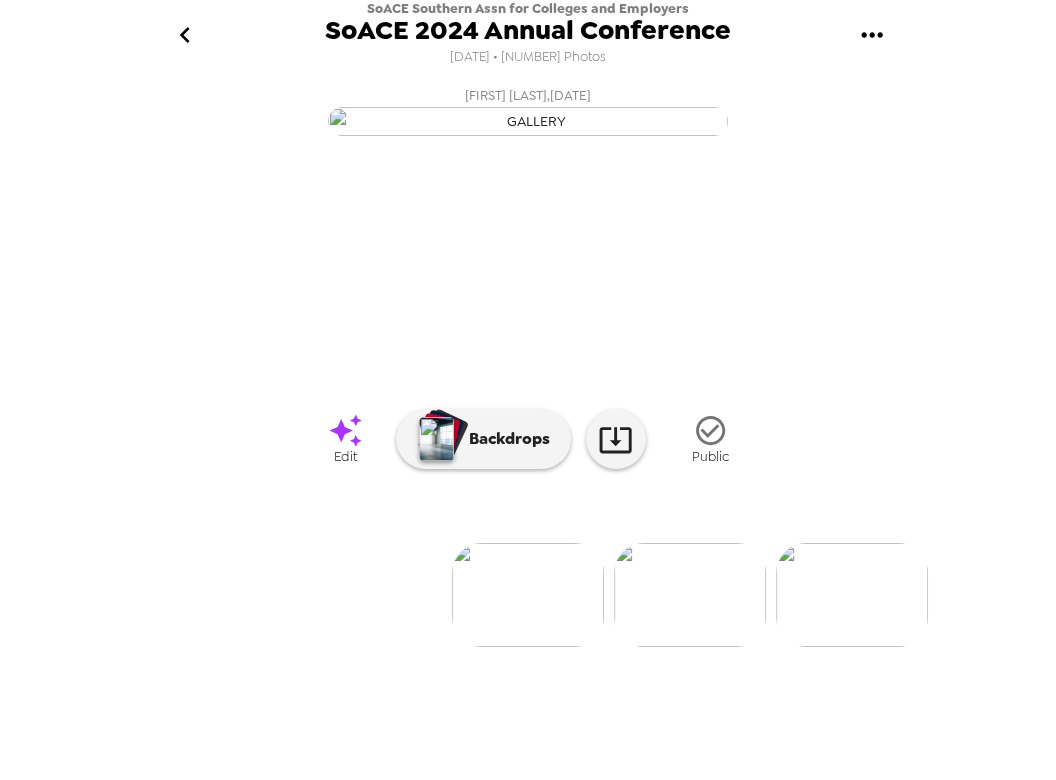 scroll, scrollTop: 99, scrollLeft: 0, axis: vertical 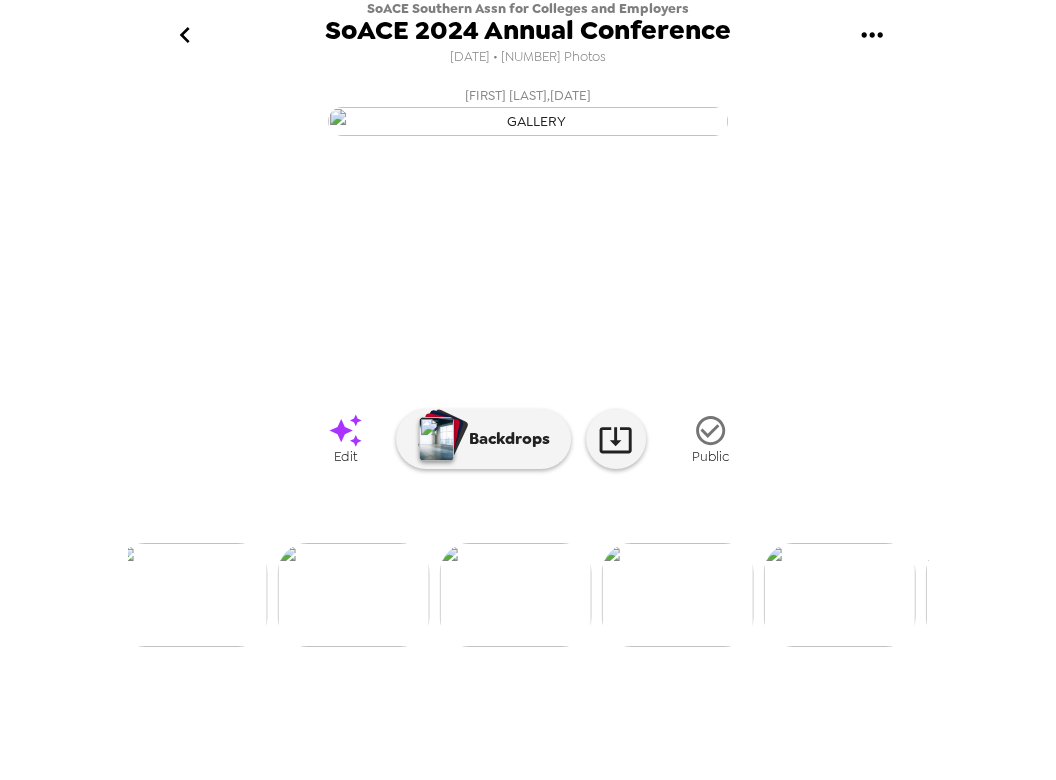 click at bounding box center [354, 595] 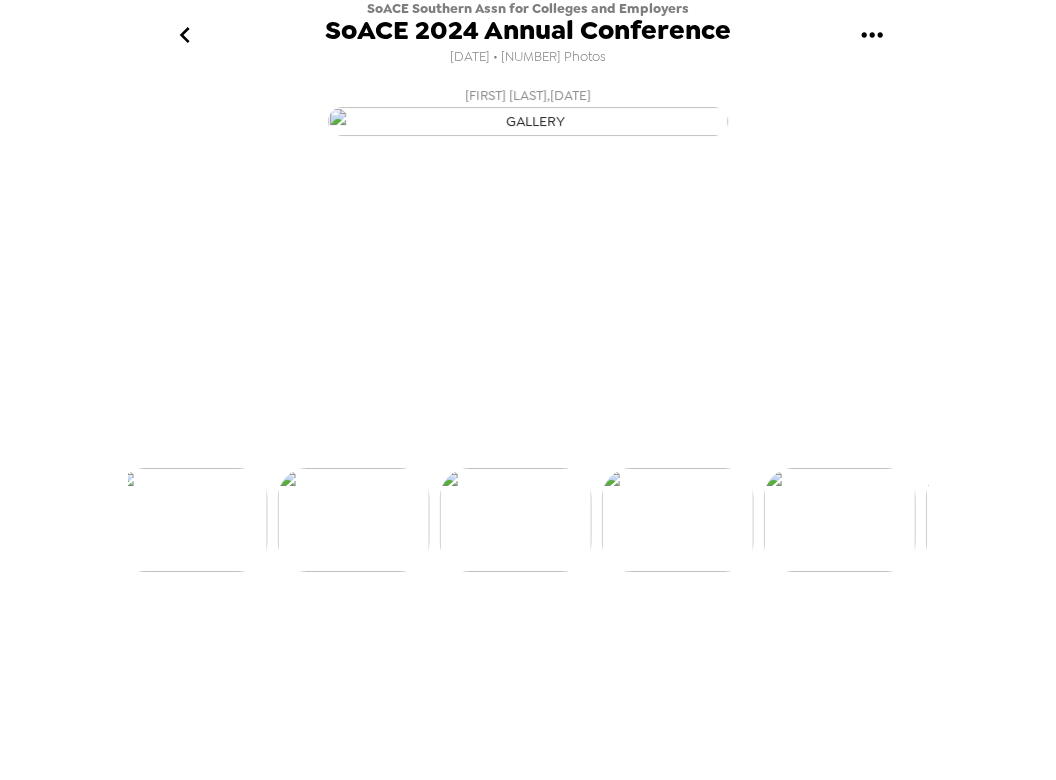 scroll, scrollTop: 24, scrollLeft: 0, axis: vertical 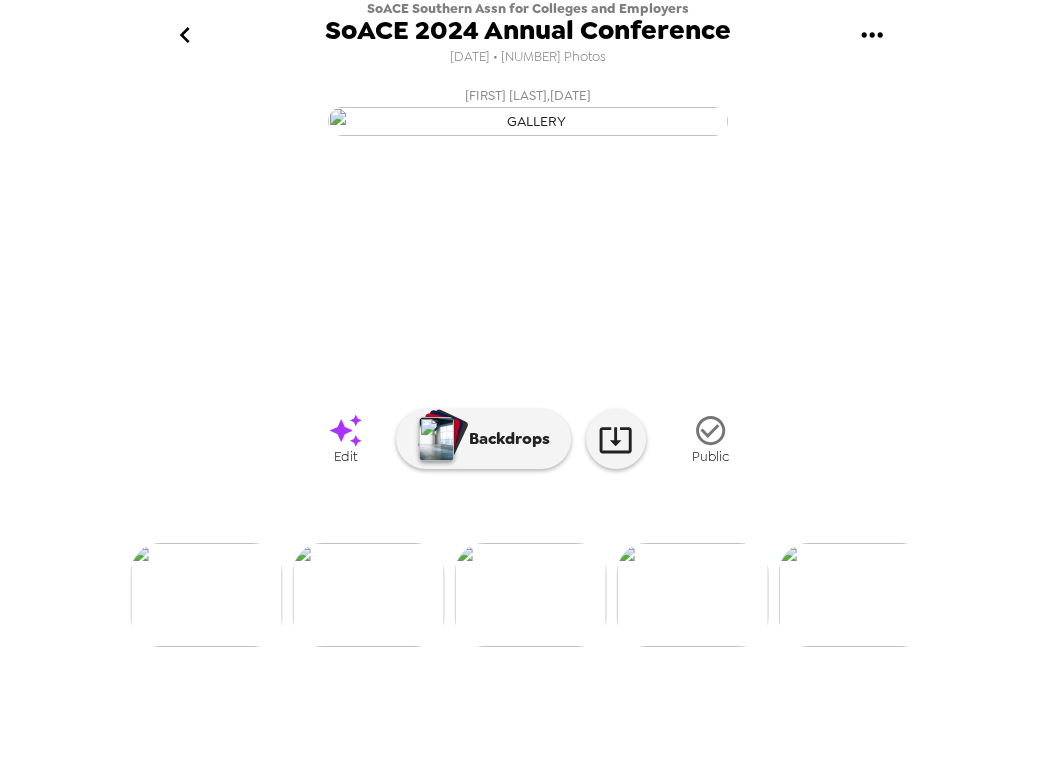click at bounding box center (692, 595) 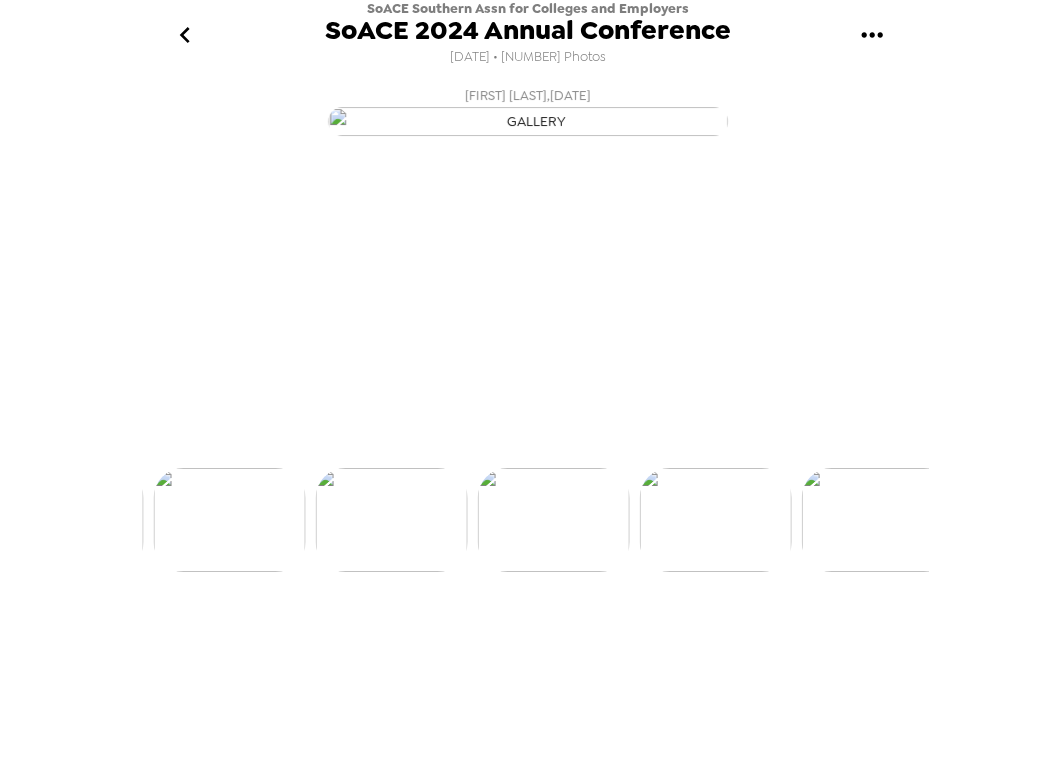 scroll, scrollTop: 0, scrollLeft: 2428, axis: horizontal 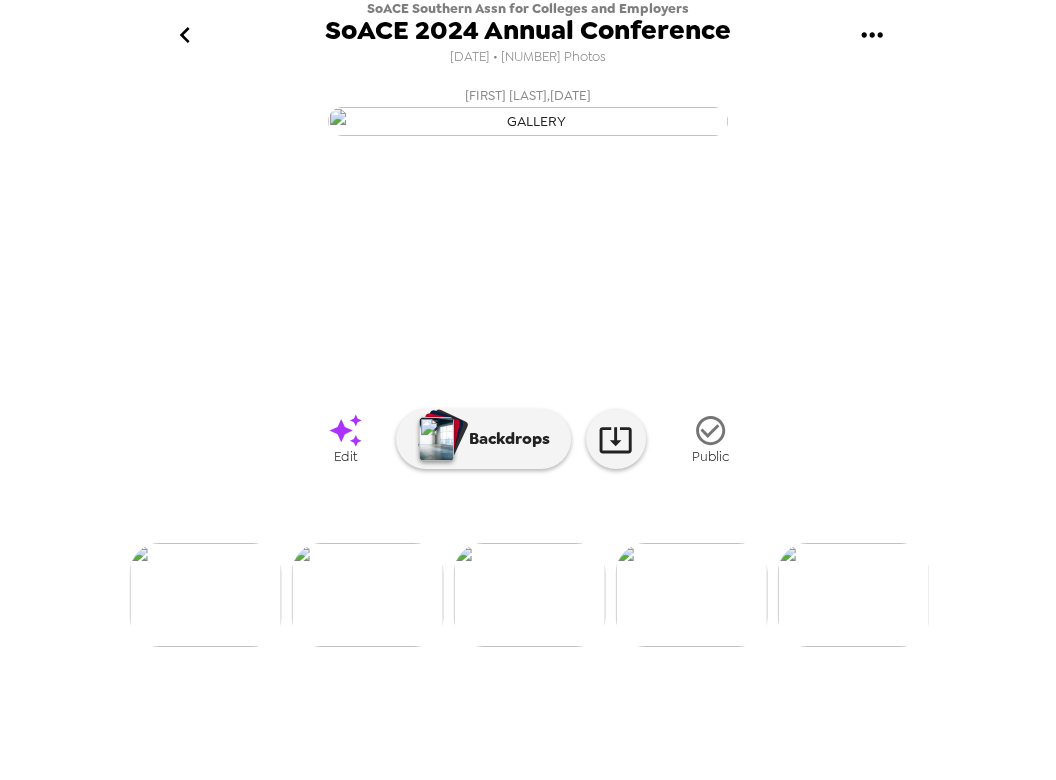 click at bounding box center [368, 595] 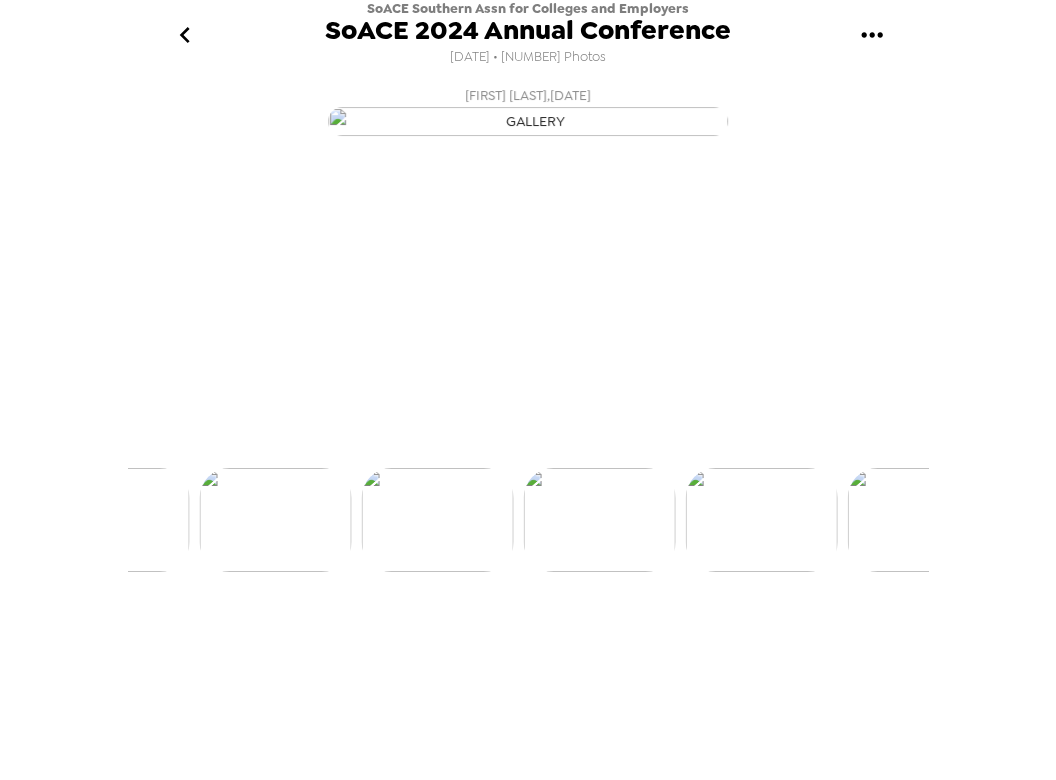 scroll, scrollTop: 0, scrollLeft: 2266, axis: horizontal 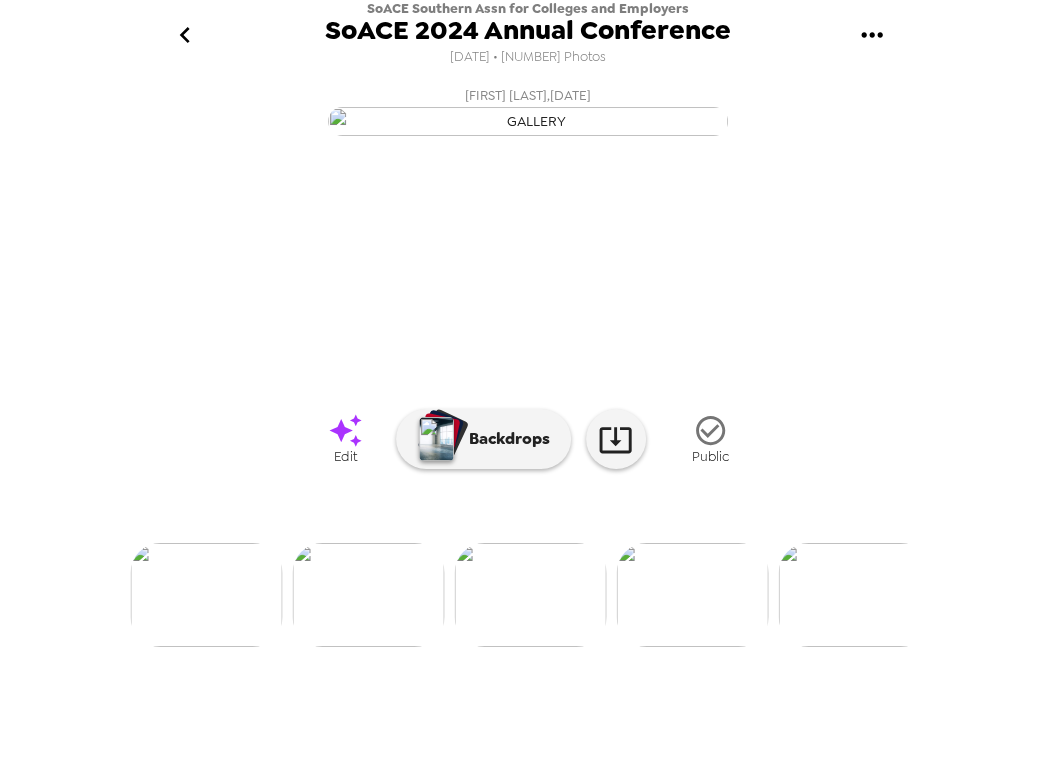 click 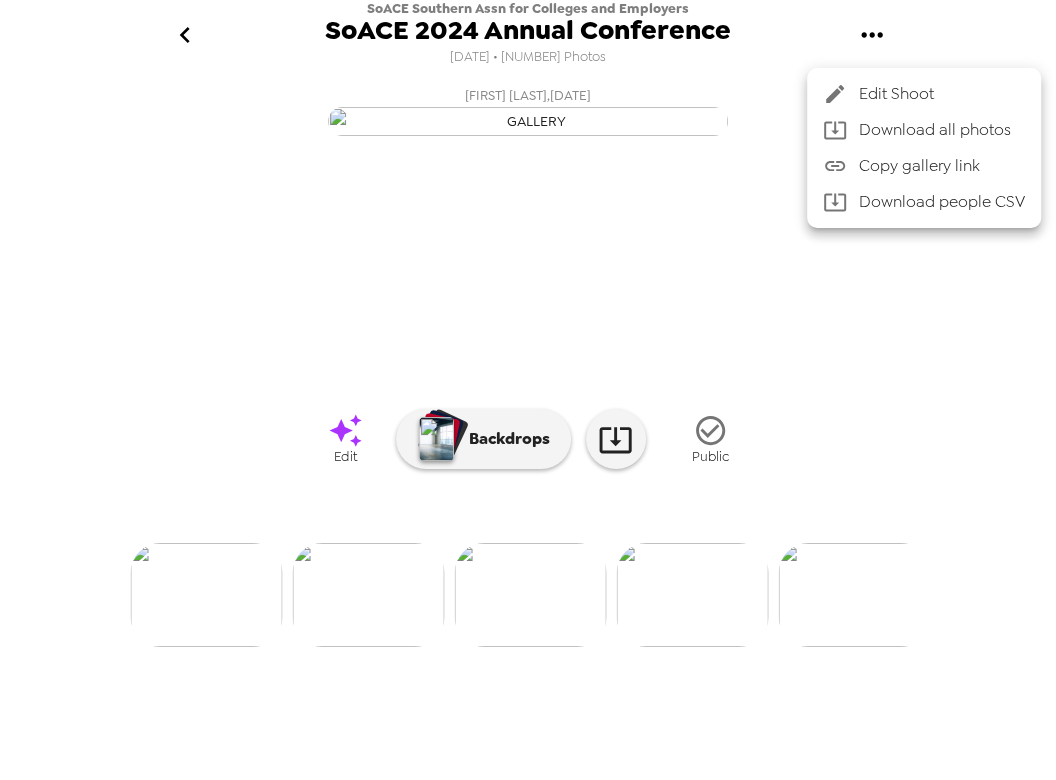 click on "Edit Shoot" at bounding box center (942, 94) 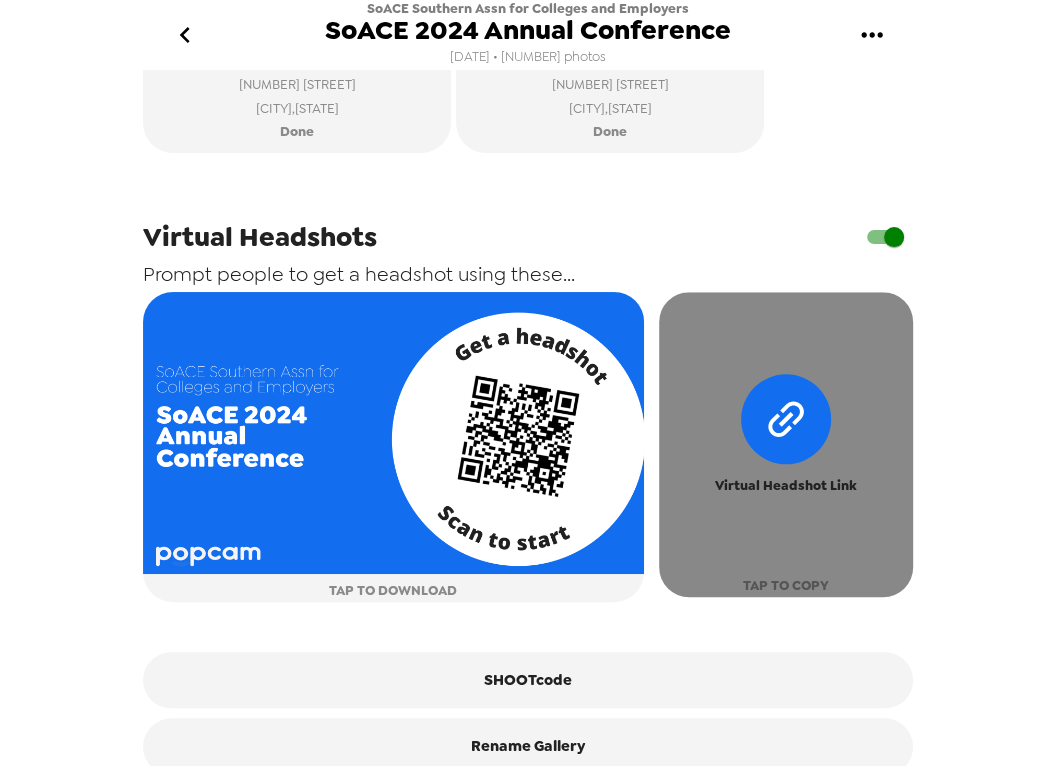 scroll, scrollTop: 975, scrollLeft: 0, axis: vertical 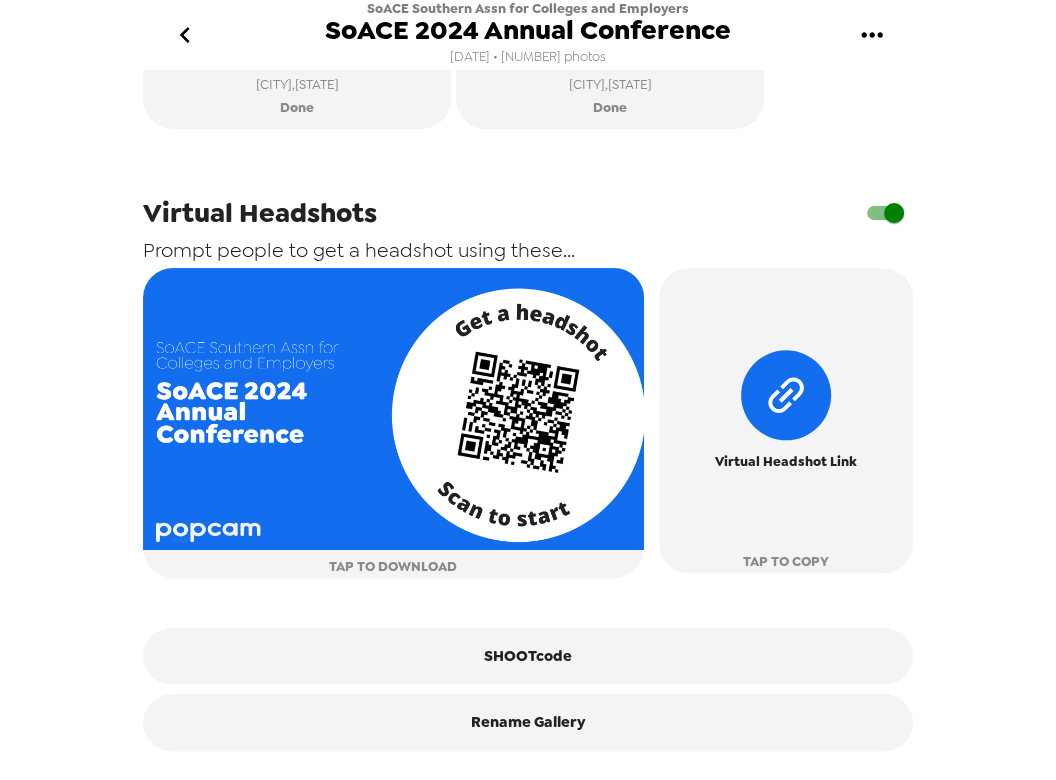 click 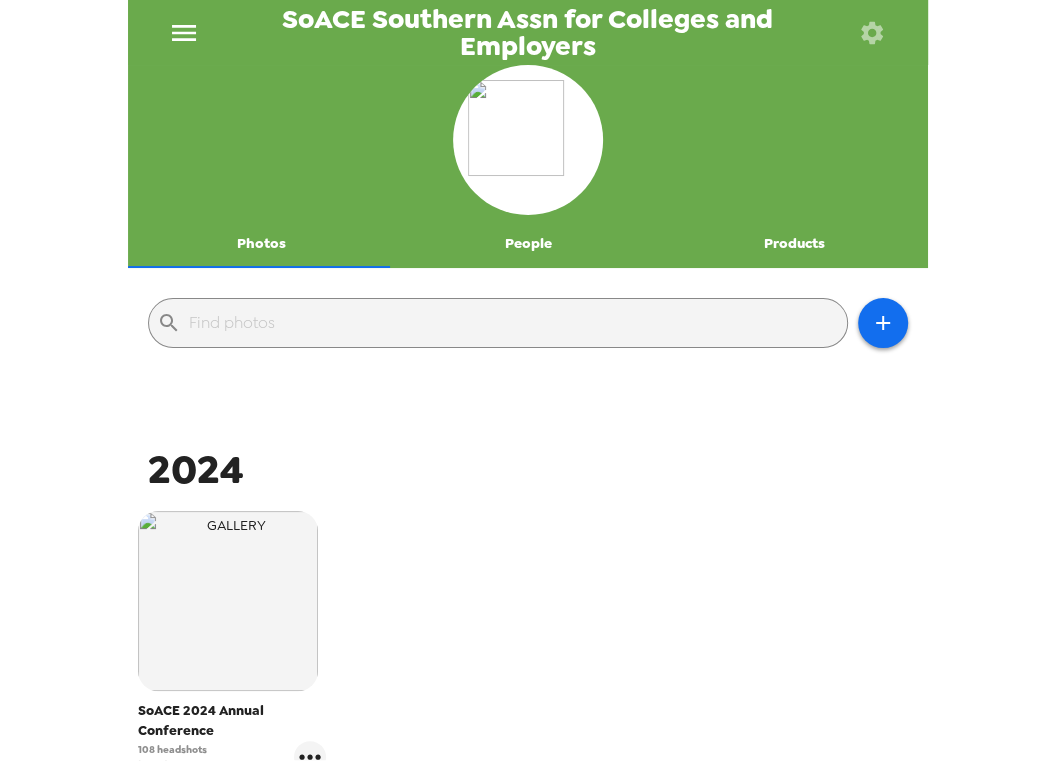 click at bounding box center [184, 32] 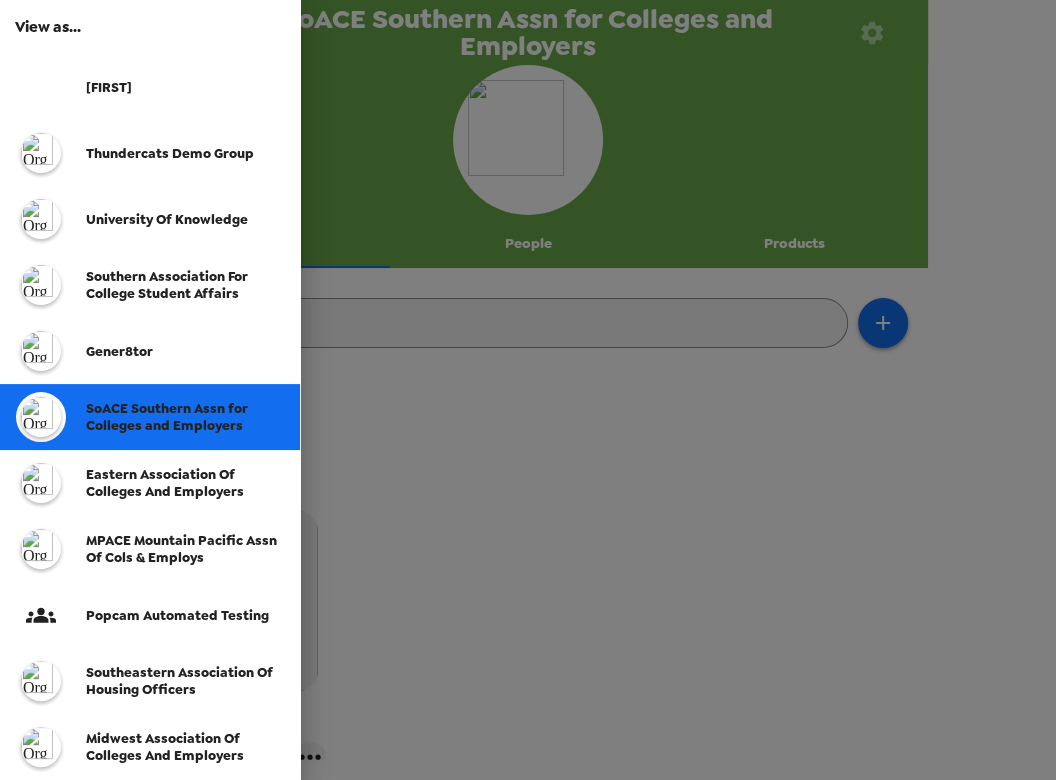 scroll, scrollTop: 363, scrollLeft: 0, axis: vertical 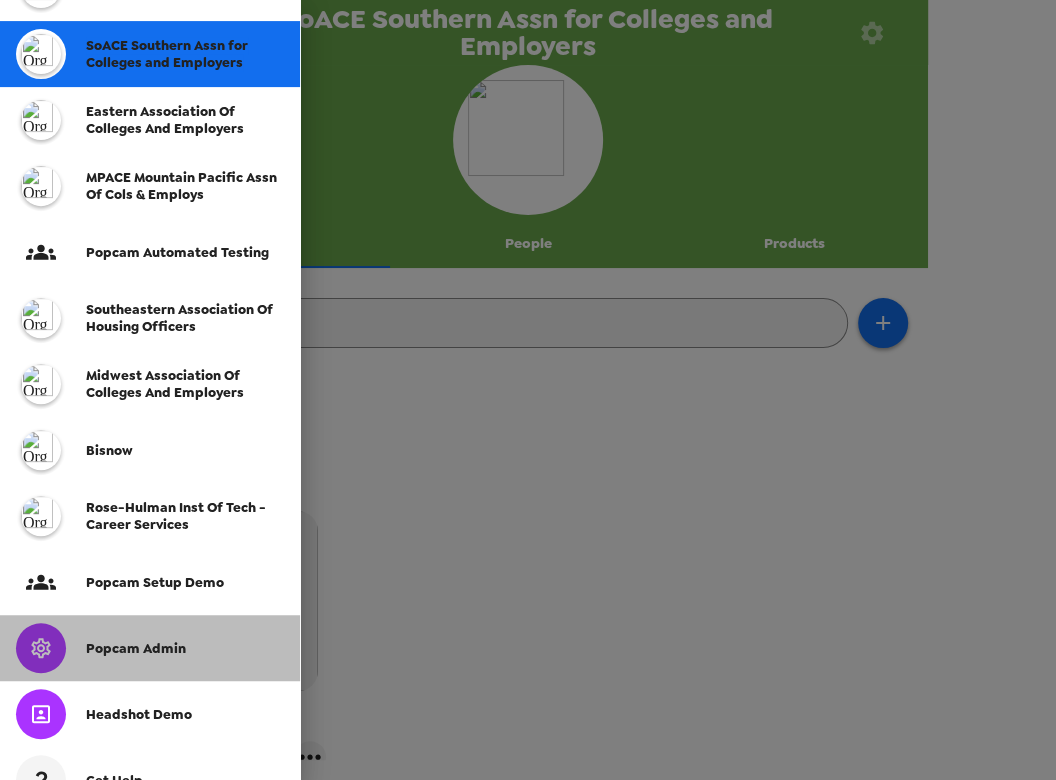 click on "Popcam Admin" at bounding box center (136, 648) 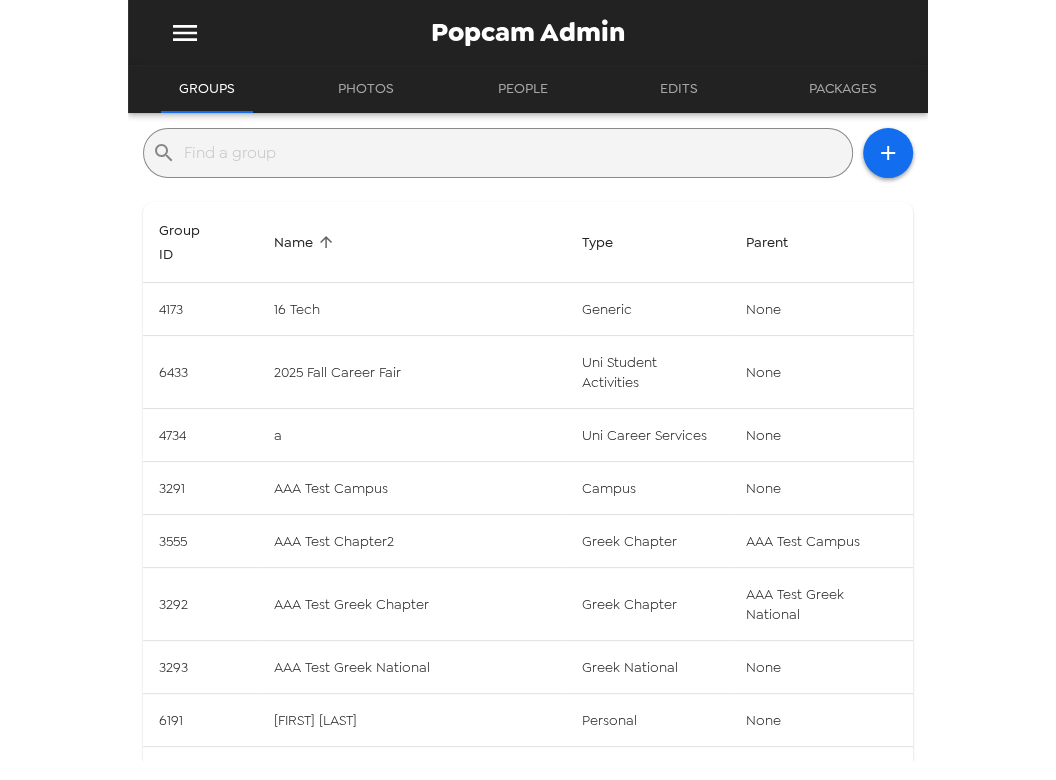 click at bounding box center (514, 153) 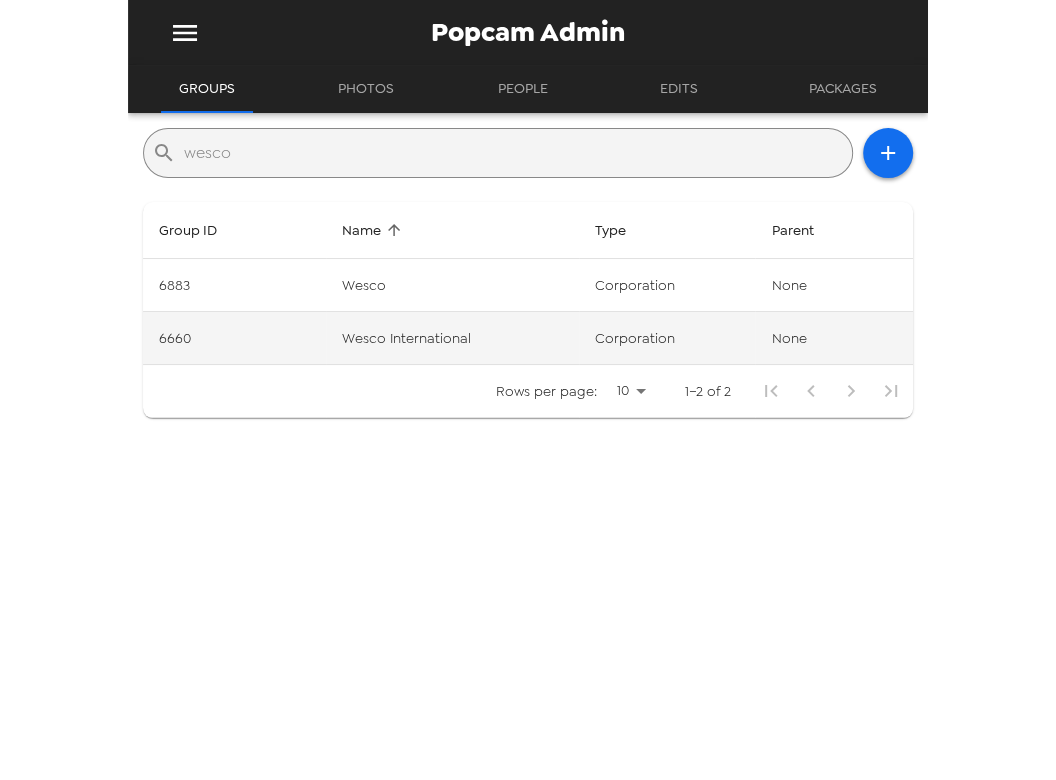 type on "wesco" 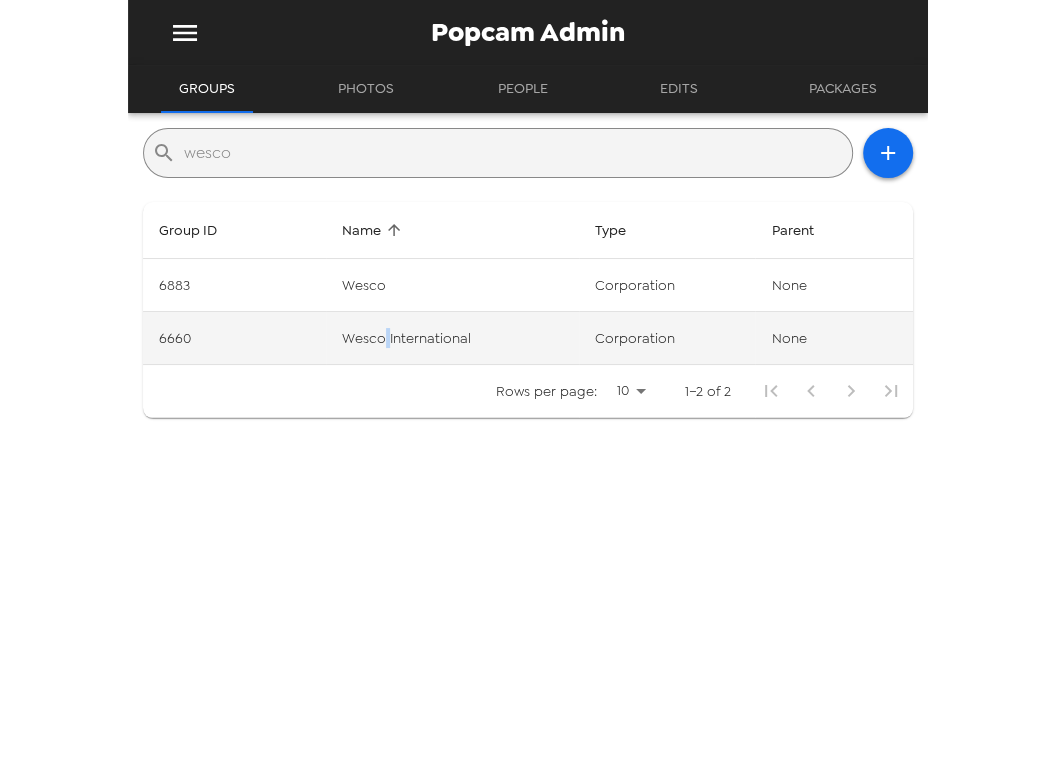 click on "Wesco International" at bounding box center (453, 338) 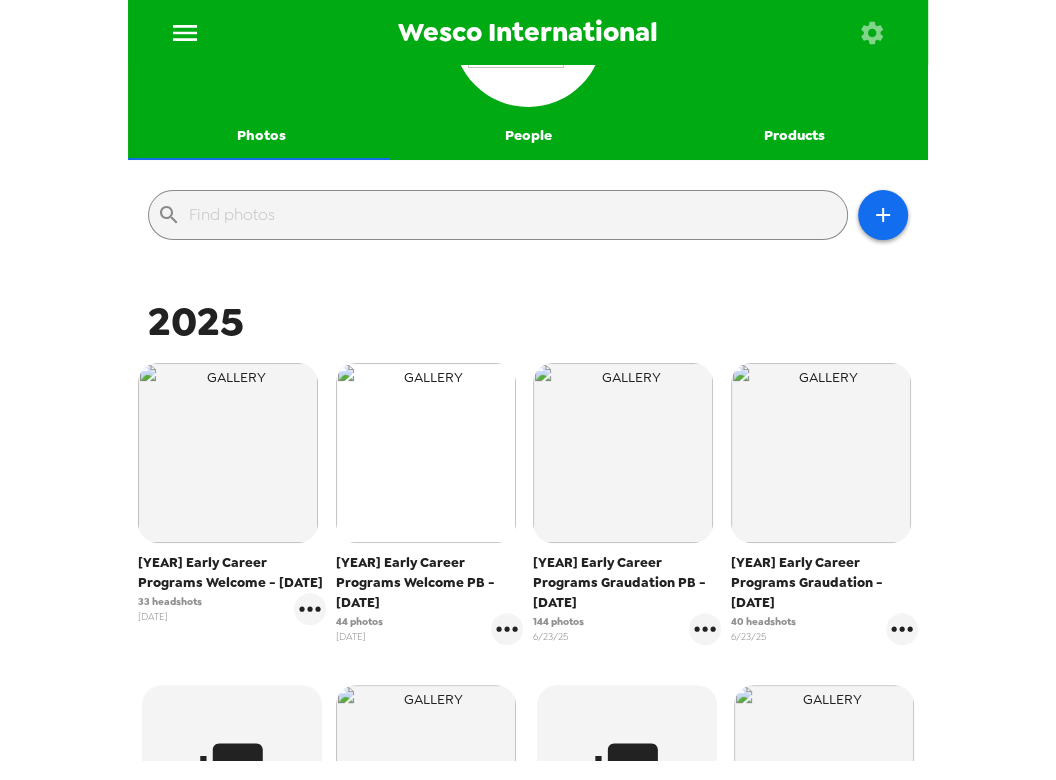 scroll, scrollTop: 272, scrollLeft: 0, axis: vertical 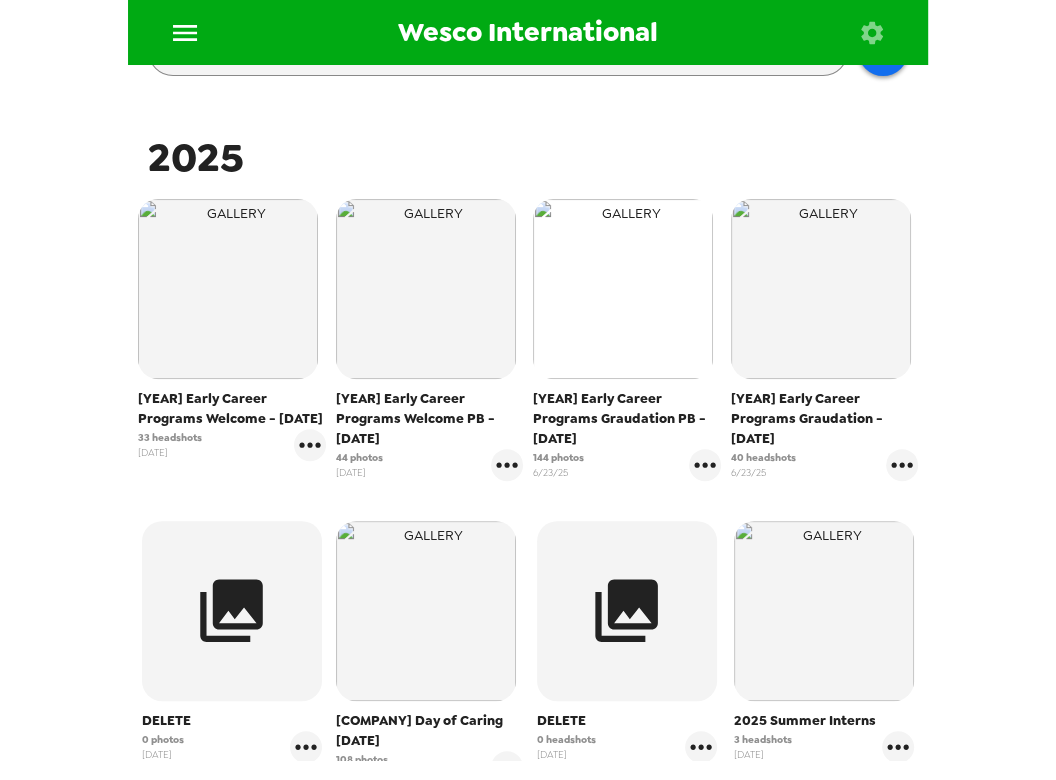 click at bounding box center (623, 289) 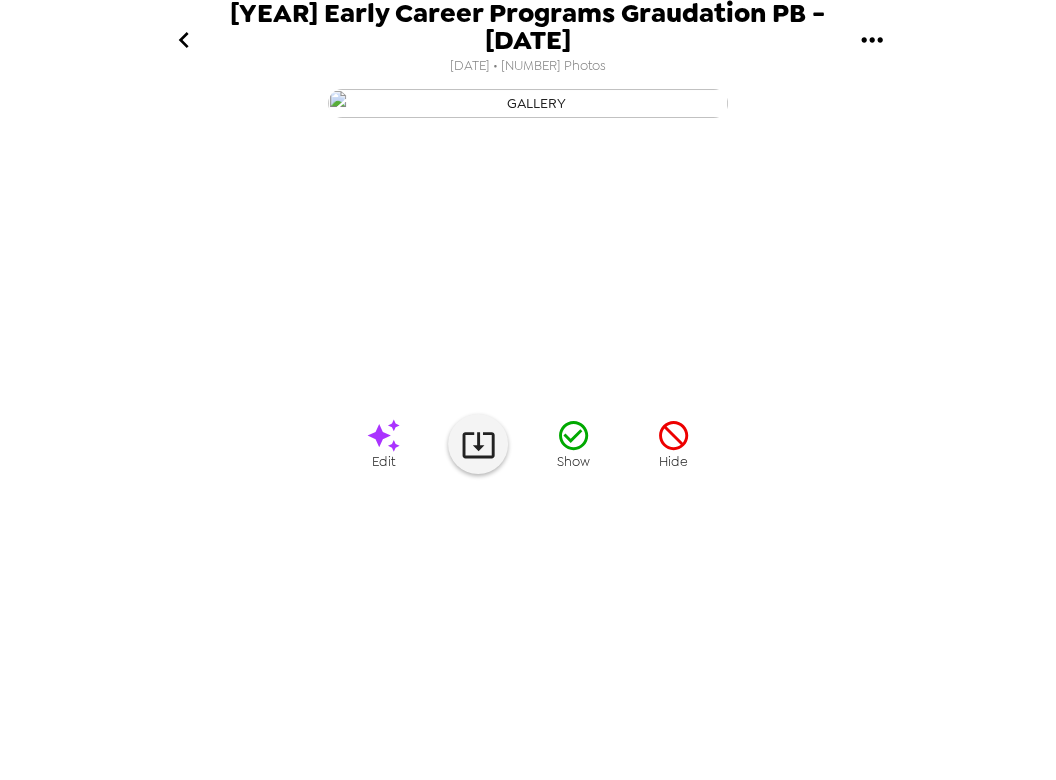 scroll, scrollTop: 75, scrollLeft: 0, axis: vertical 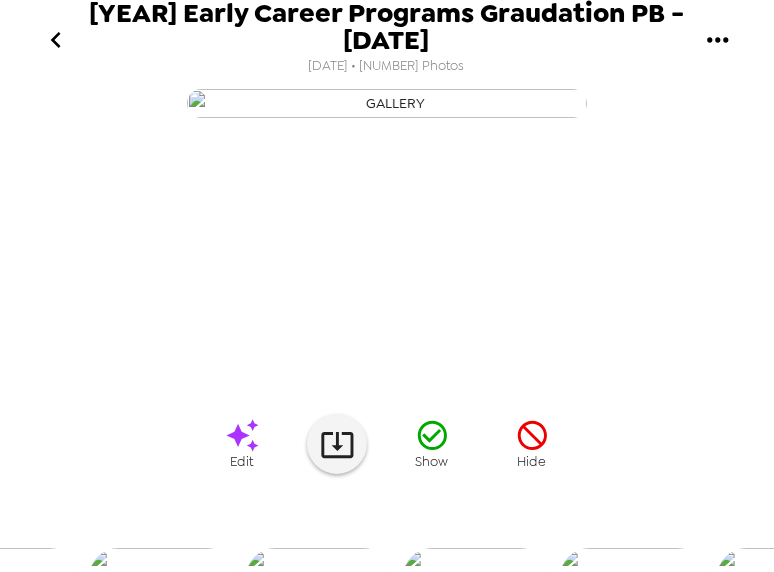 click 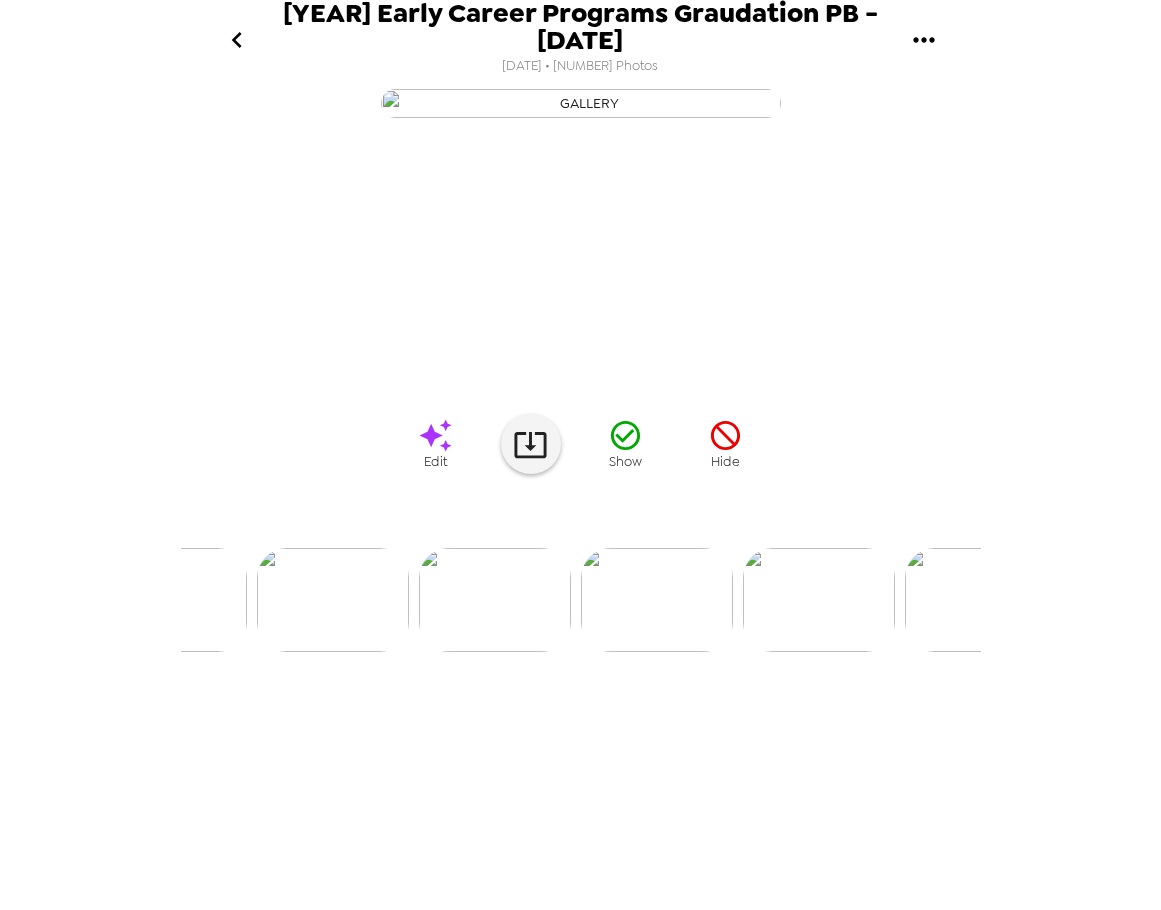 scroll, scrollTop: 0, scrollLeft: 2417, axis: horizontal 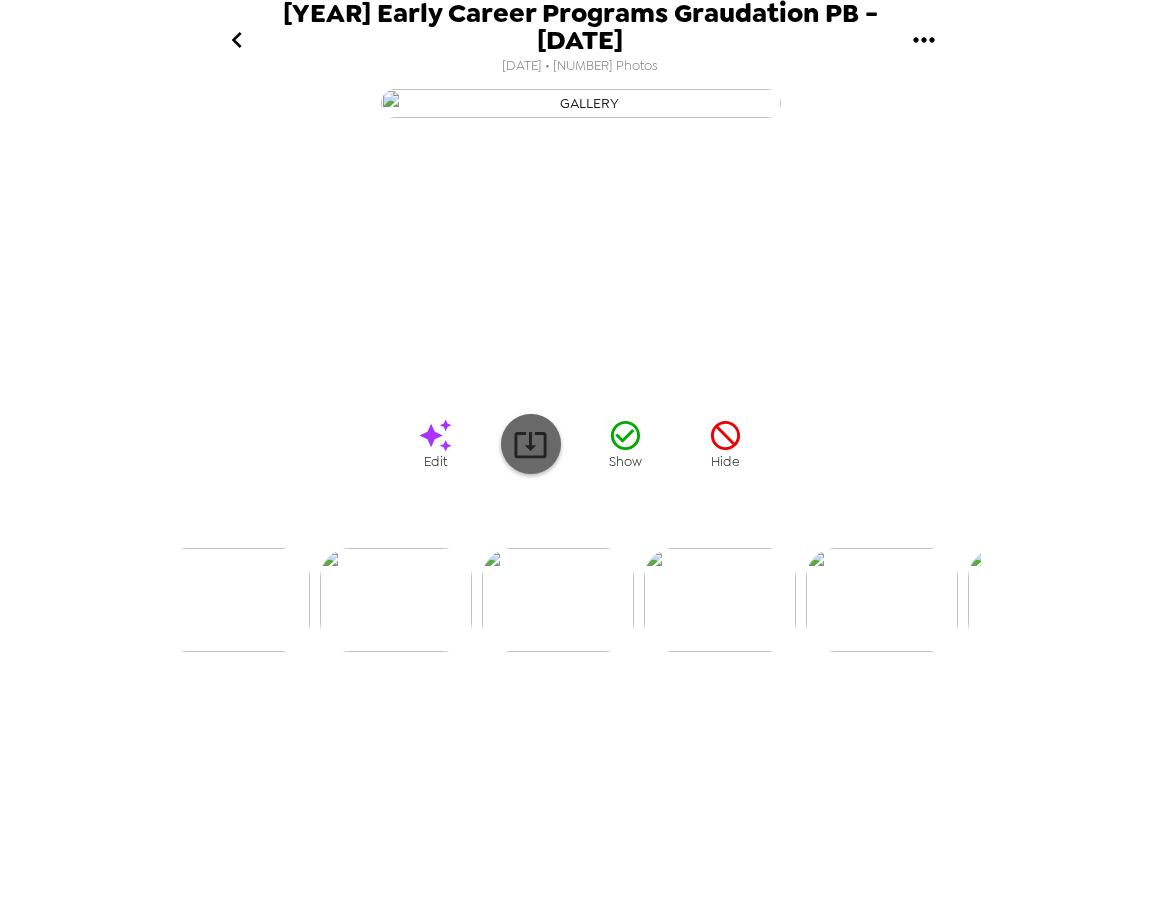 click 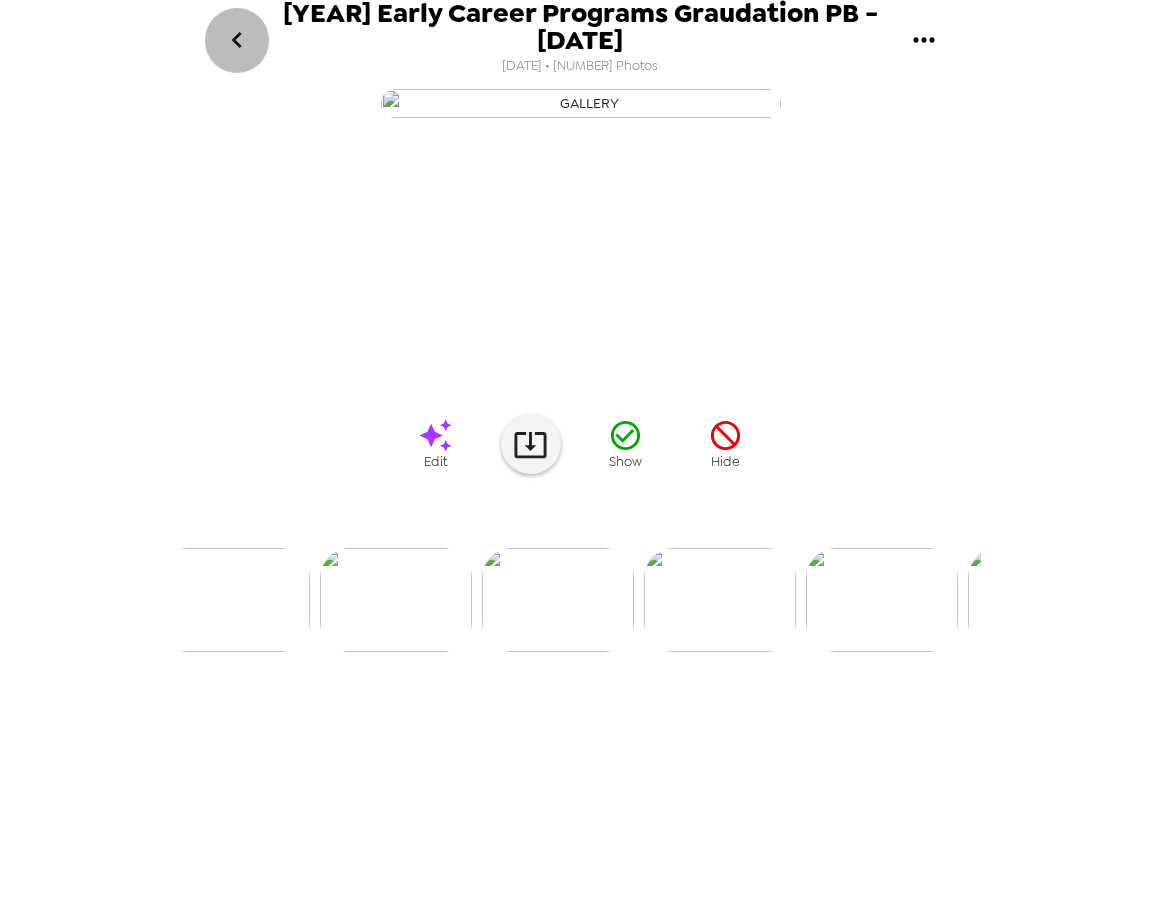 click at bounding box center (237, 40) 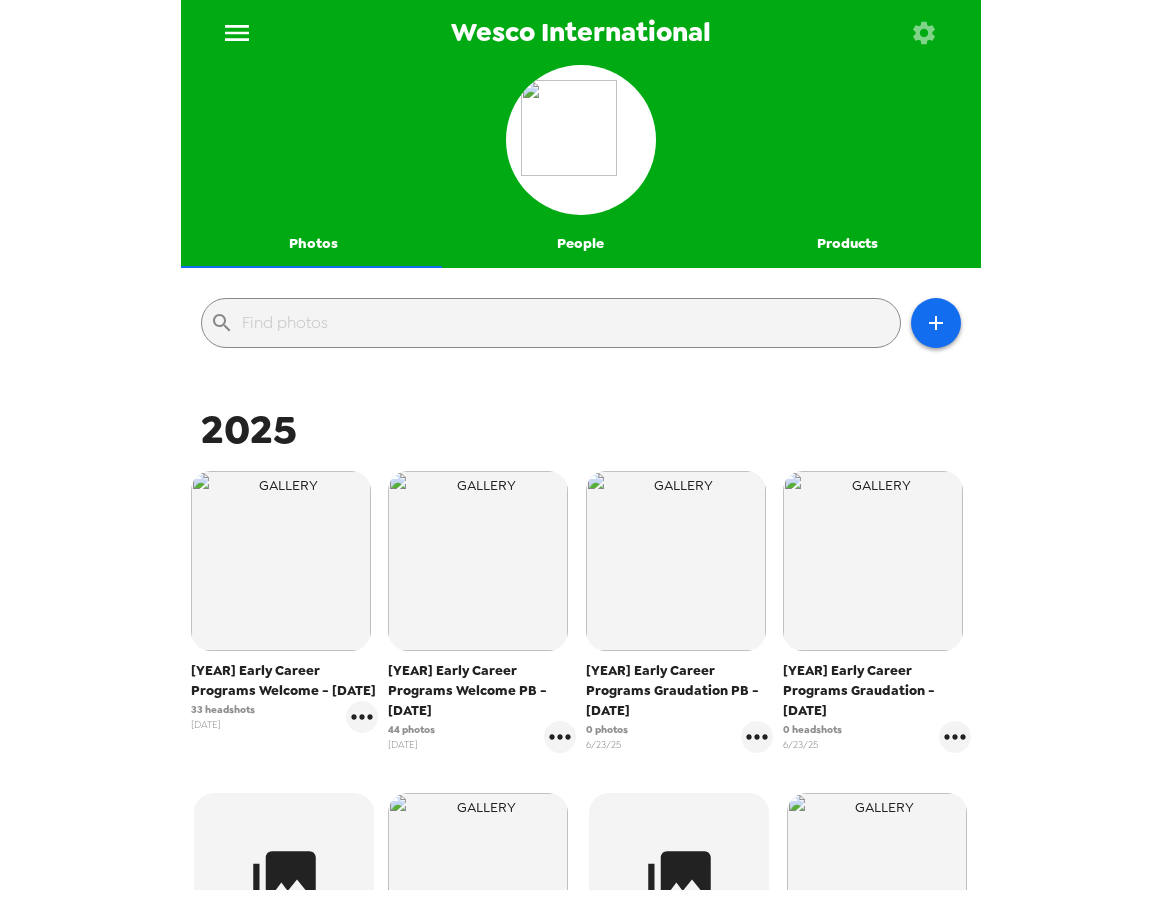 click 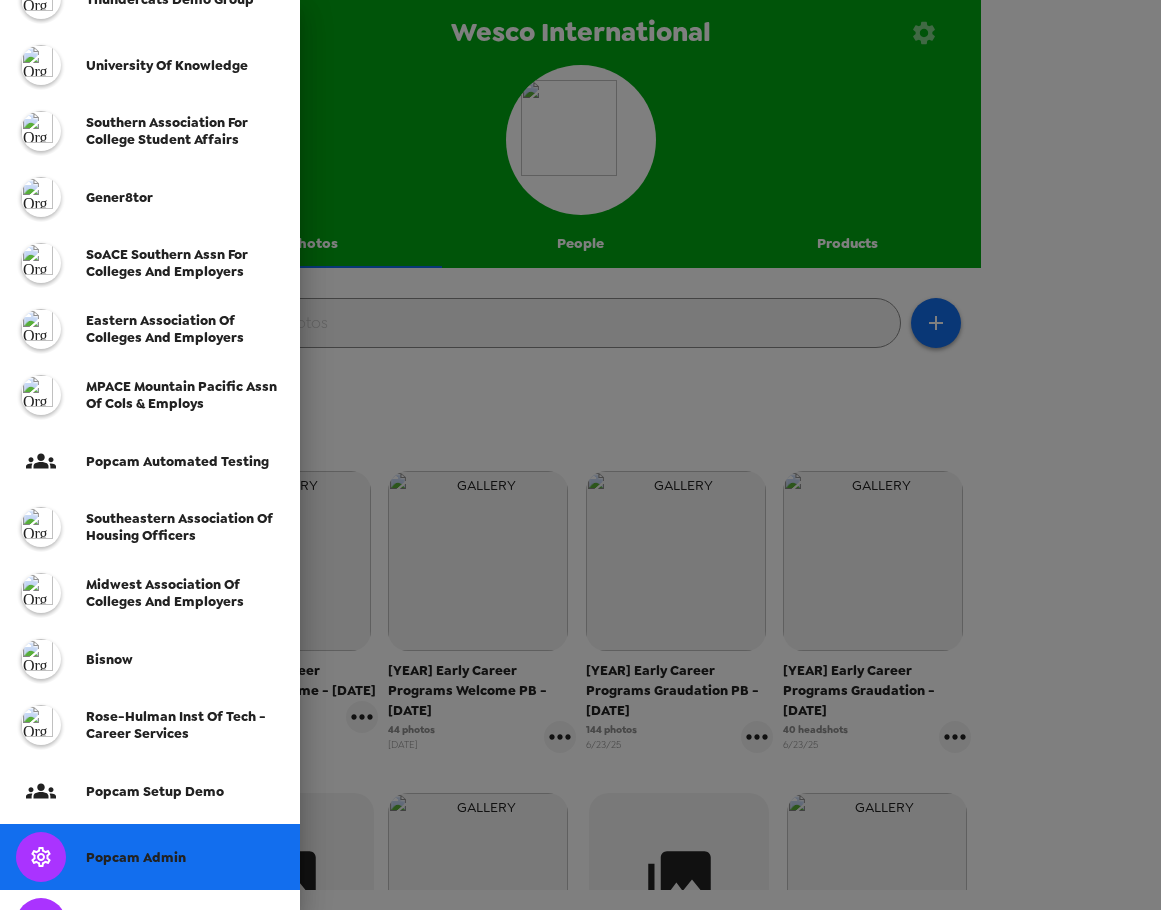 scroll, scrollTop: 366, scrollLeft: 0, axis: vertical 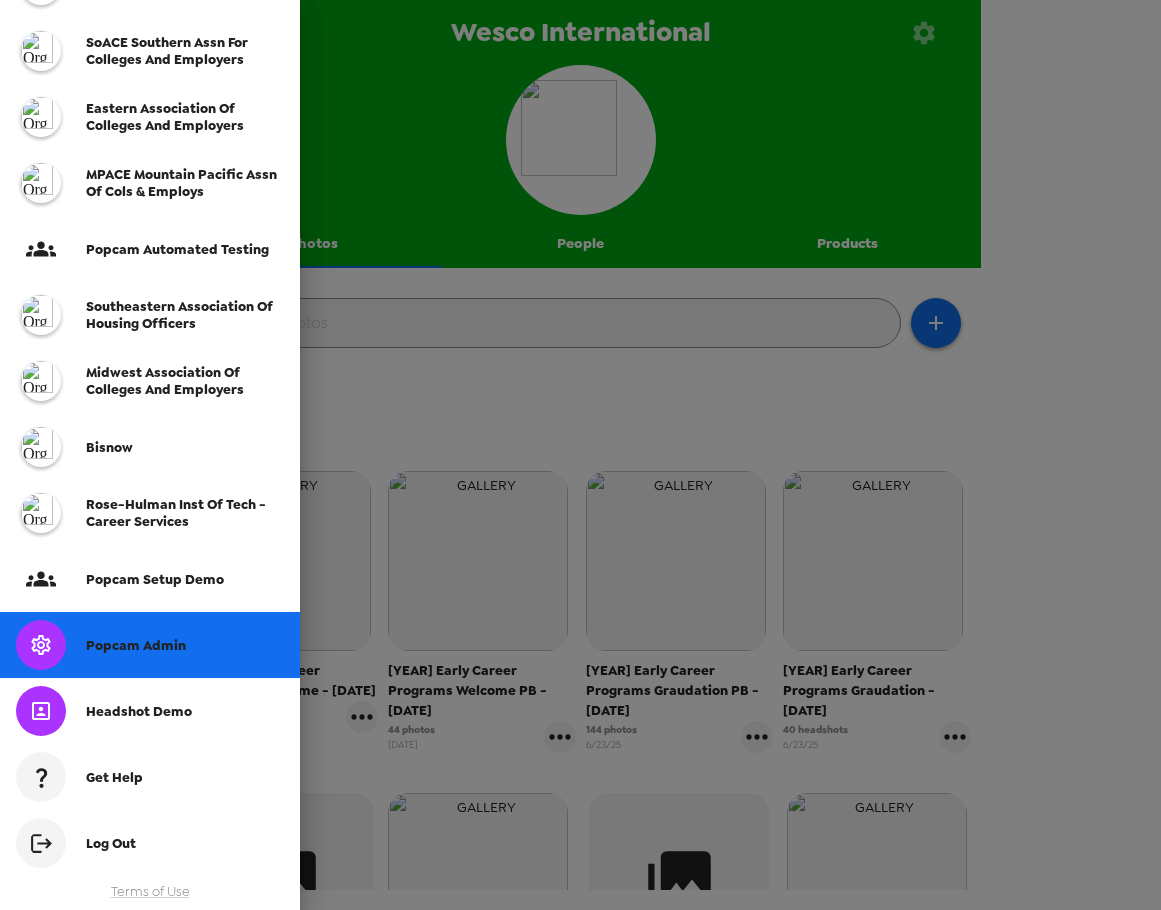 click on "Popcam Admin" at bounding box center [136, 645] 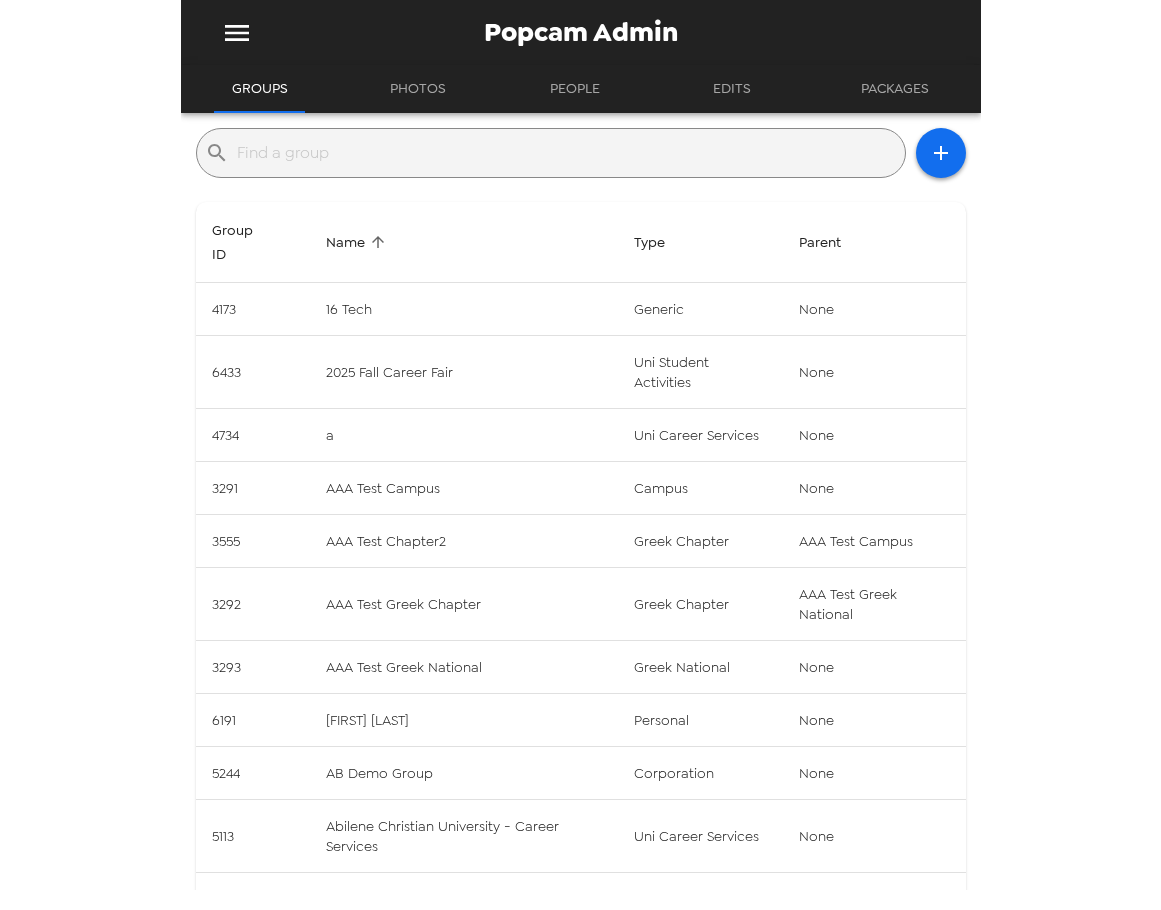 click at bounding box center [567, 153] 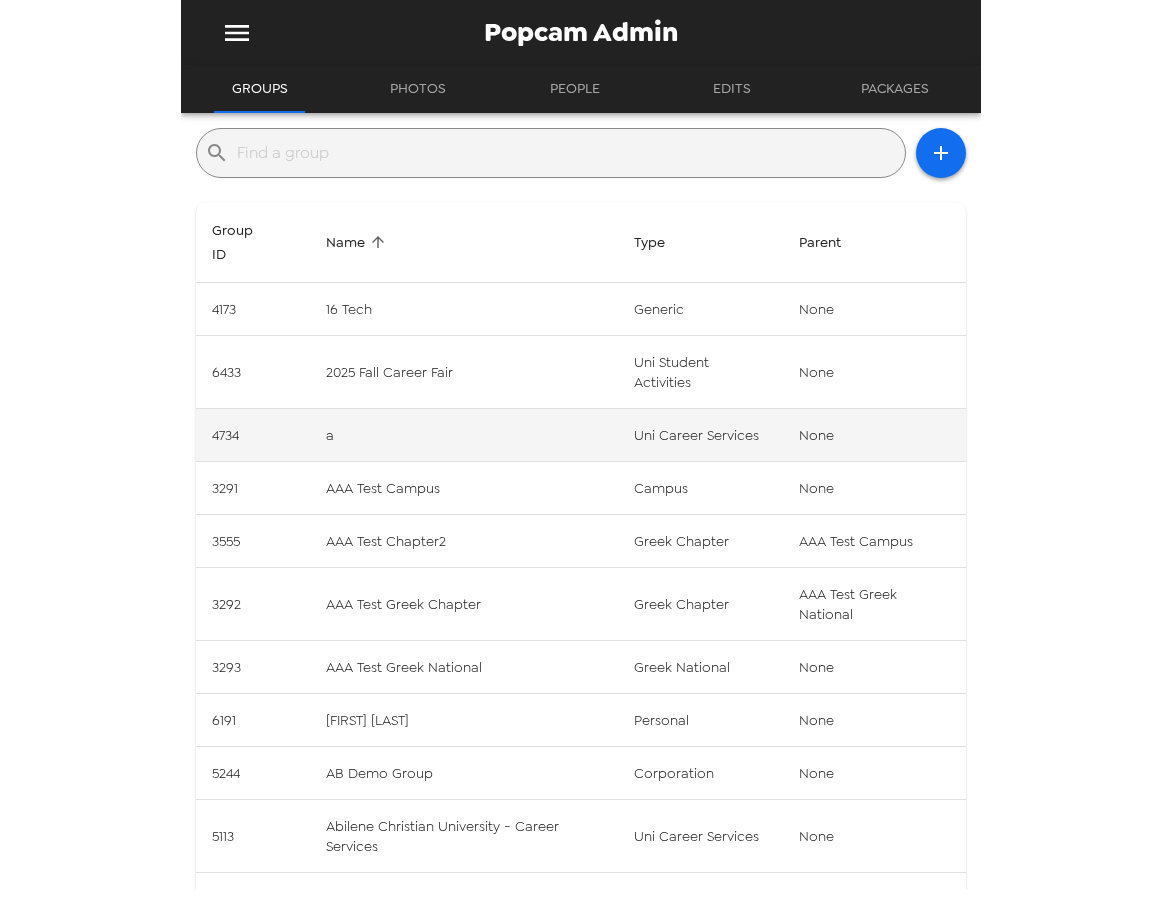 click on "uni career services" at bounding box center [700, 435] 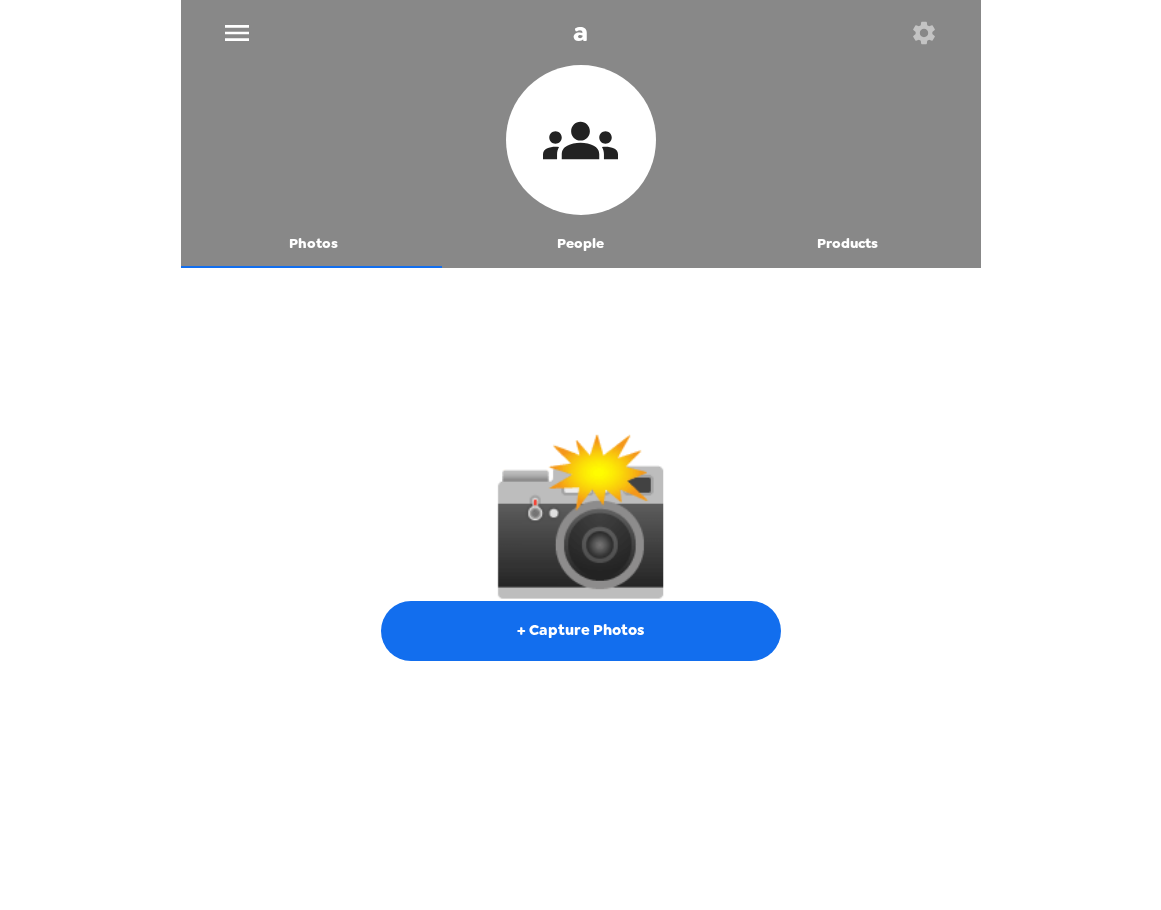 click on "People" at bounding box center (580, 244) 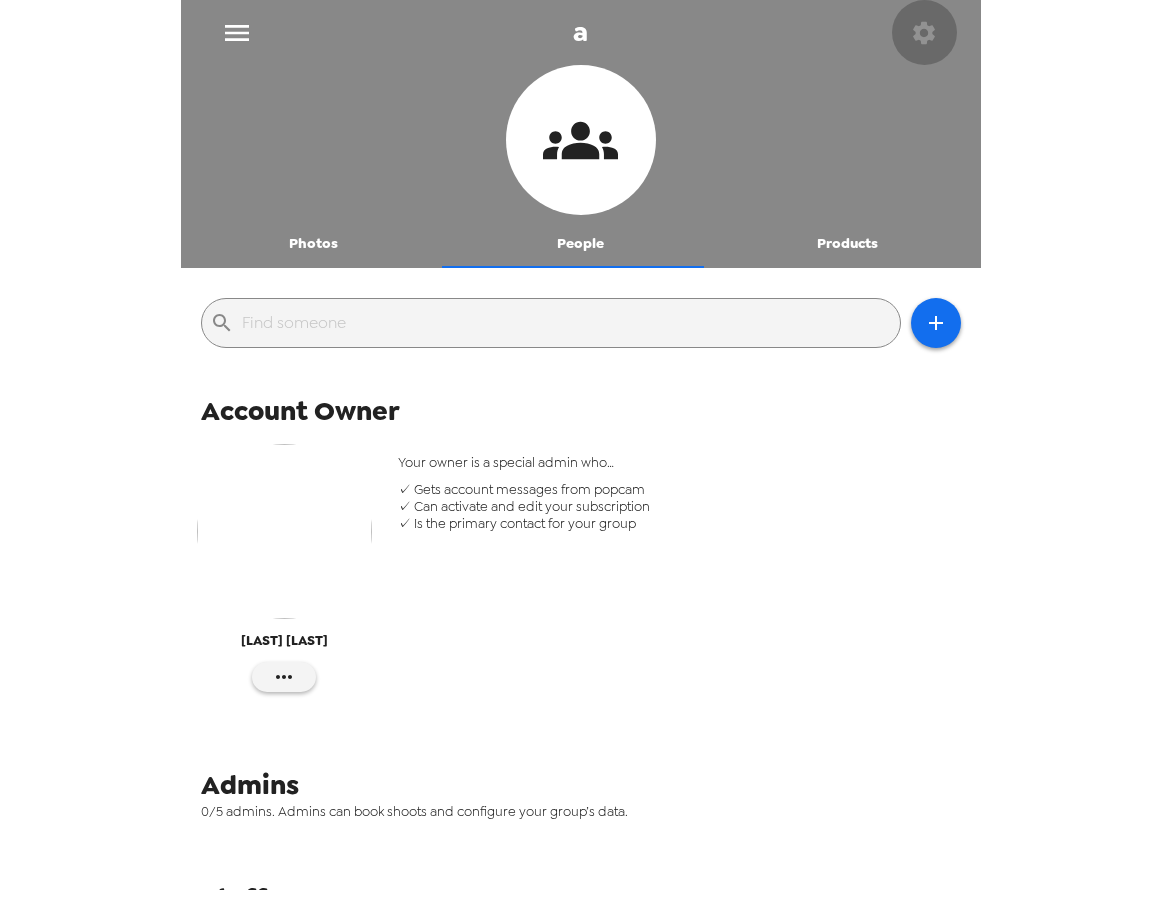 click 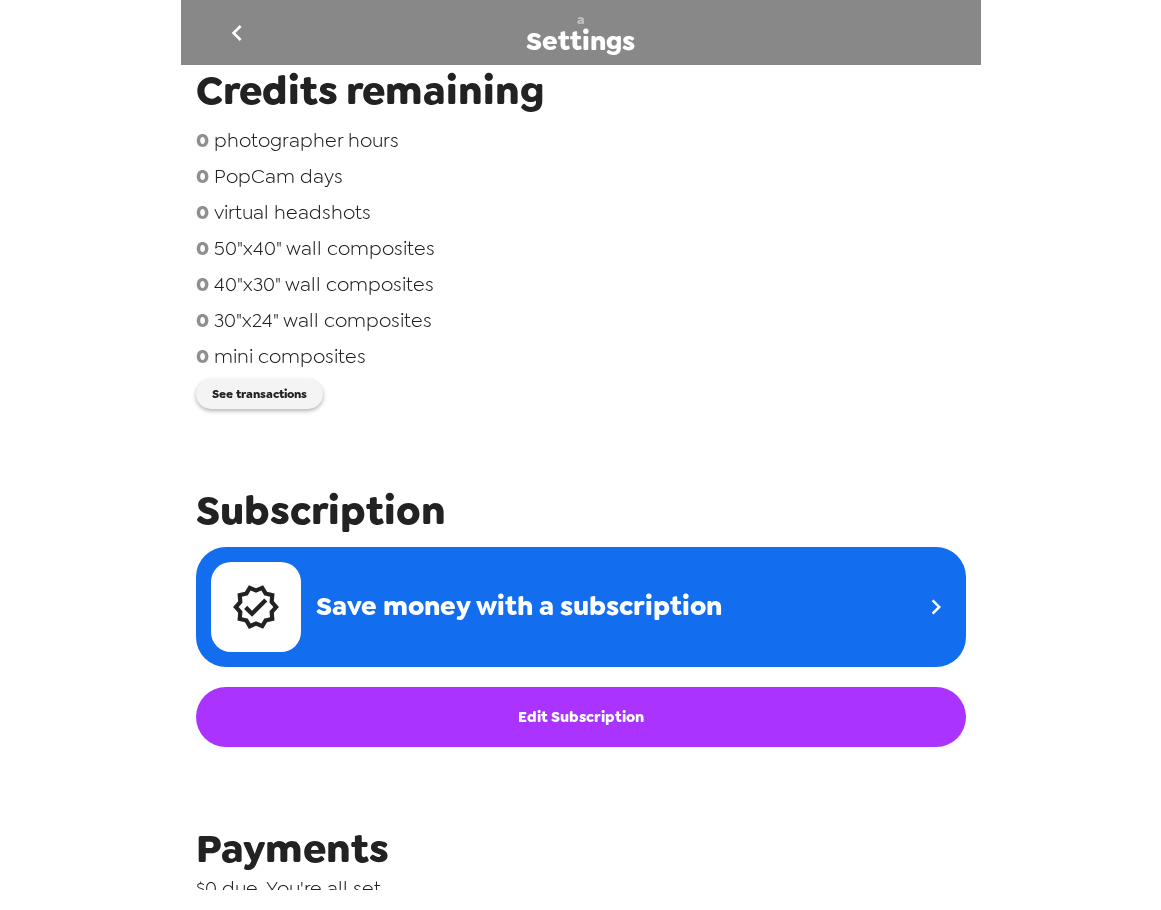 scroll, scrollTop: 782, scrollLeft: 0, axis: vertical 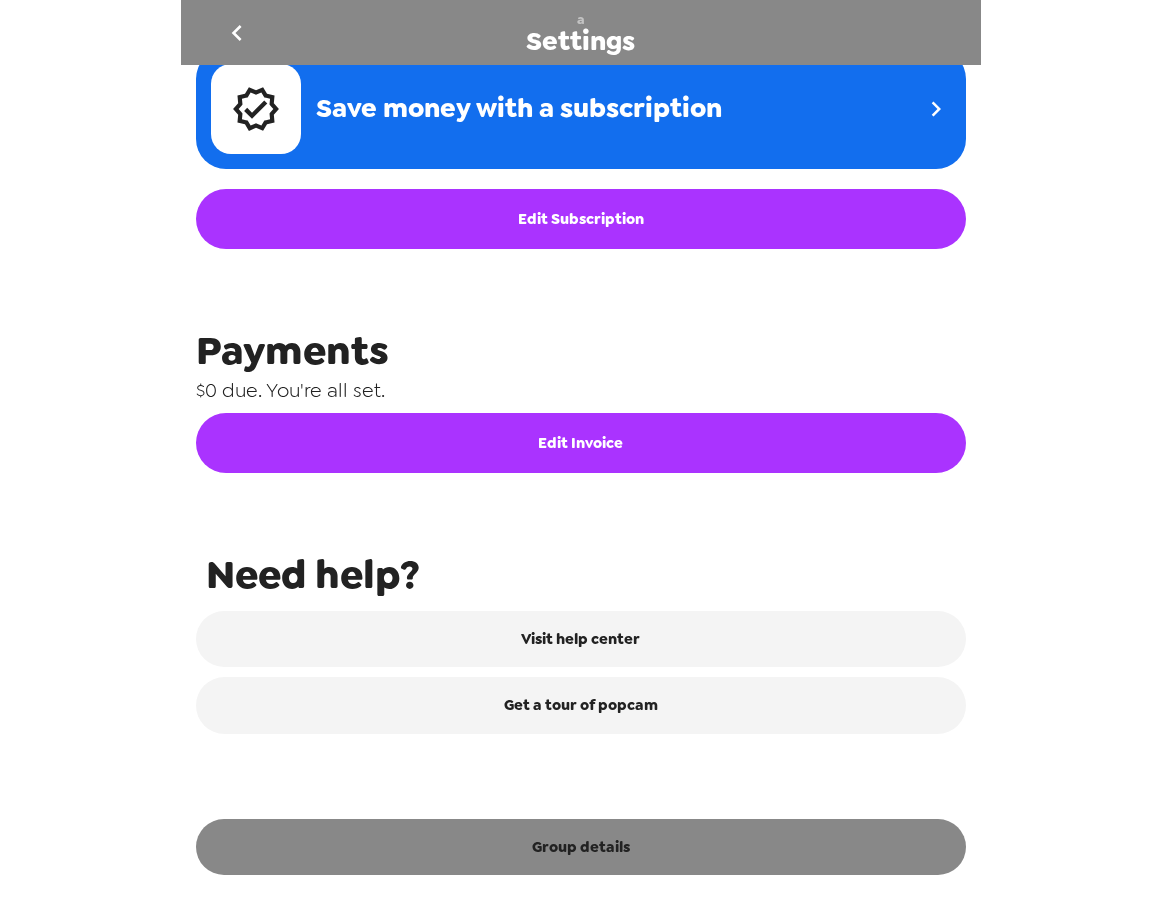 click on "Group details" at bounding box center [581, 847] 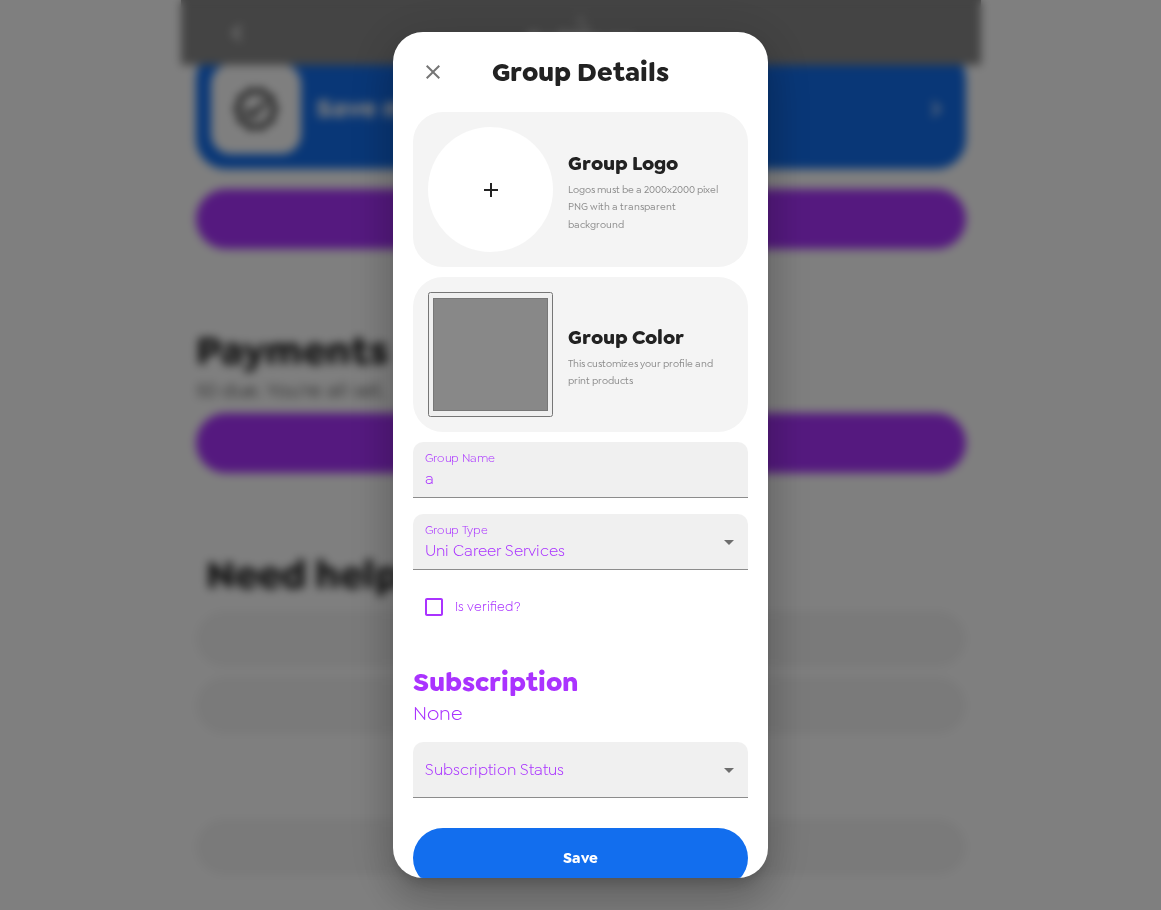 scroll, scrollTop: 782, scrollLeft: 0, axis: vertical 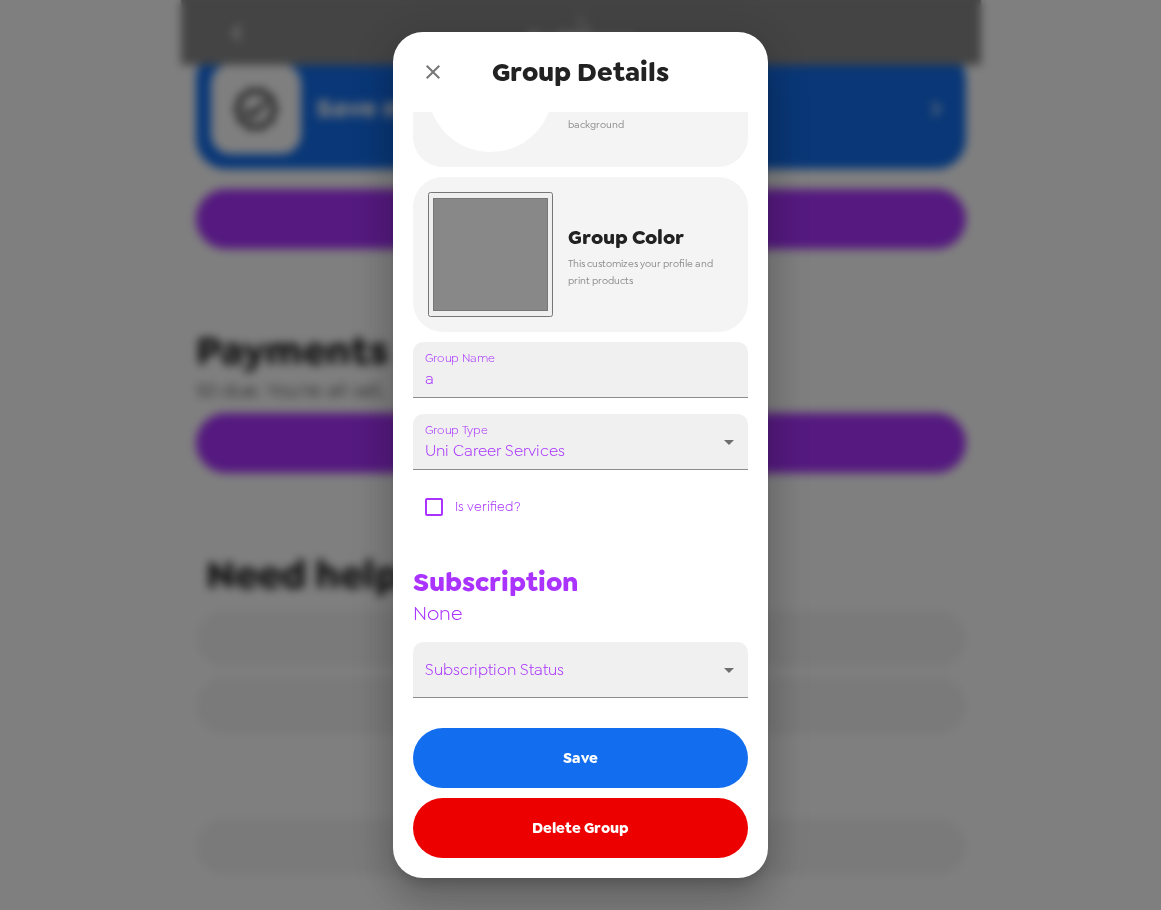 click on "Delete Group" at bounding box center (580, 828) 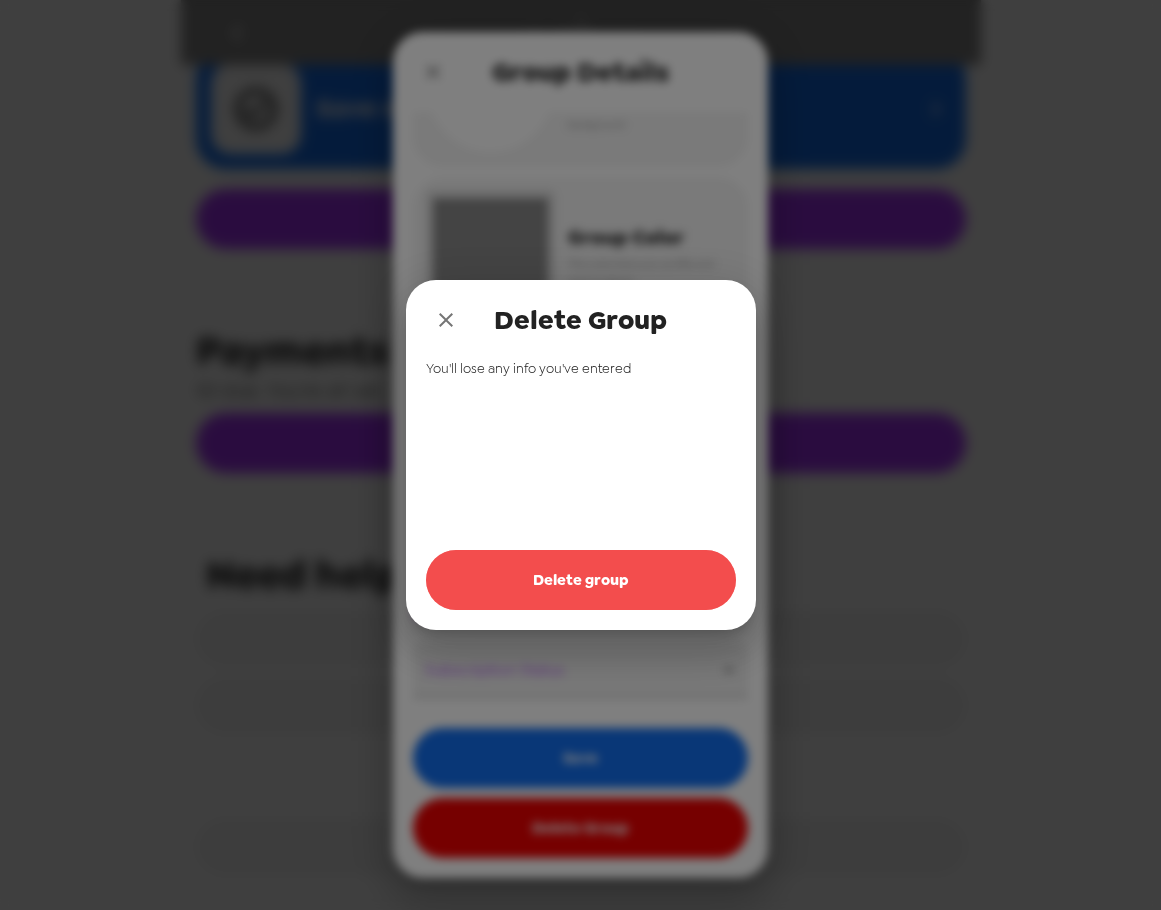 click on "Delete group" at bounding box center [581, 580] 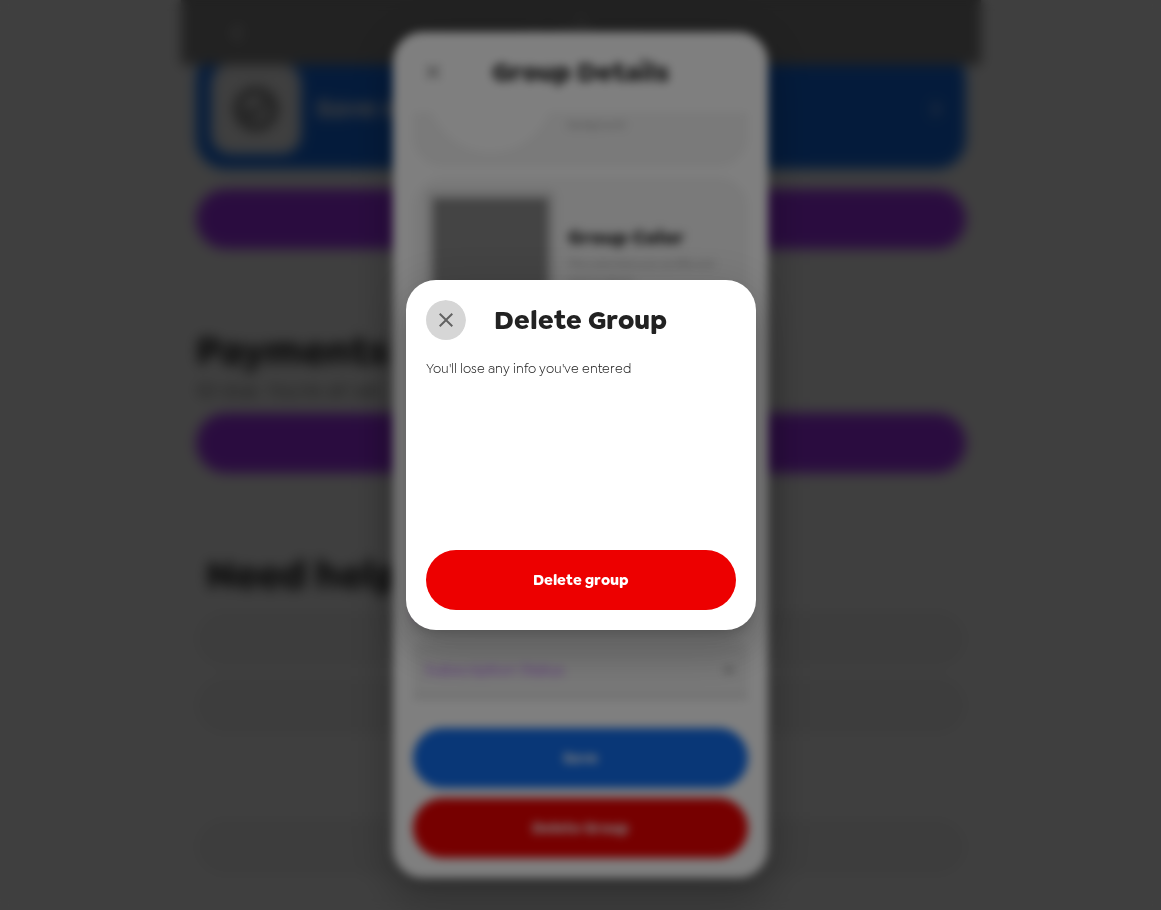 drag, startPoint x: 450, startPoint y: 305, endPoint x: 450, endPoint y: 279, distance: 26 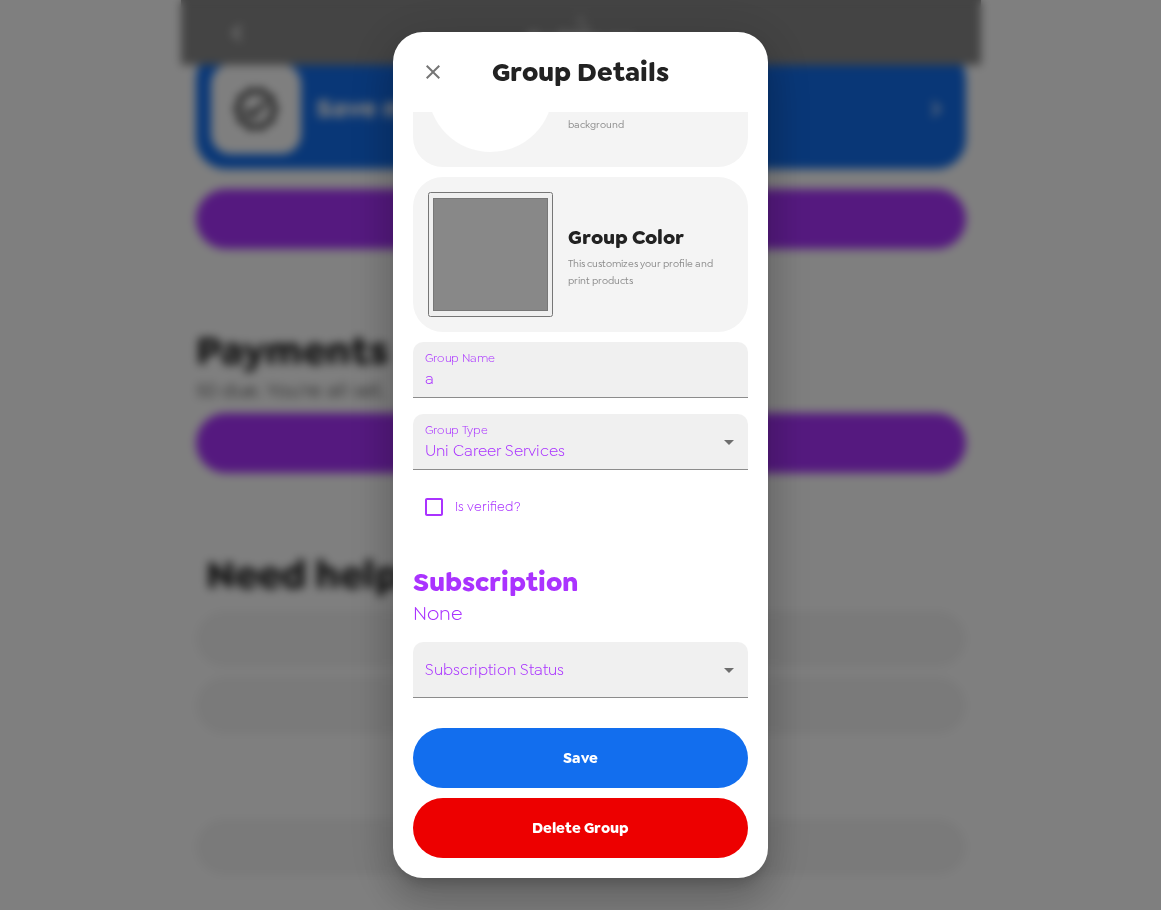 drag, startPoint x: 438, startPoint y: 76, endPoint x: 405, endPoint y: 62, distance: 35.846897 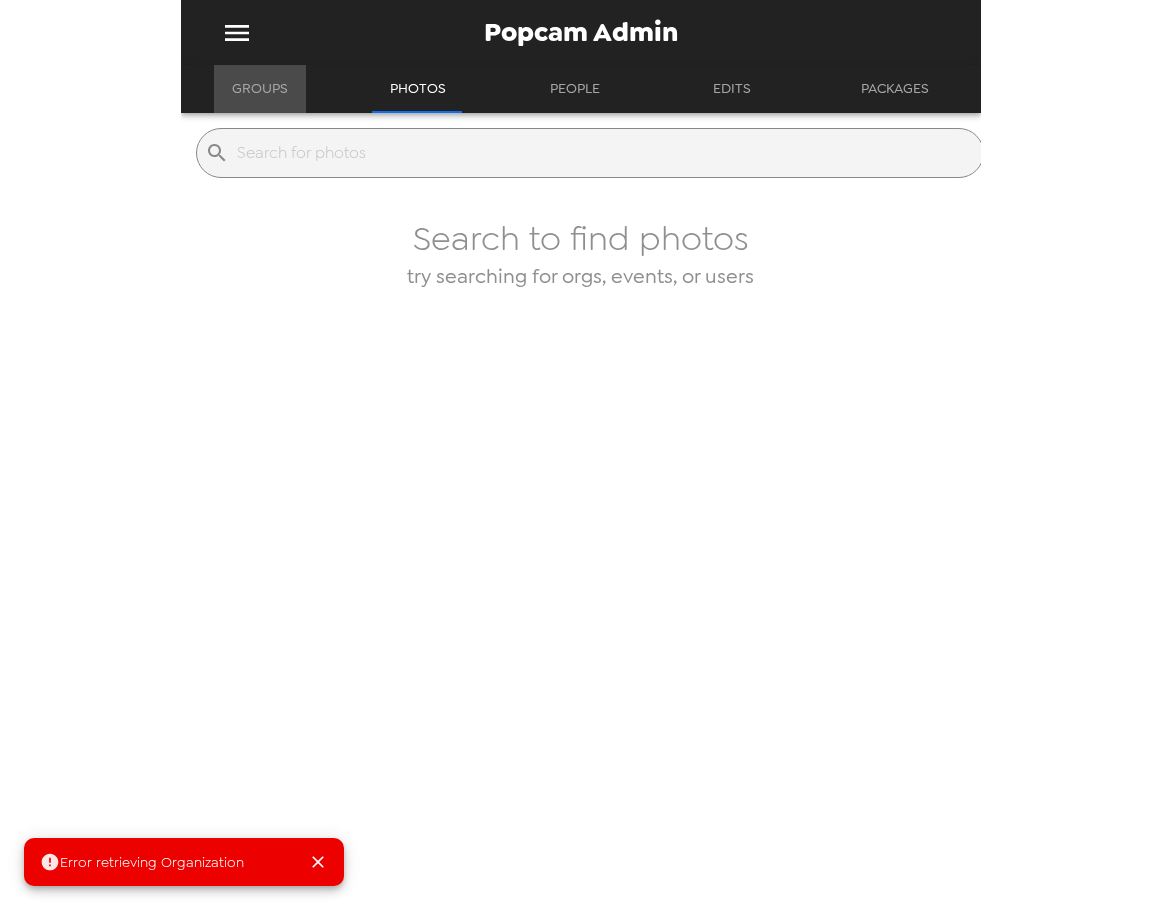 drag, startPoint x: 248, startPoint y: 90, endPoint x: 269, endPoint y: 103, distance: 24.698177 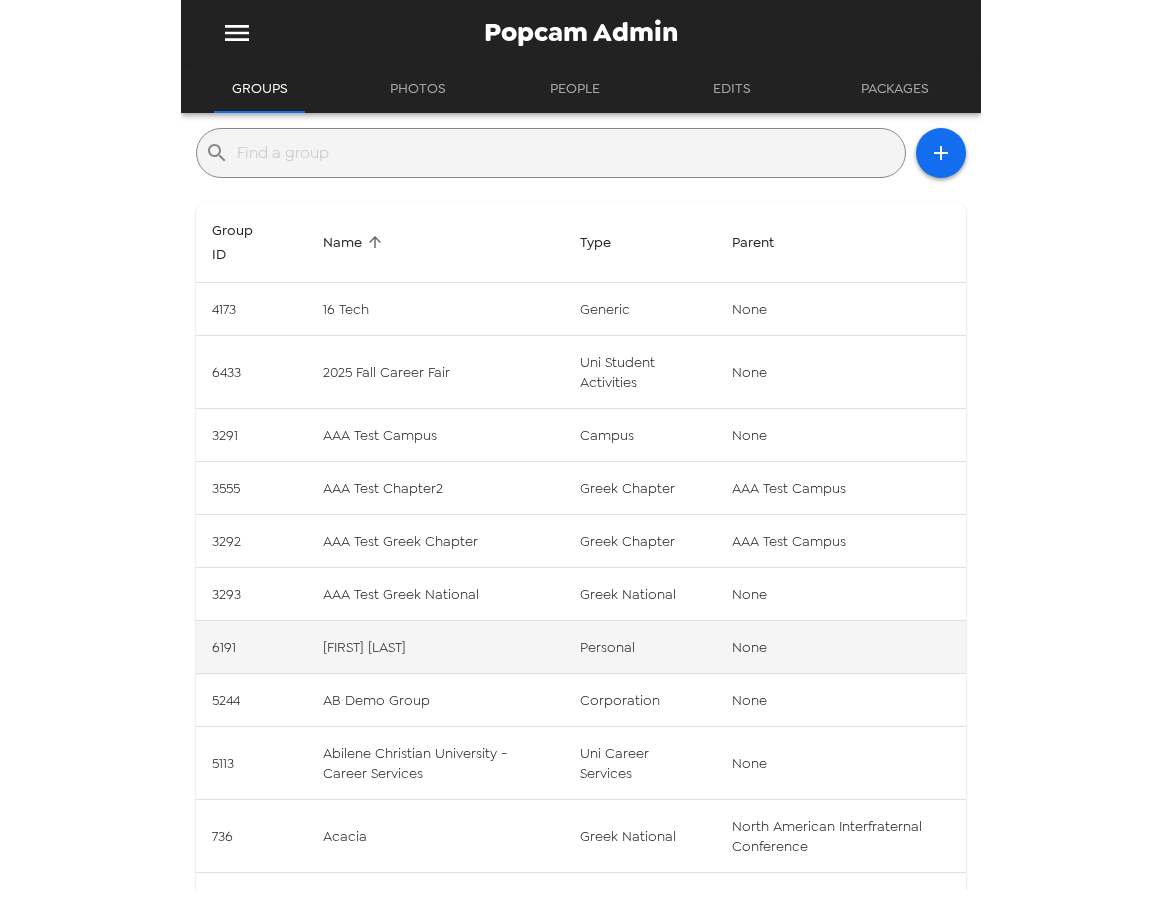 click on "[FIRST] [LAST]" at bounding box center [436, 647] 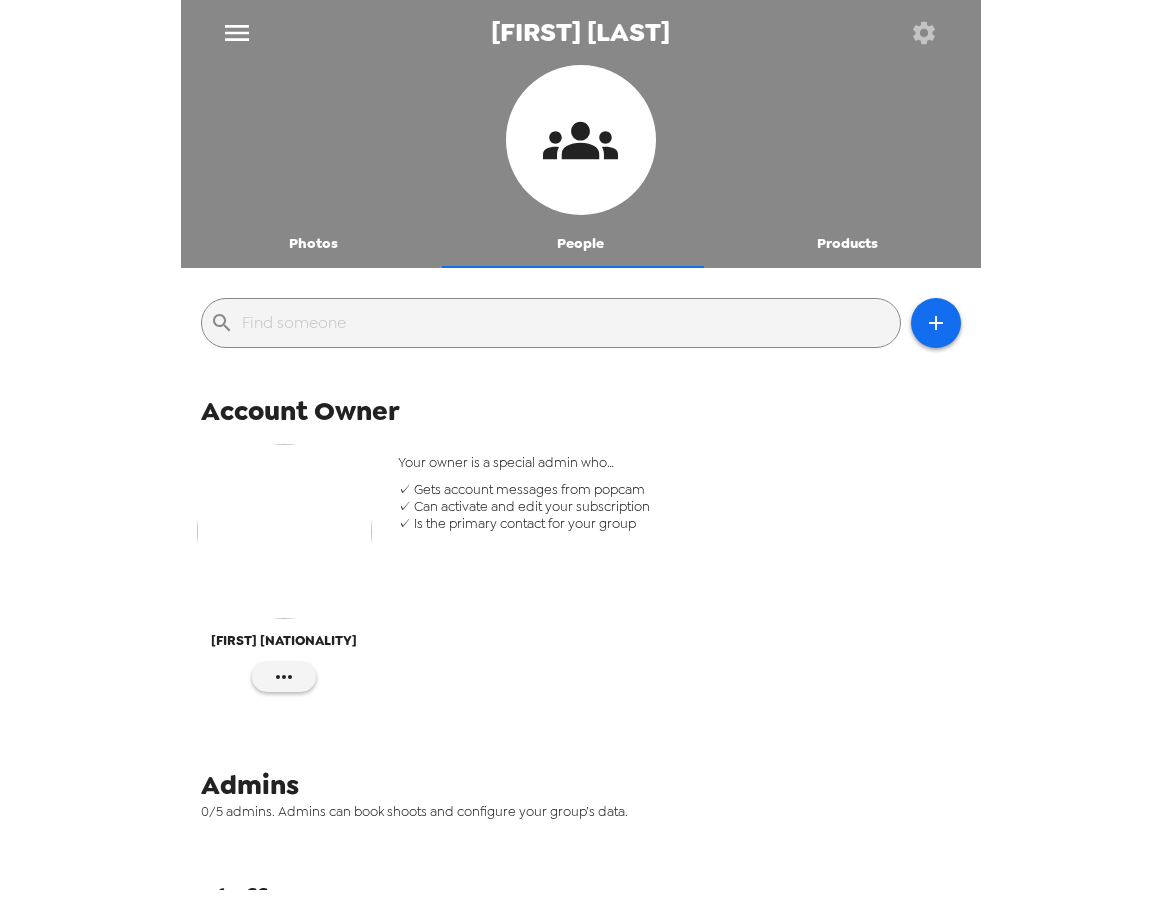 click on "Photos" at bounding box center (314, 244) 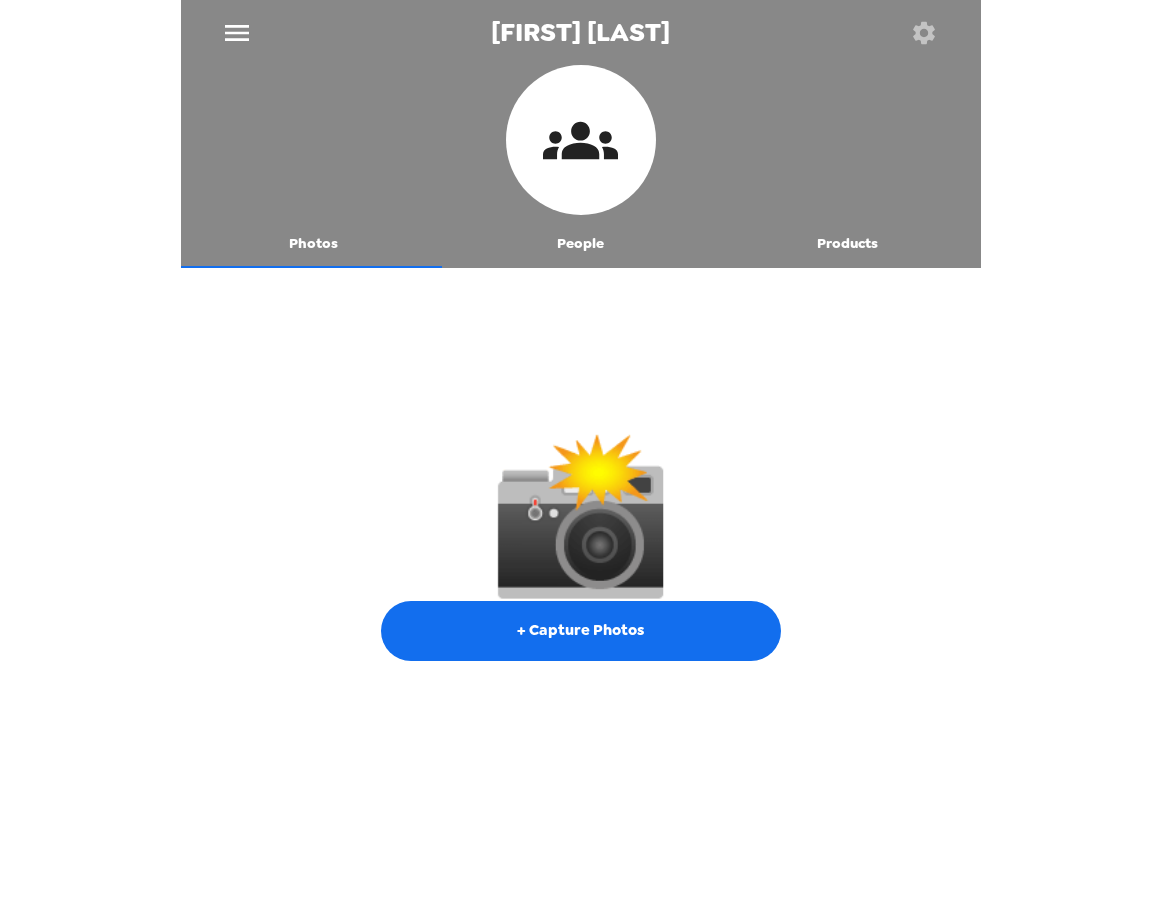 click on "Photos People Products" at bounding box center (581, 166) 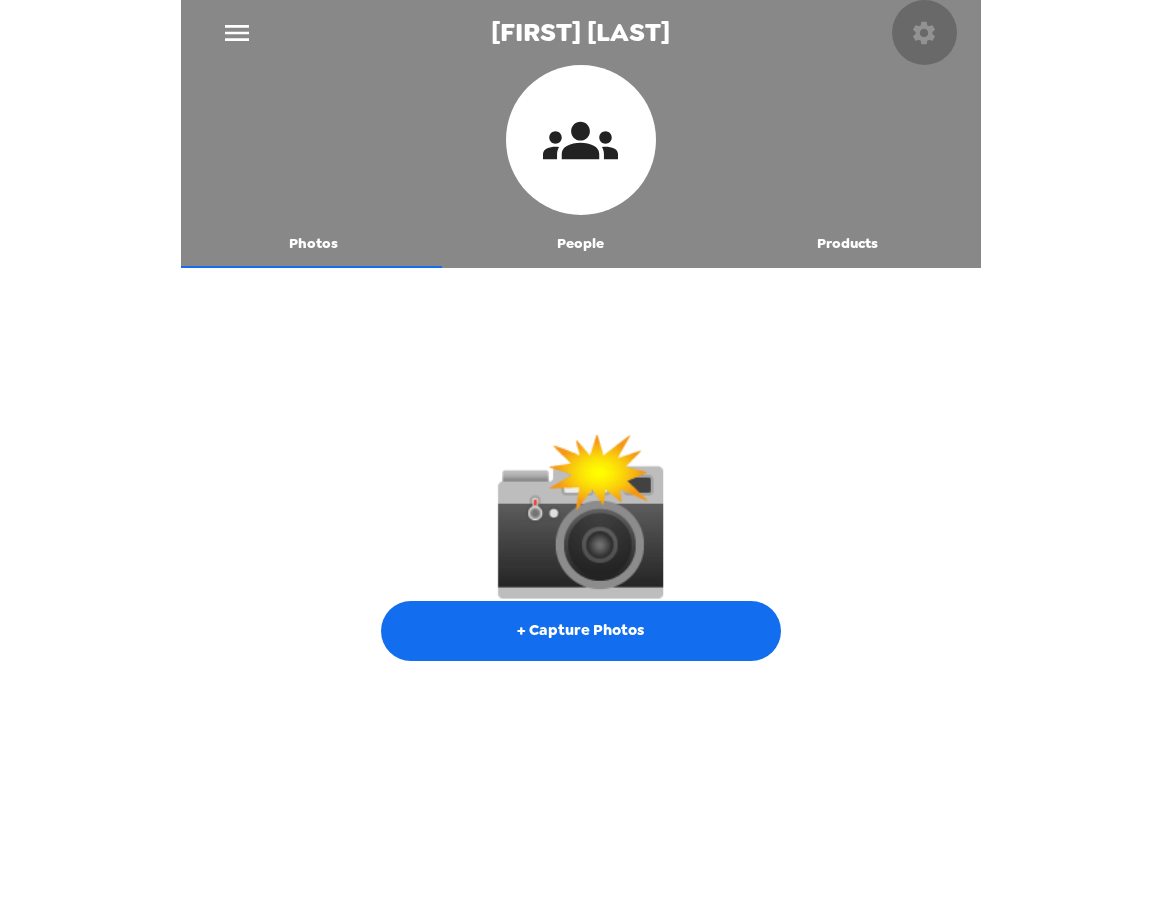 click 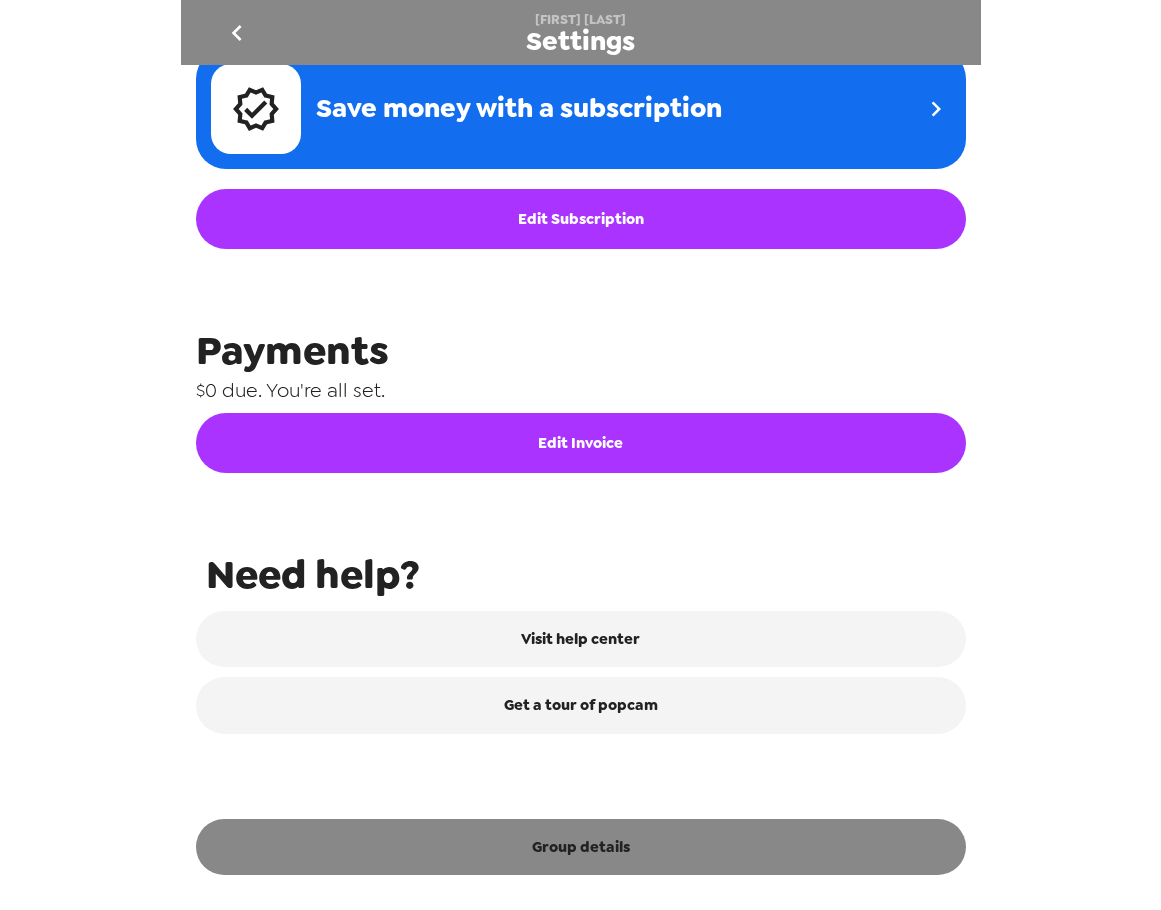 click on "Group details" at bounding box center (581, 847) 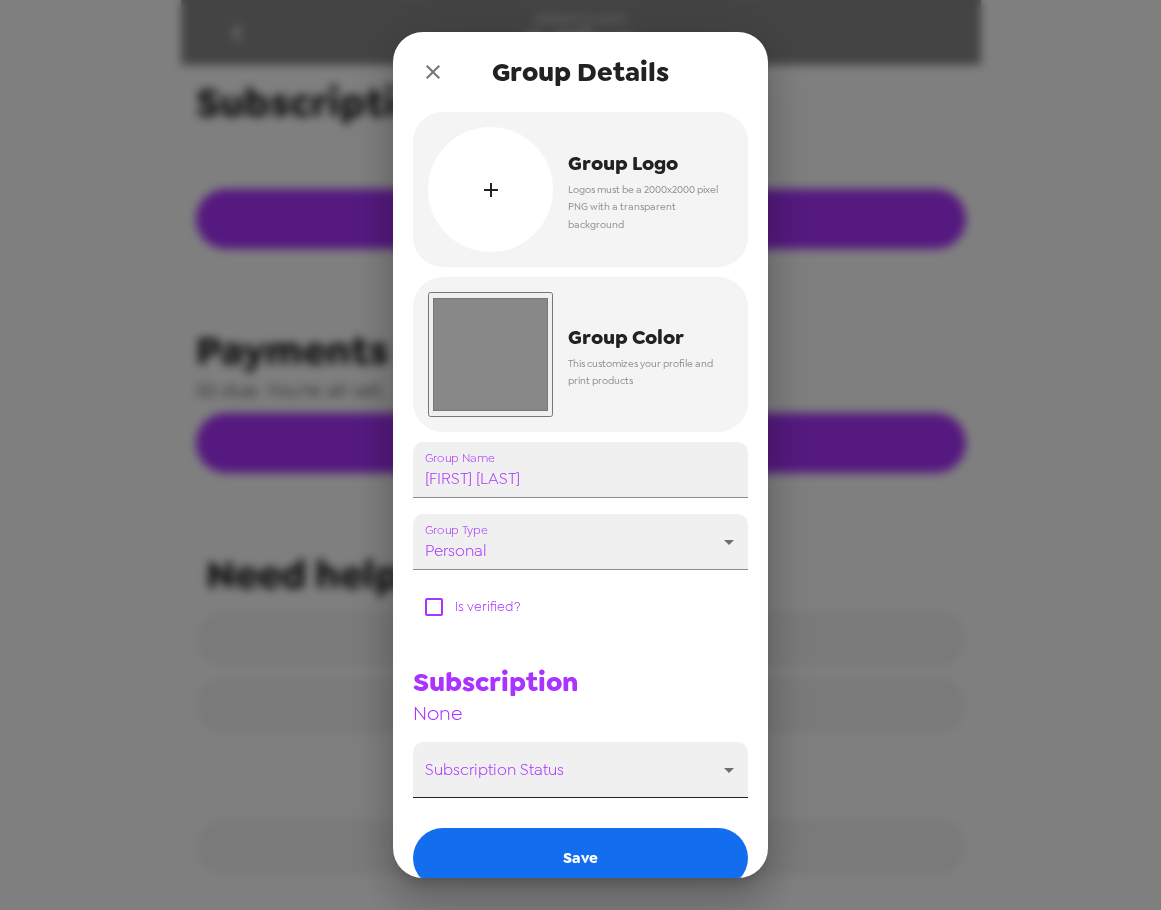 scroll, scrollTop: 782, scrollLeft: 0, axis: vertical 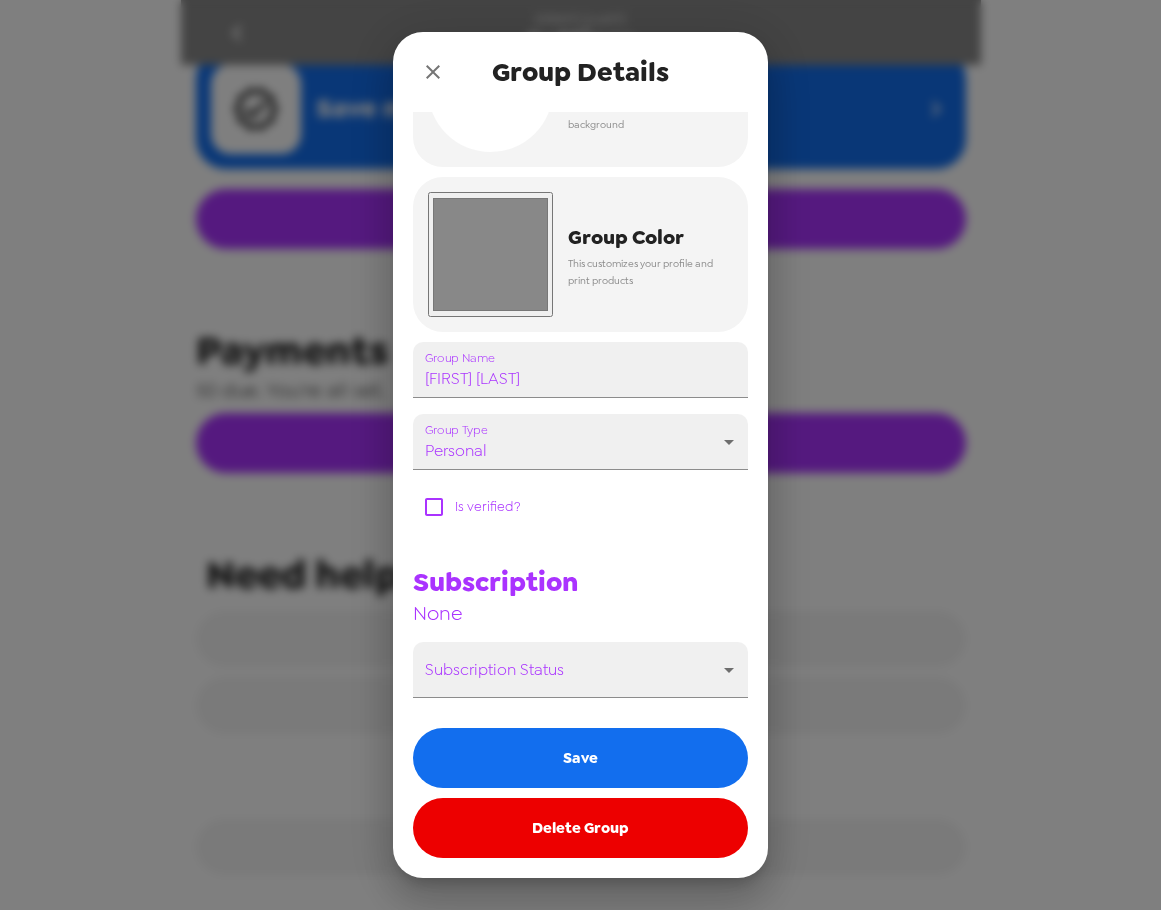 click on "Delete Group" at bounding box center [580, 828] 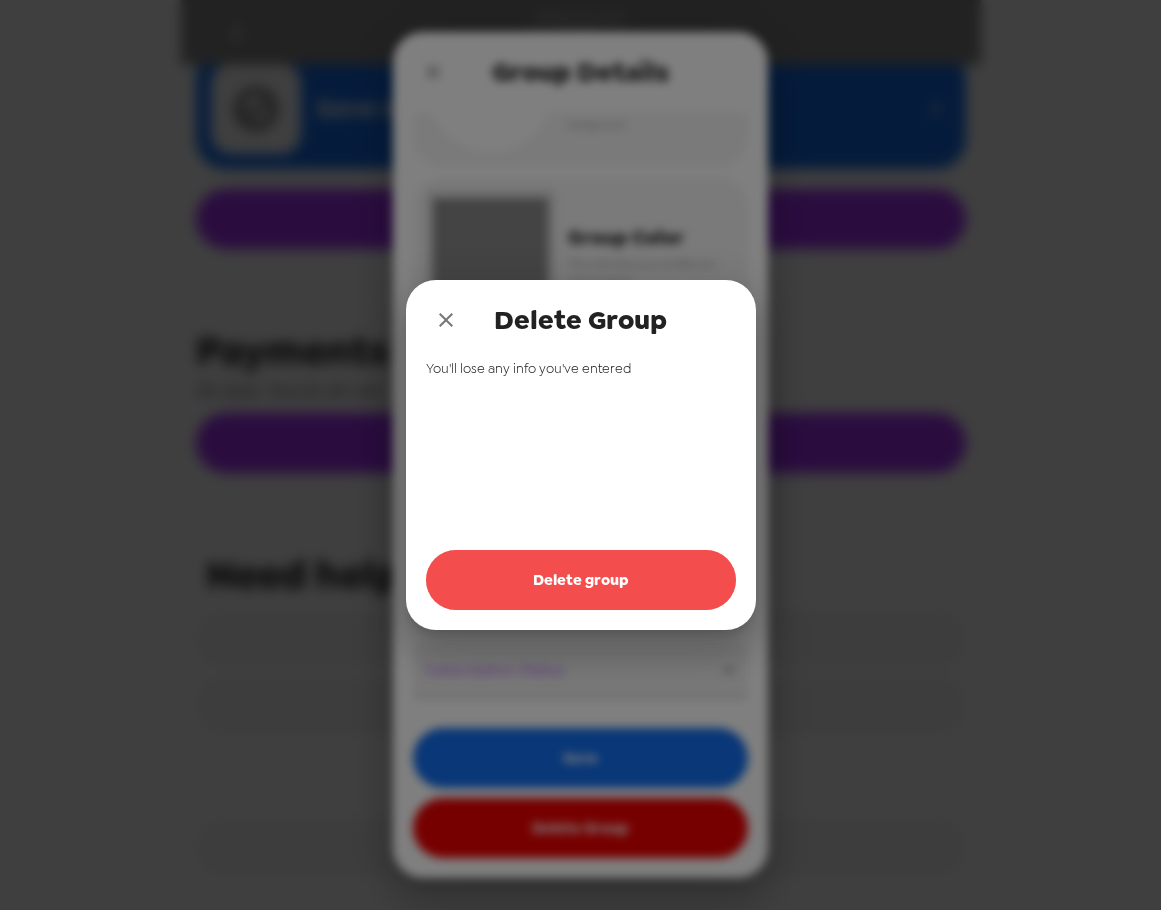 click on "Delete group" at bounding box center (581, 580) 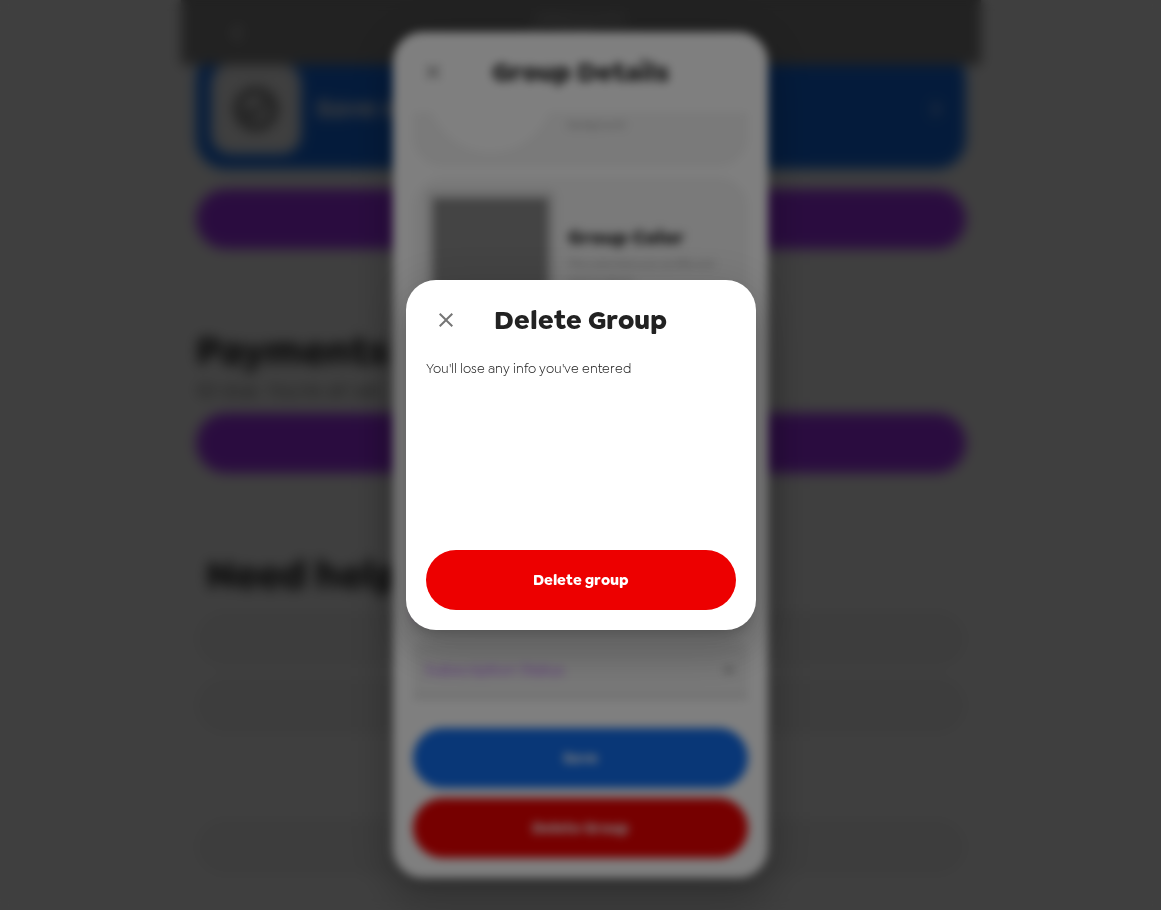 drag, startPoint x: 454, startPoint y: 319, endPoint x: 440, endPoint y: 130, distance: 189.5178 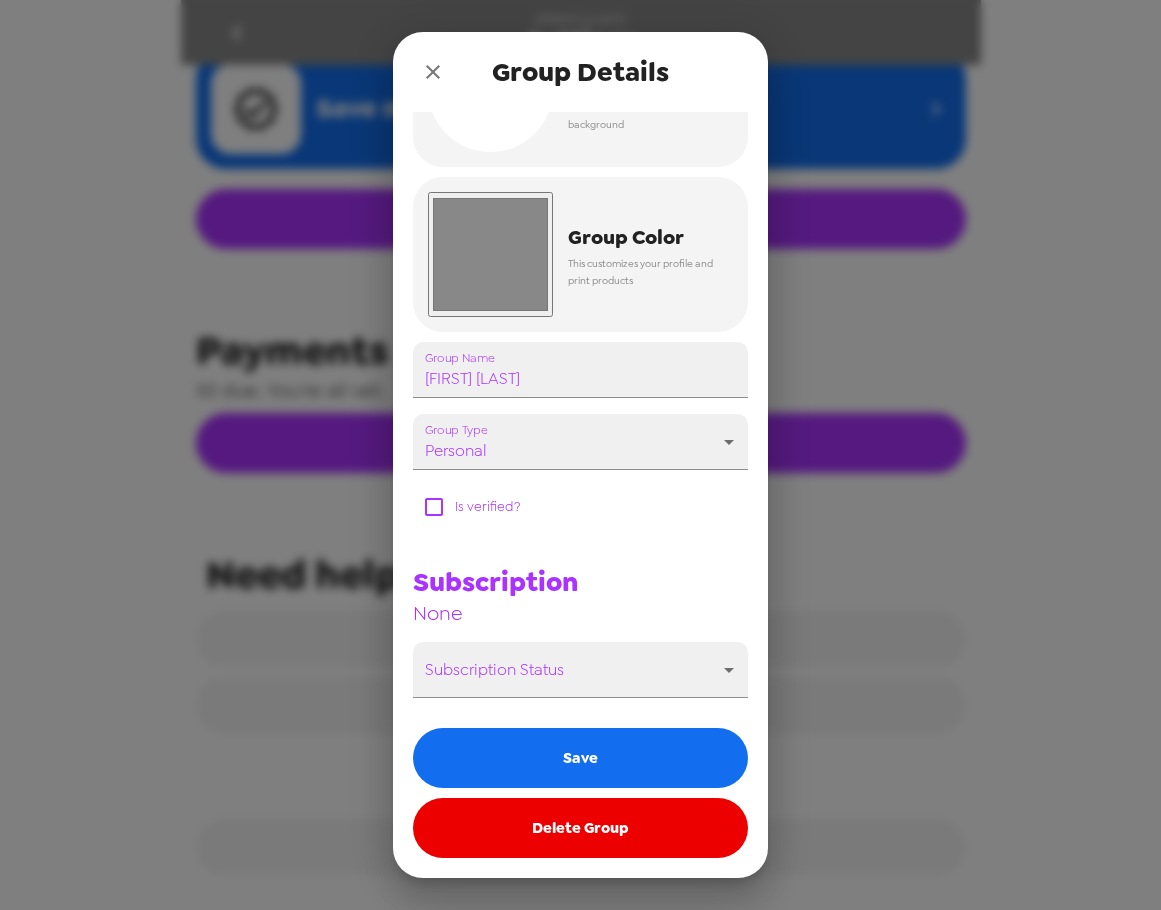 drag, startPoint x: 440, startPoint y: 75, endPoint x: 191, endPoint y: 7, distance: 258.1182 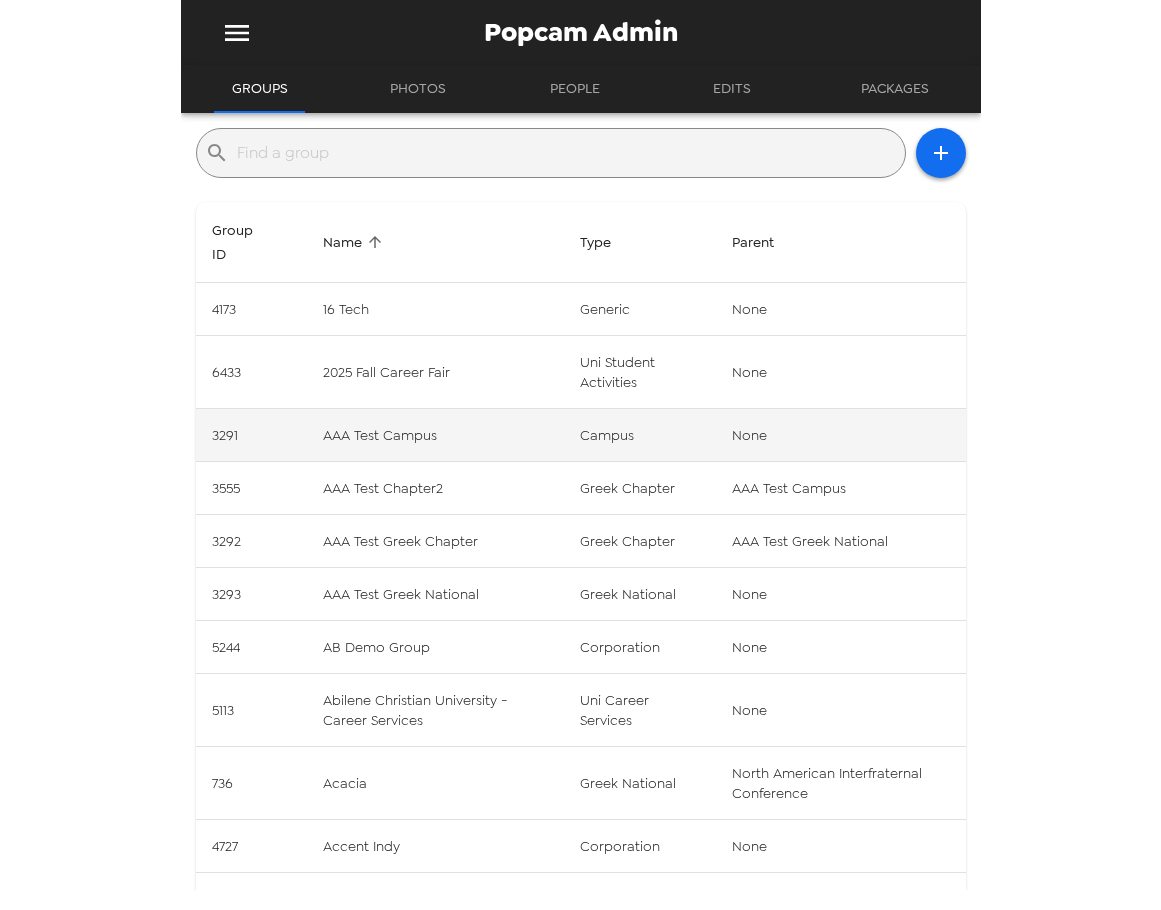 click on "AAA Test Campus" at bounding box center [436, 435] 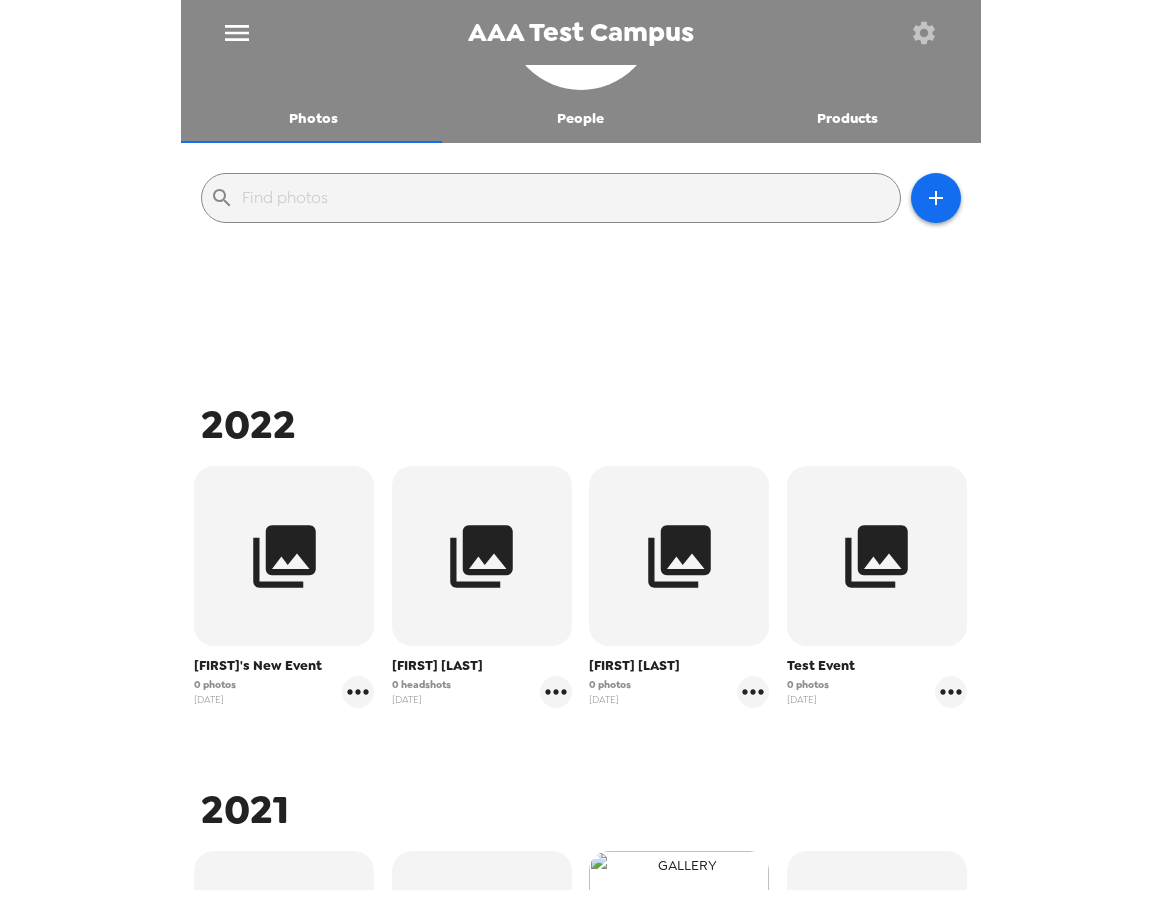 scroll, scrollTop: 0, scrollLeft: 0, axis: both 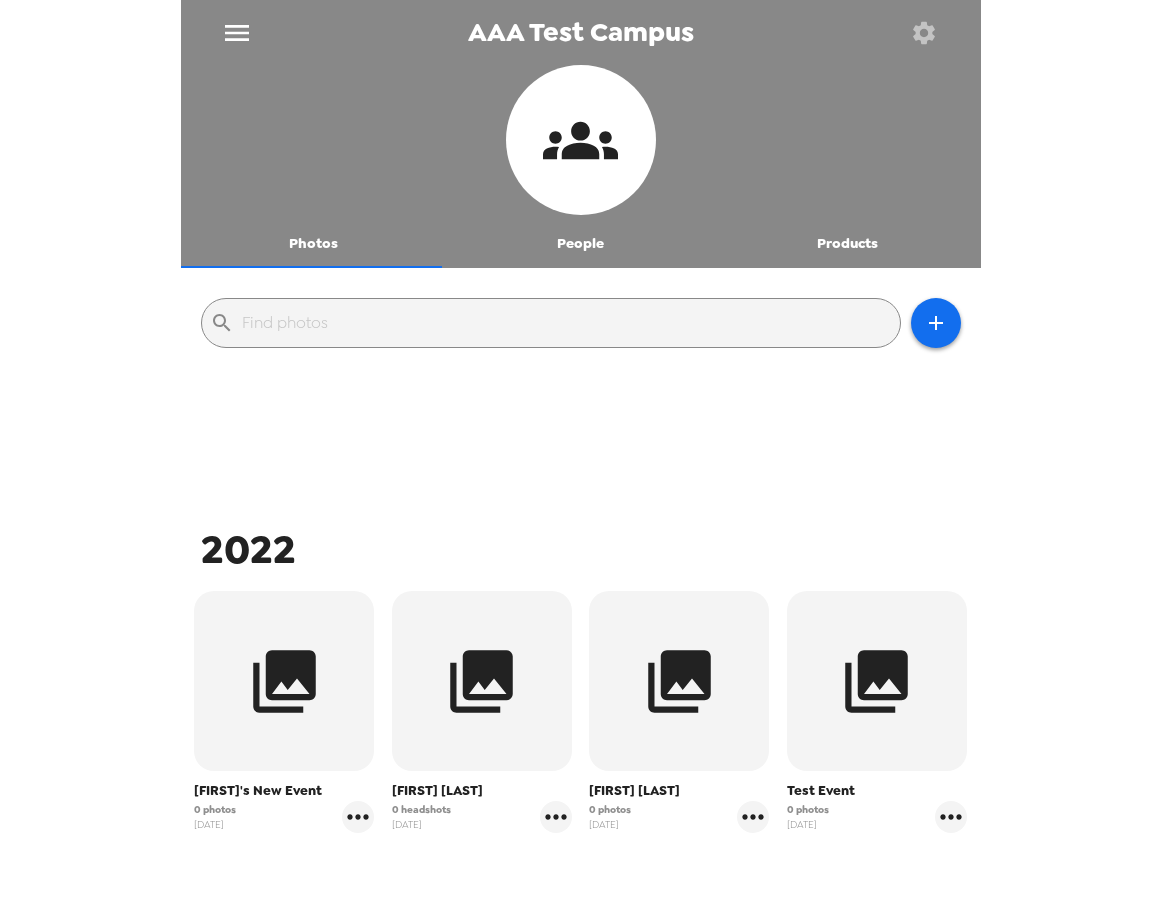 click on "People" at bounding box center [580, 244] 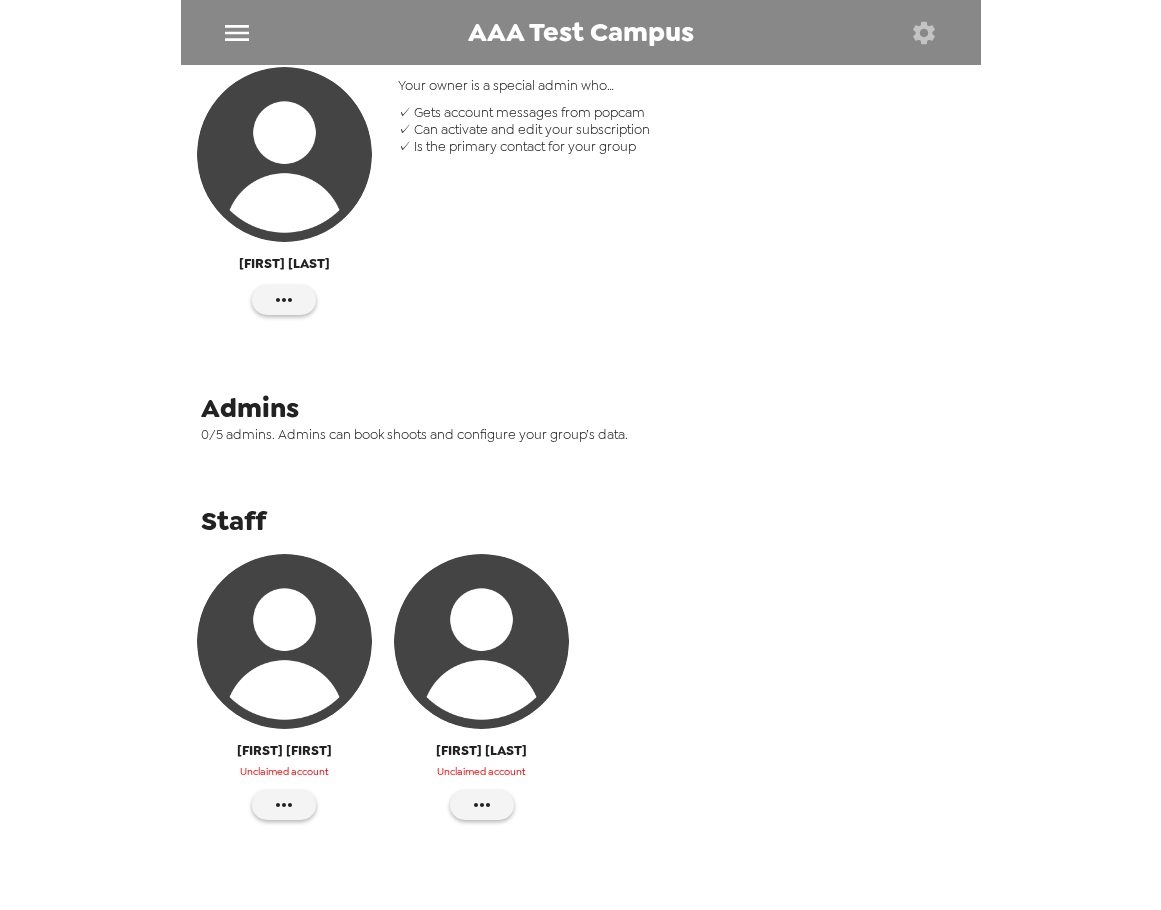scroll, scrollTop: 0, scrollLeft: 0, axis: both 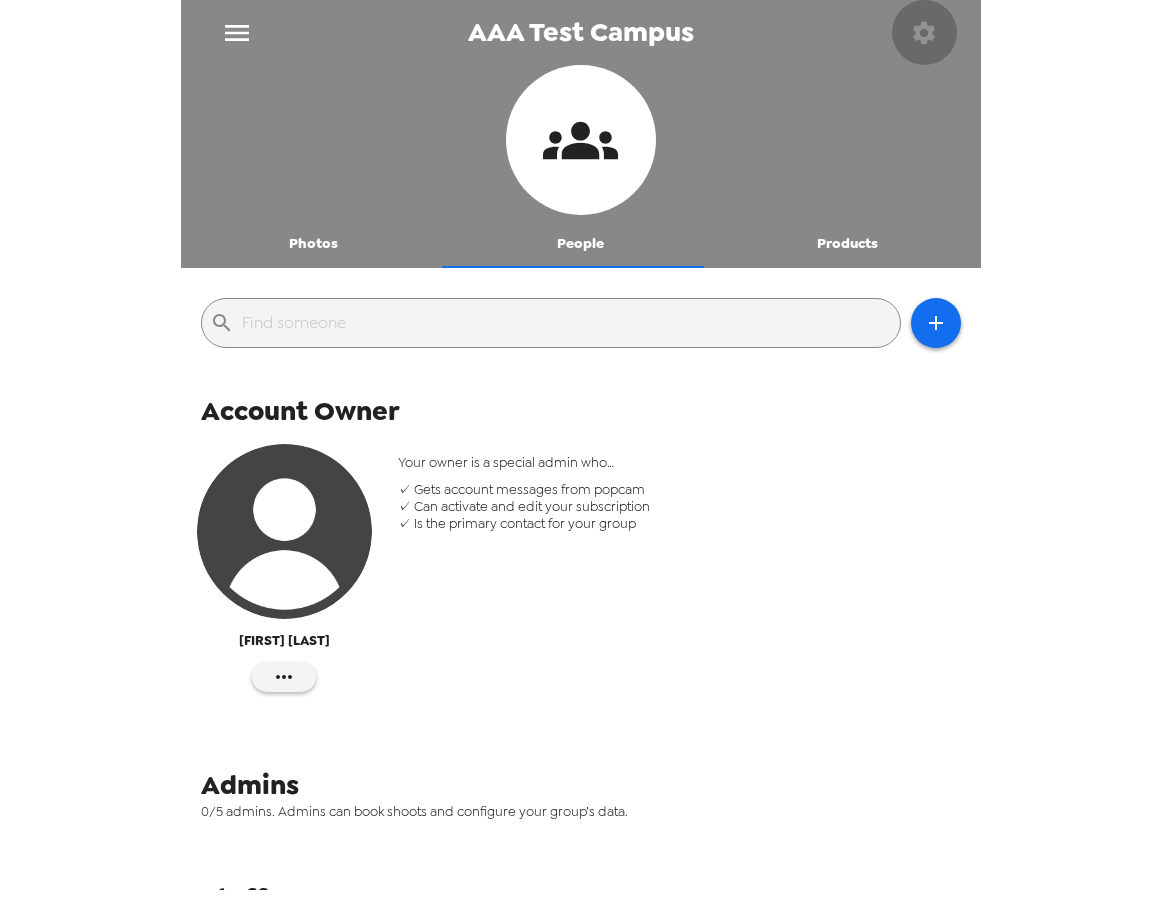 click at bounding box center (924, 32) 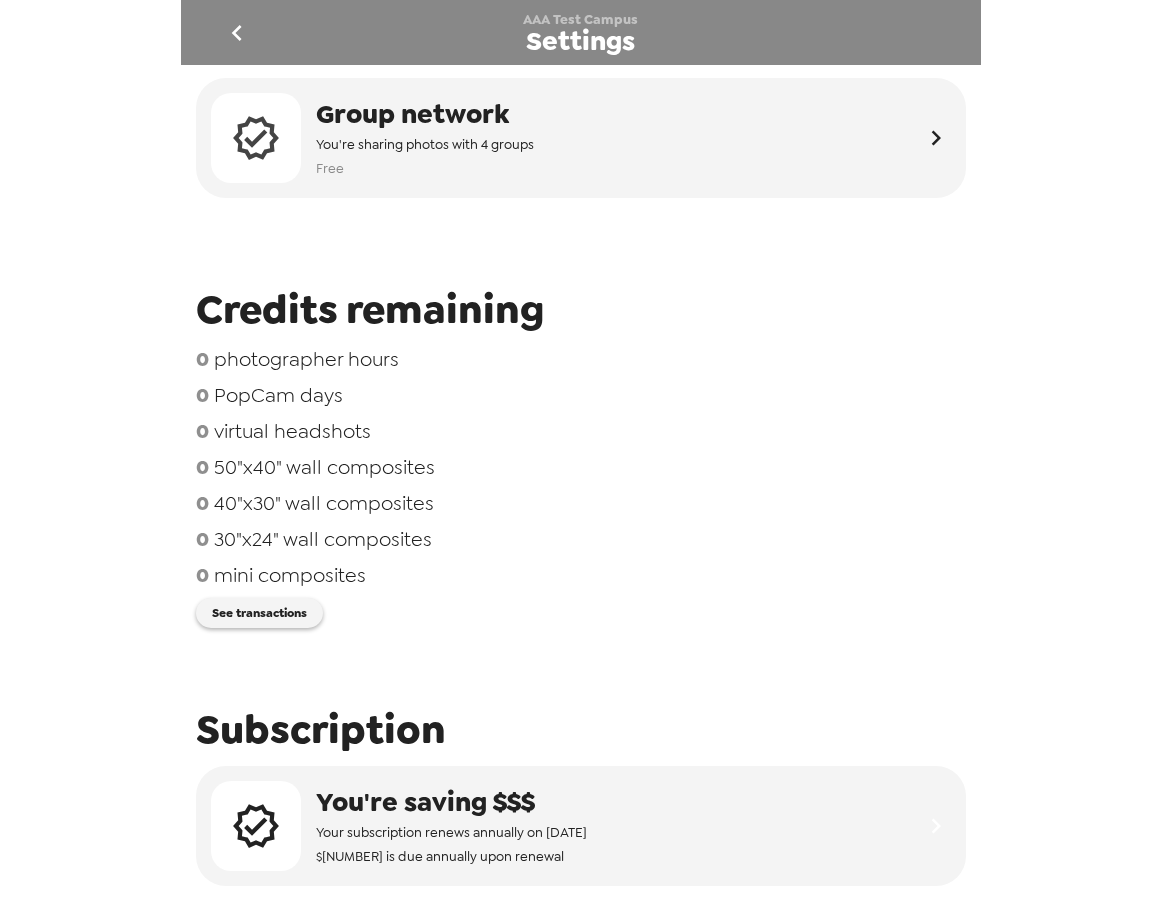 scroll, scrollTop: 100, scrollLeft: 0, axis: vertical 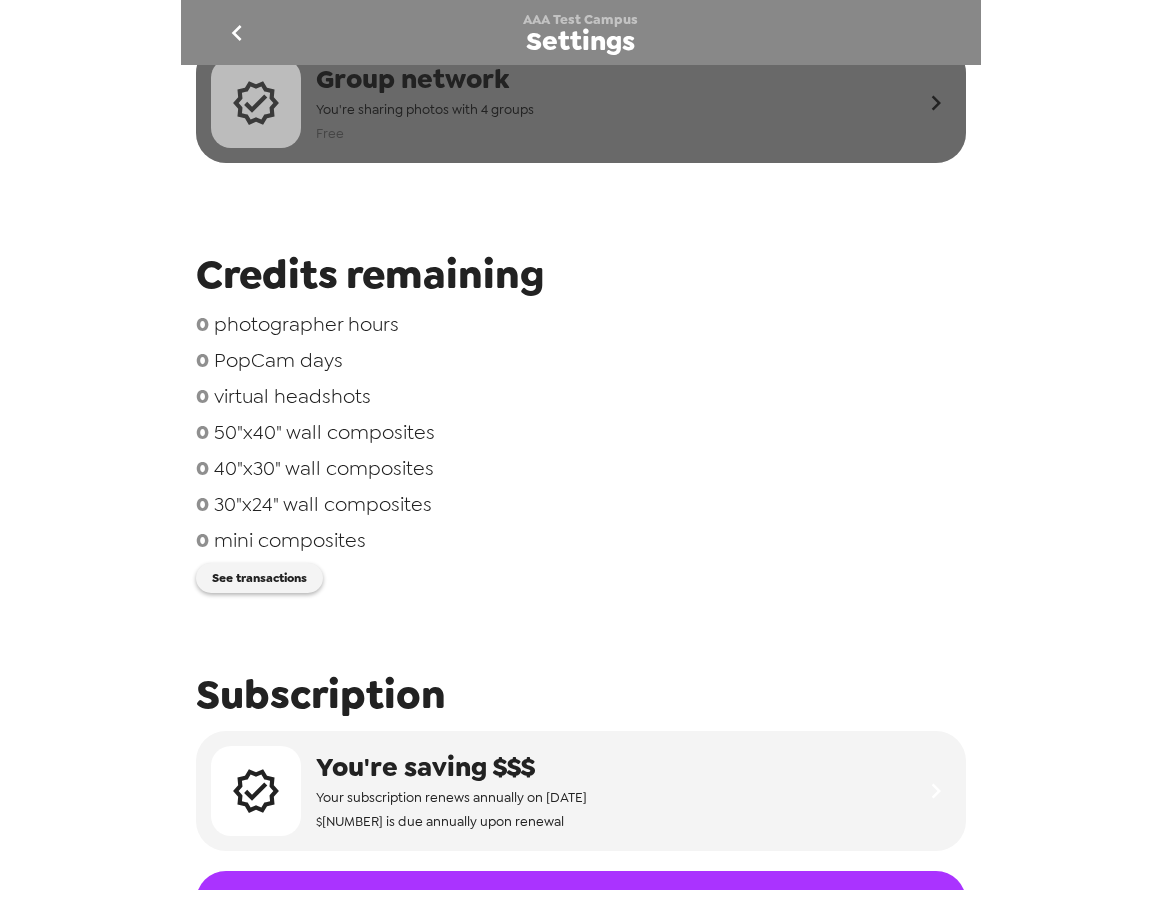 click on "Group network You're sharing photos with [NUMBER] groups Free" at bounding box center (566, 103) 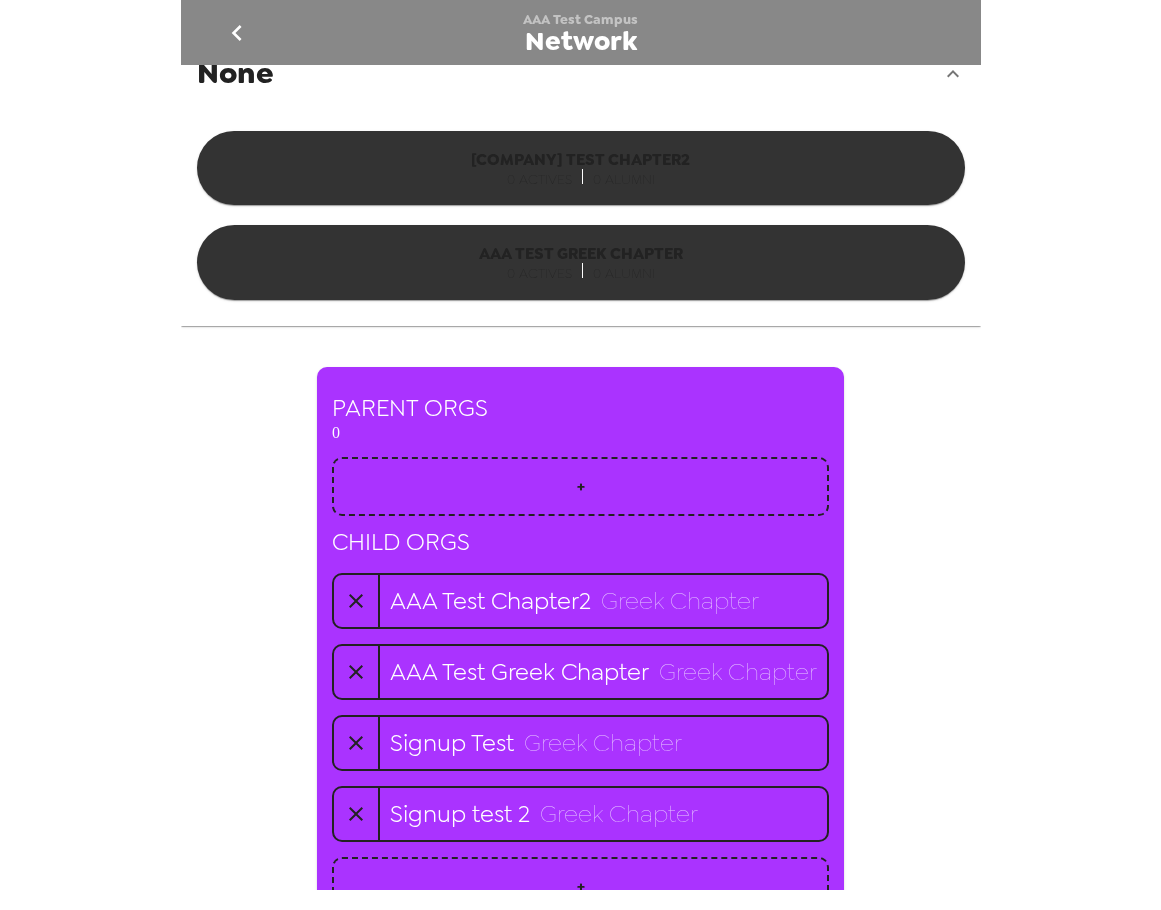 click 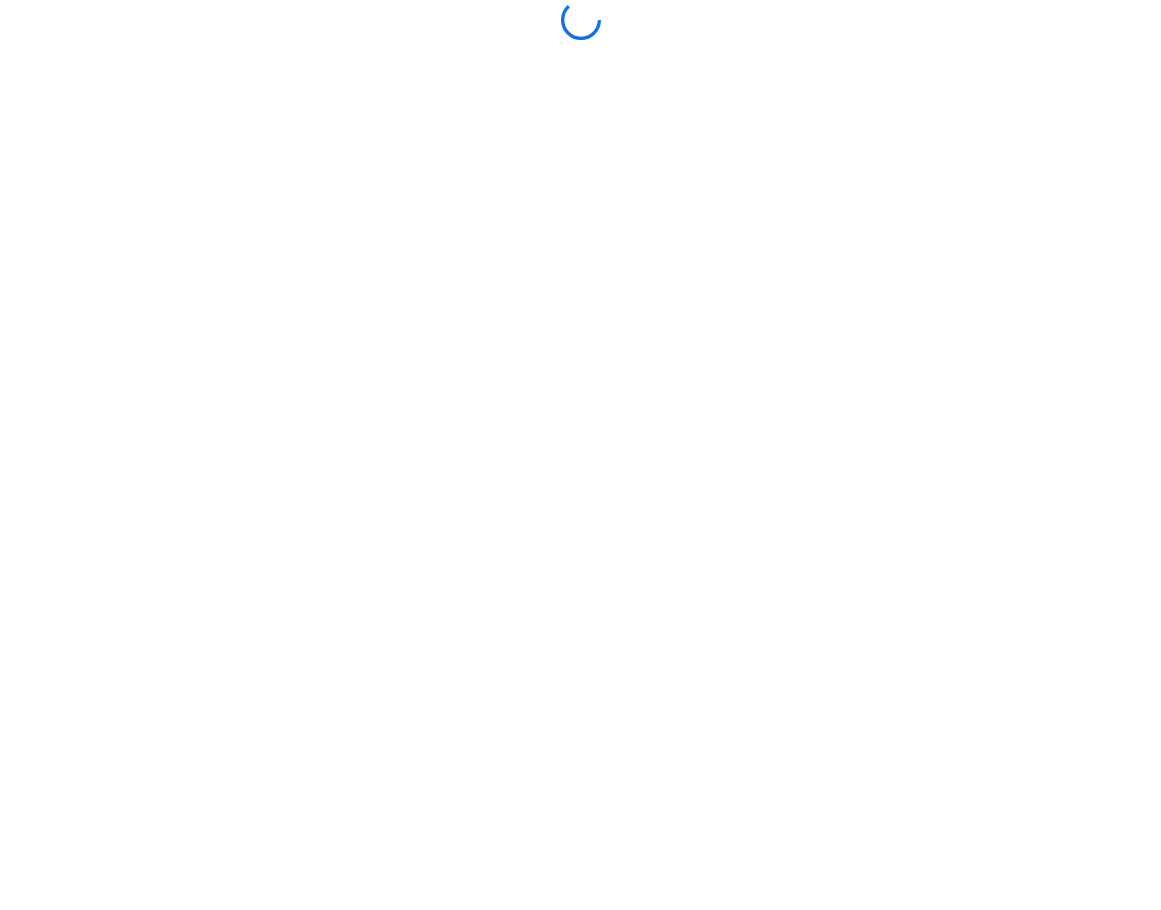 scroll, scrollTop: 0, scrollLeft: 0, axis: both 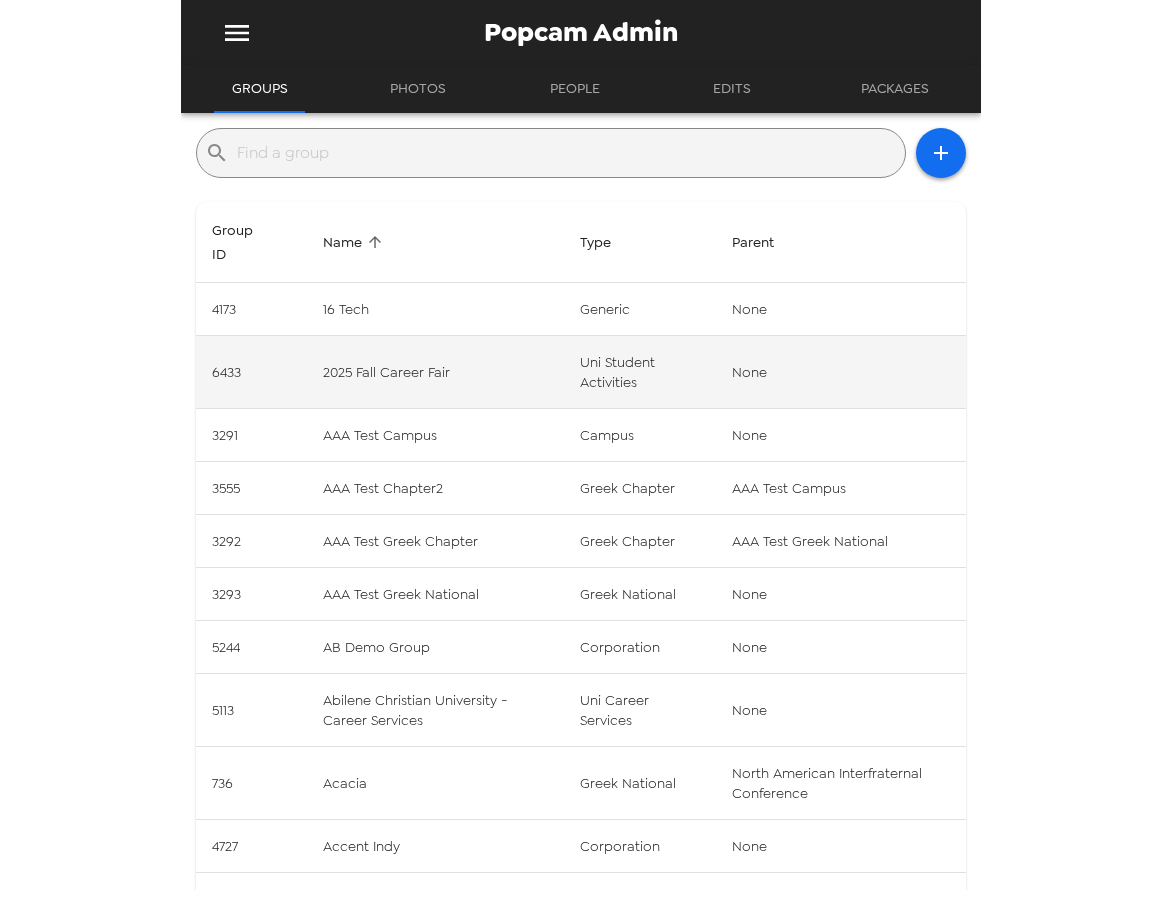 click on "2025 Fall Career Fair" at bounding box center [436, 372] 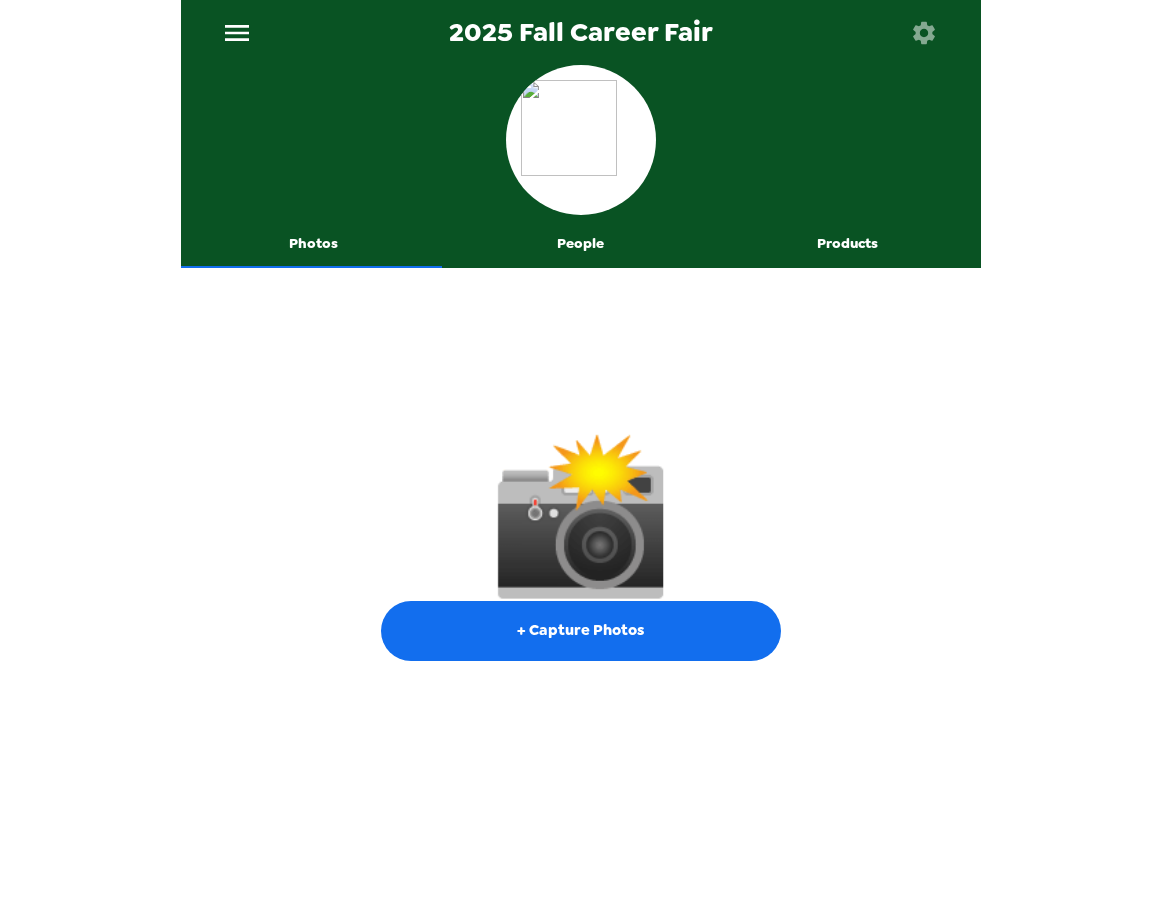 click on "People" at bounding box center (580, 244) 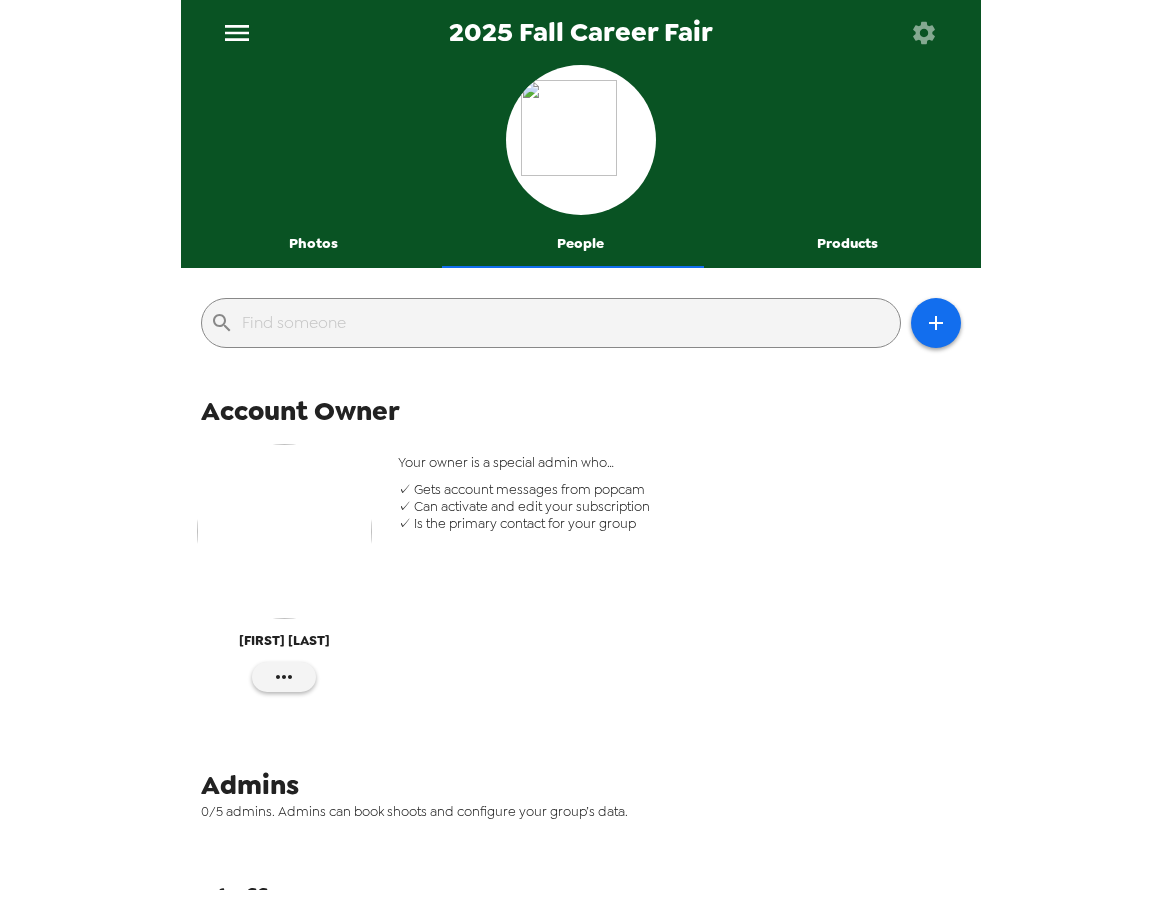 click at bounding box center [924, 32] 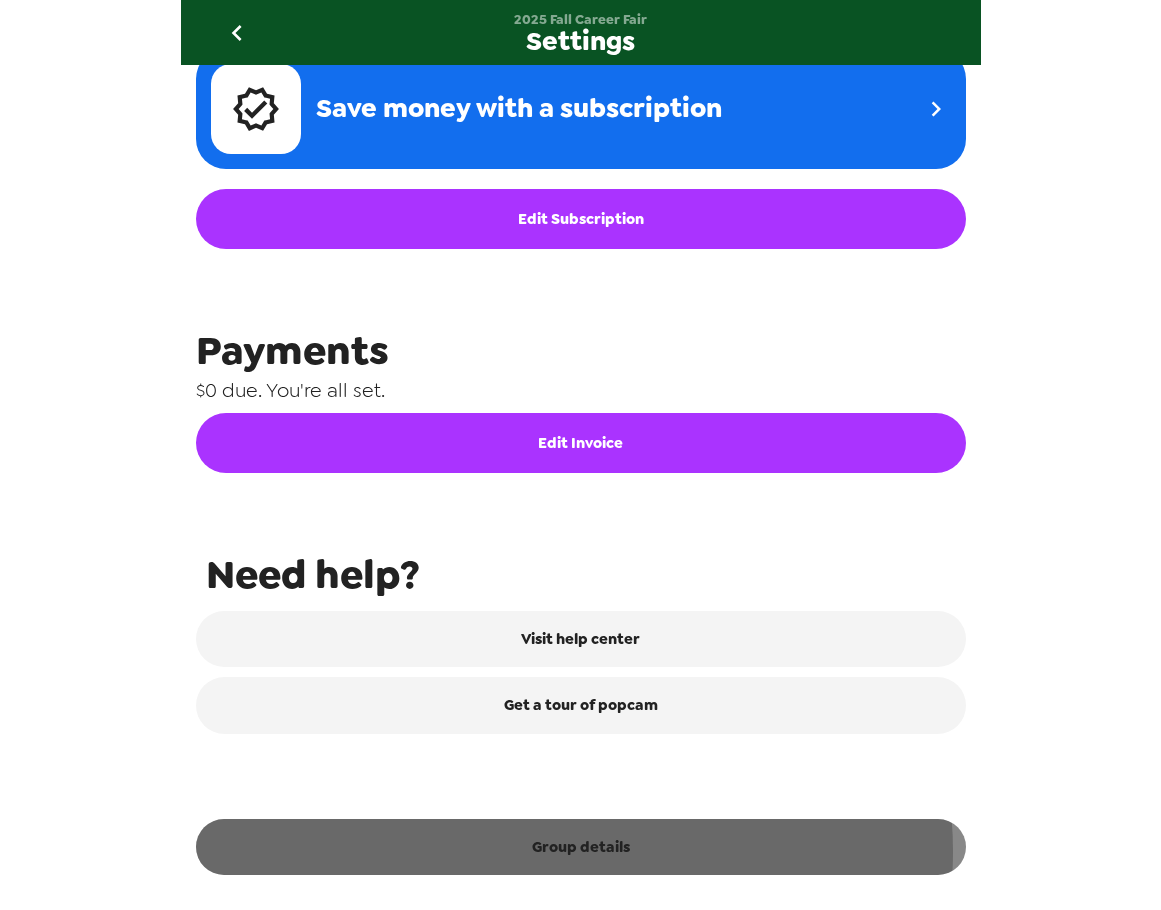 click on "Group details" at bounding box center [581, 847] 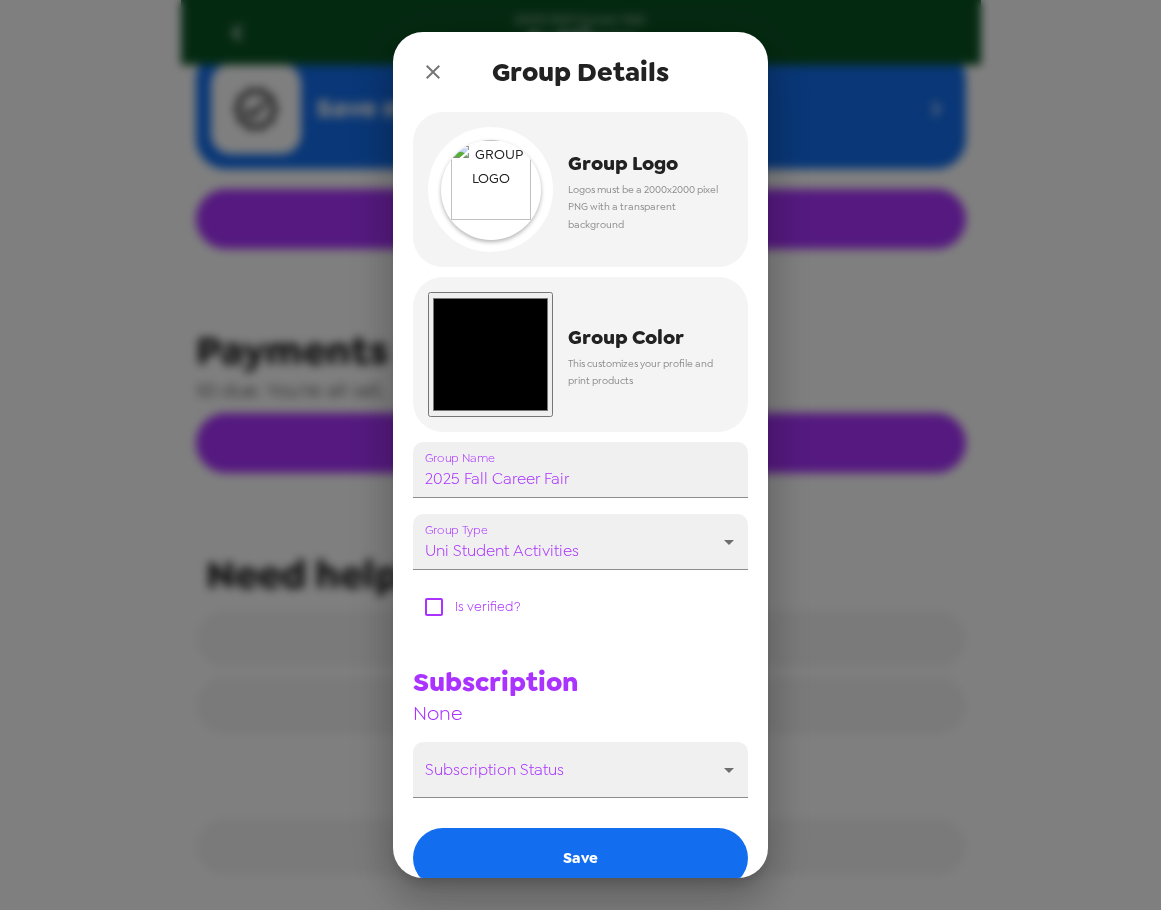 scroll, scrollTop: 100, scrollLeft: 0, axis: vertical 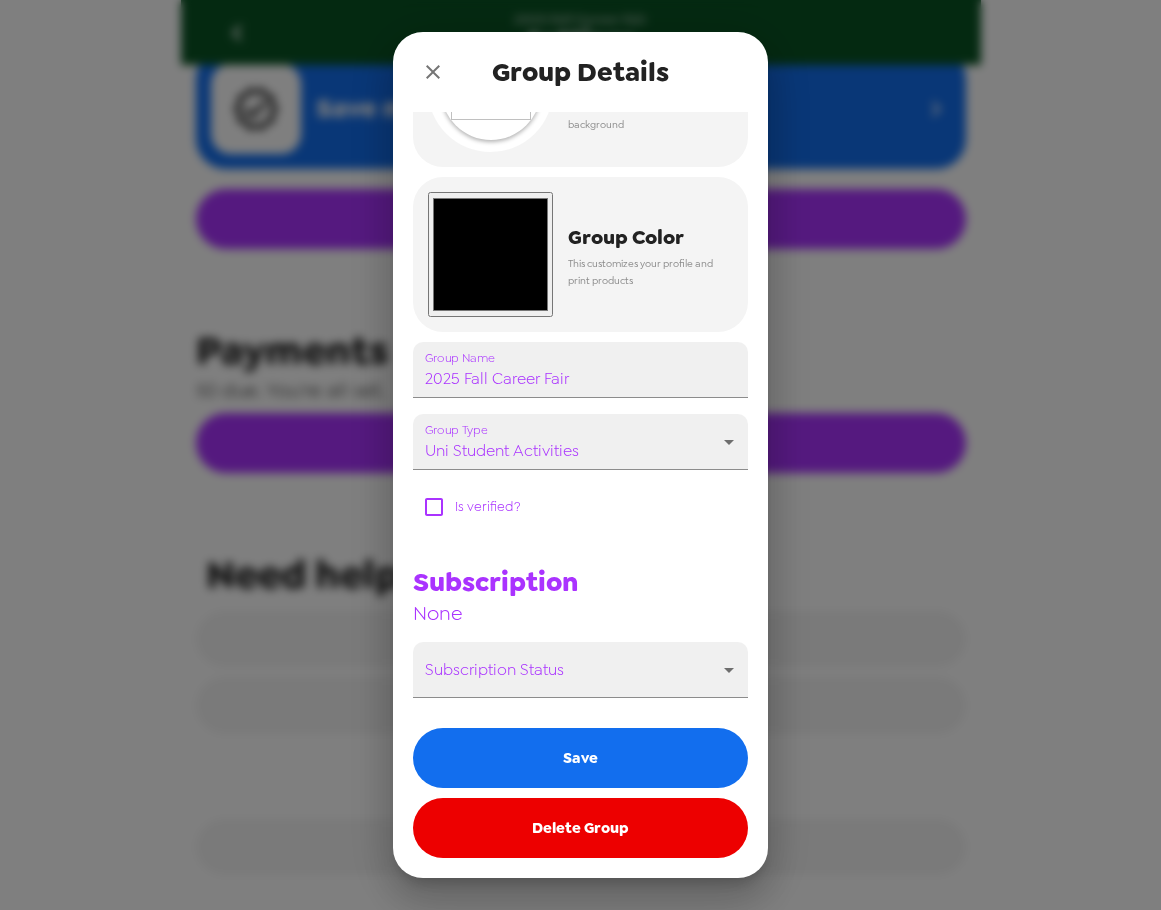 click on "Delete Group" at bounding box center [580, 828] 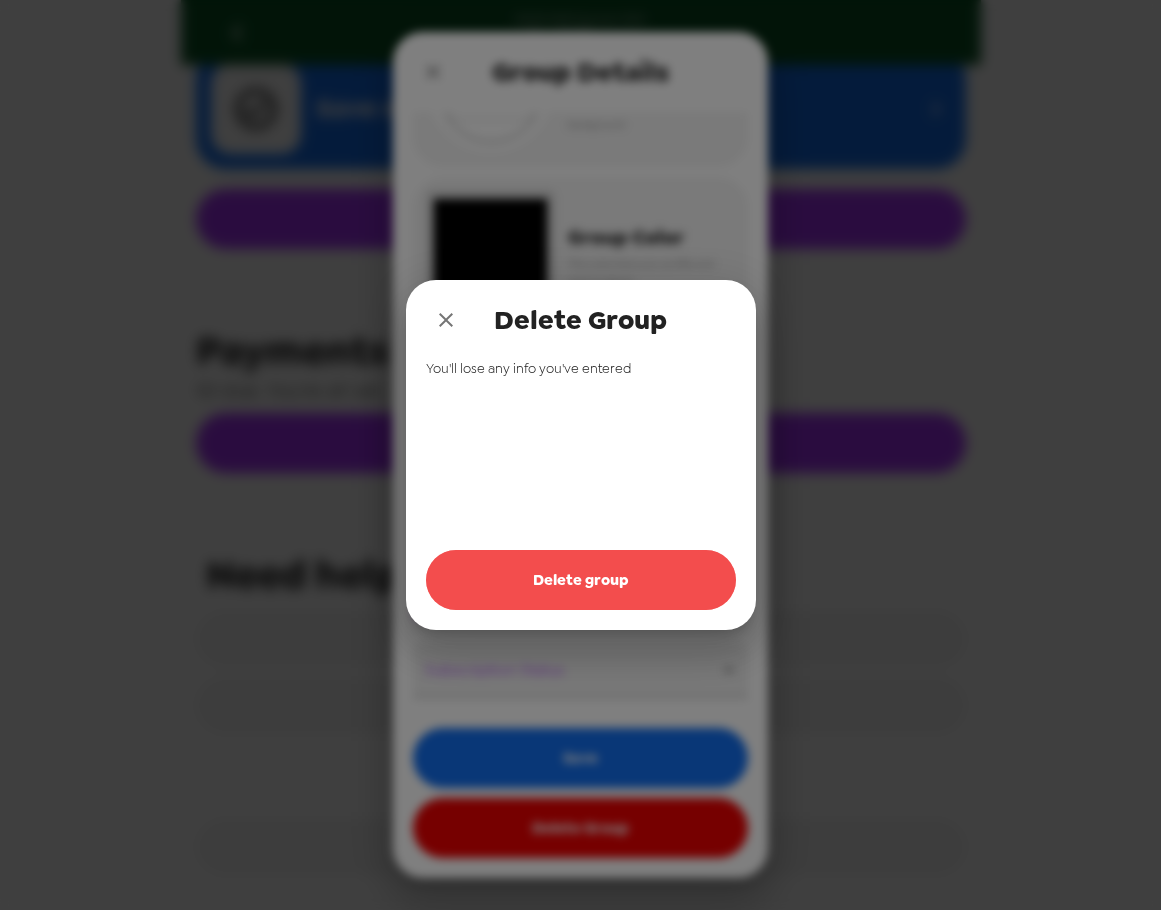 click on "Delete group" at bounding box center (581, 580) 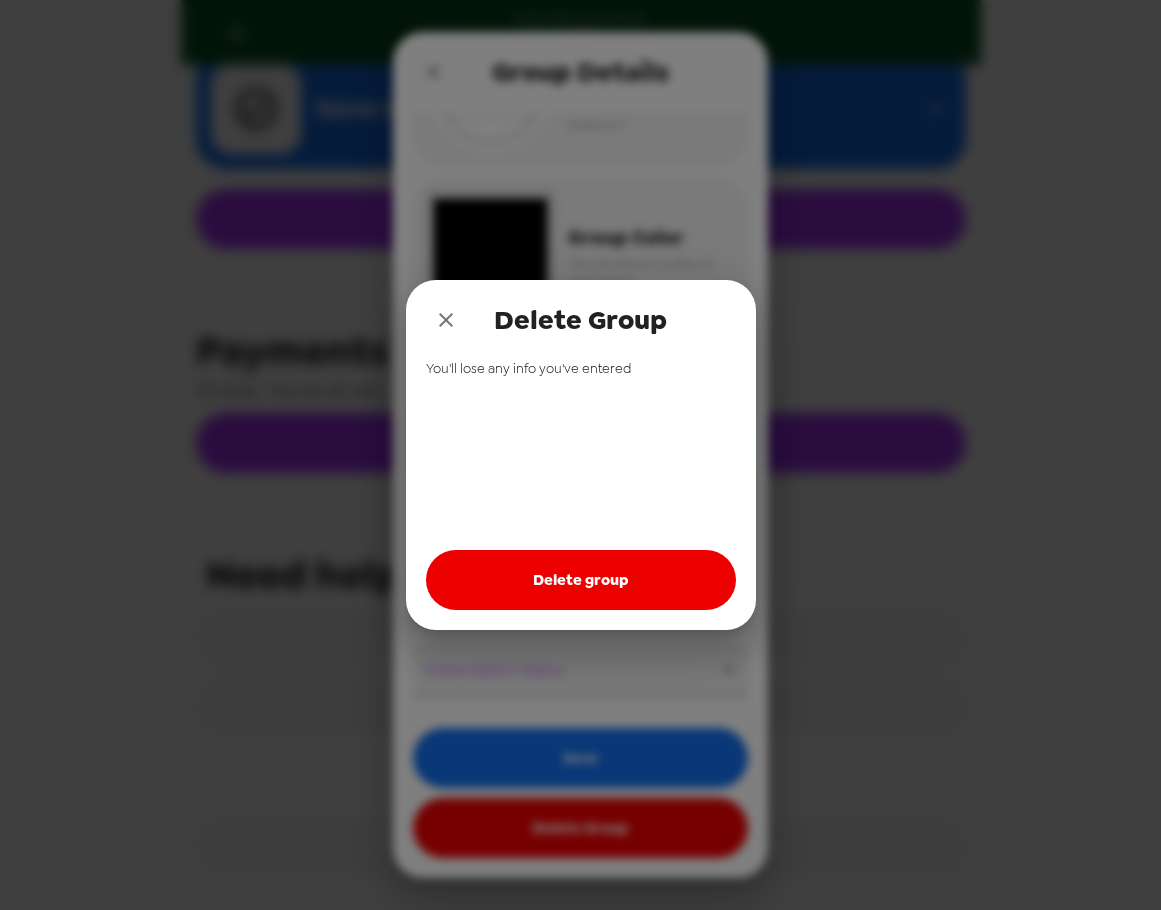 drag, startPoint x: 454, startPoint y: 312, endPoint x: 448, endPoint y: 184, distance: 128.14055 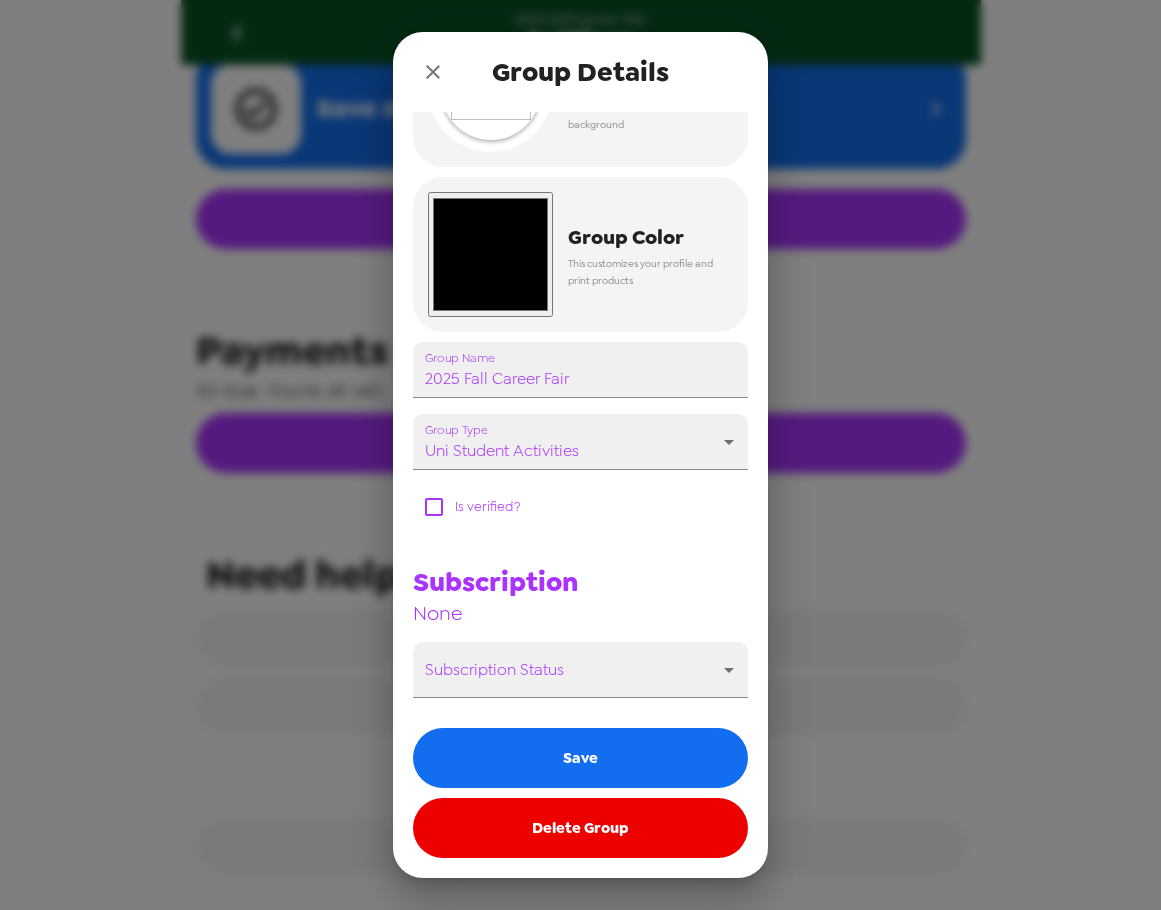 drag, startPoint x: 446, startPoint y: 86, endPoint x: 440, endPoint y: 77, distance: 10.816654 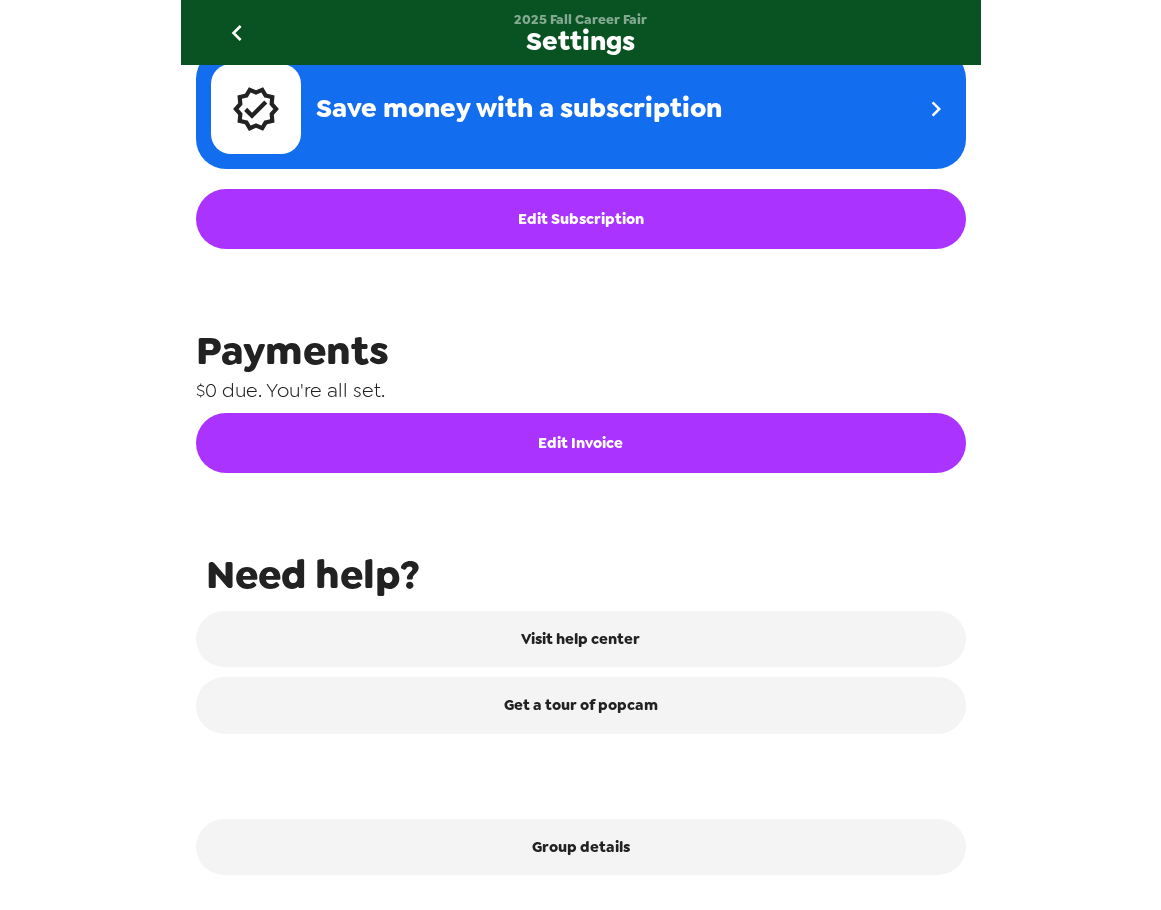 click 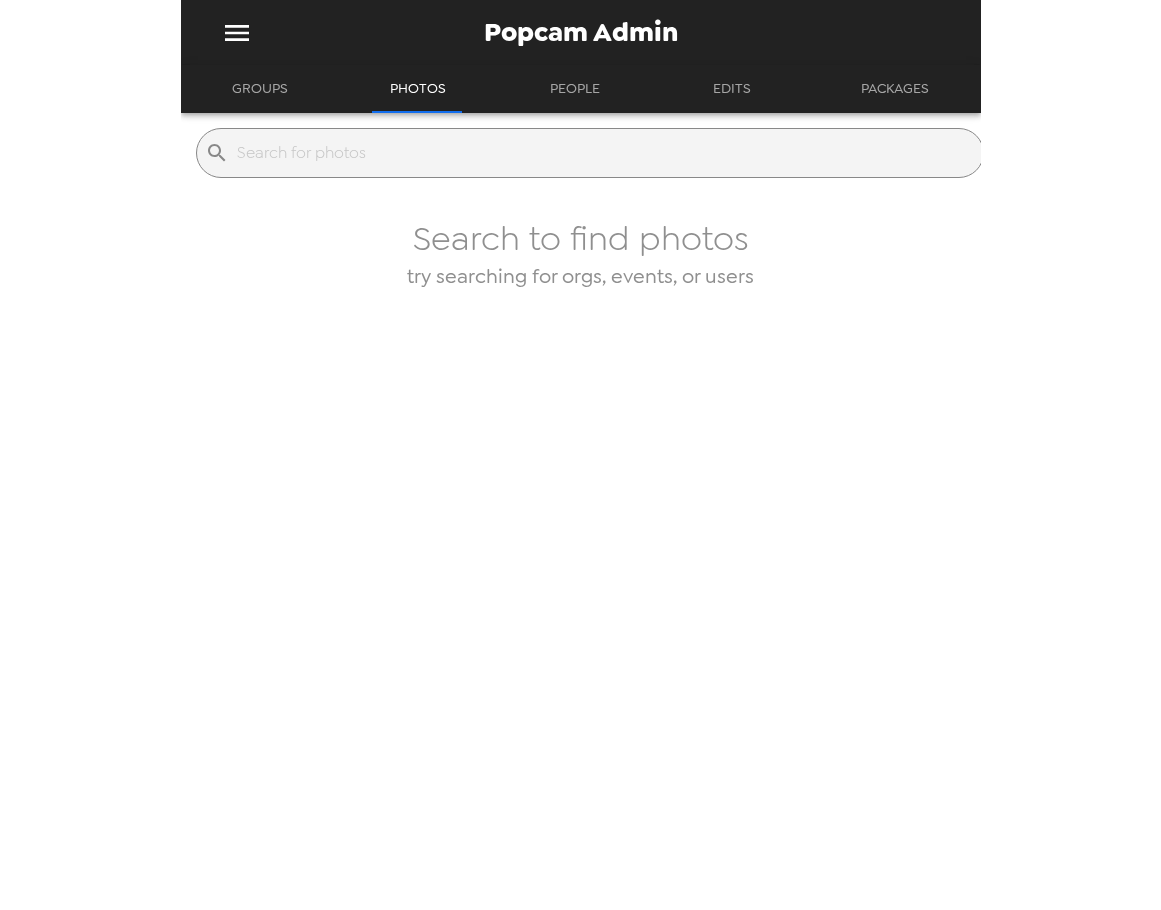 drag, startPoint x: 254, startPoint y: 88, endPoint x: 293, endPoint y: 111, distance: 45.276924 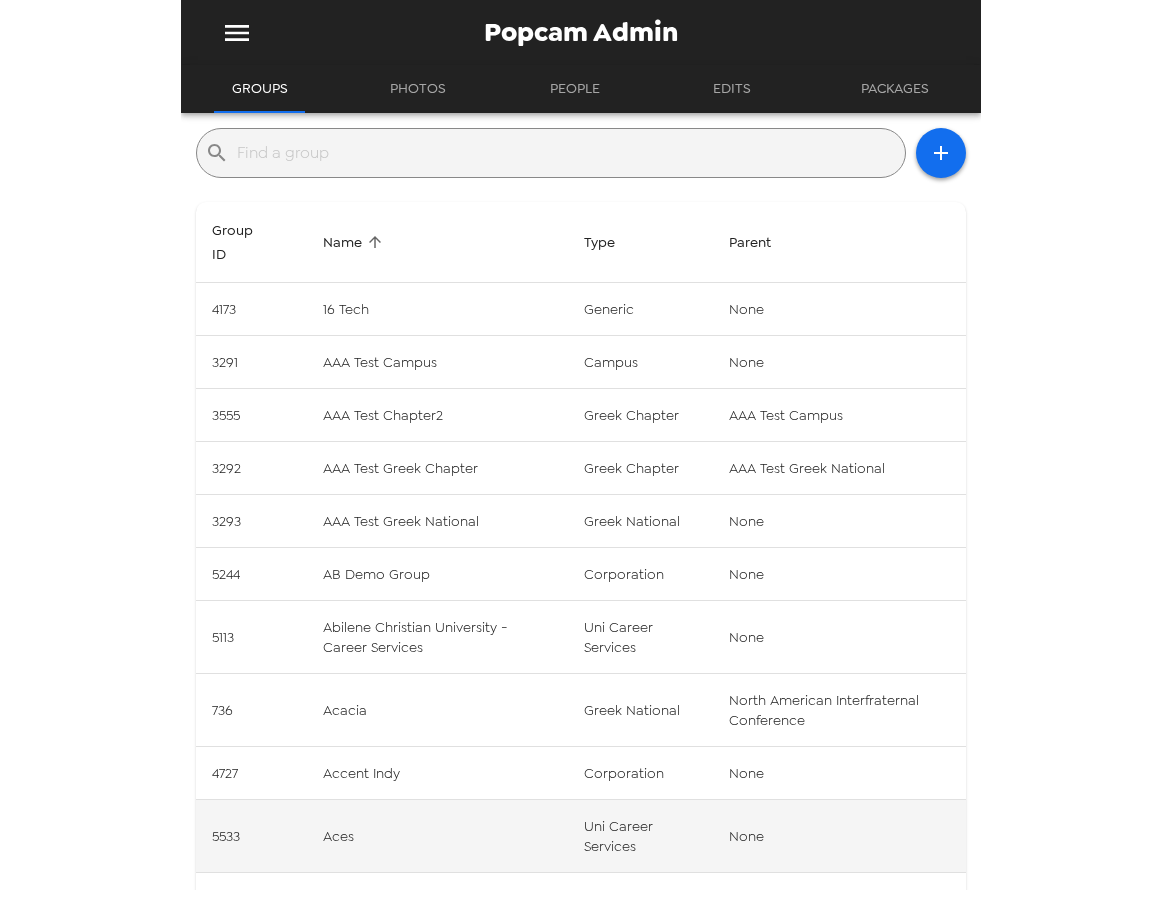 click on "Aces" at bounding box center (437, 836) 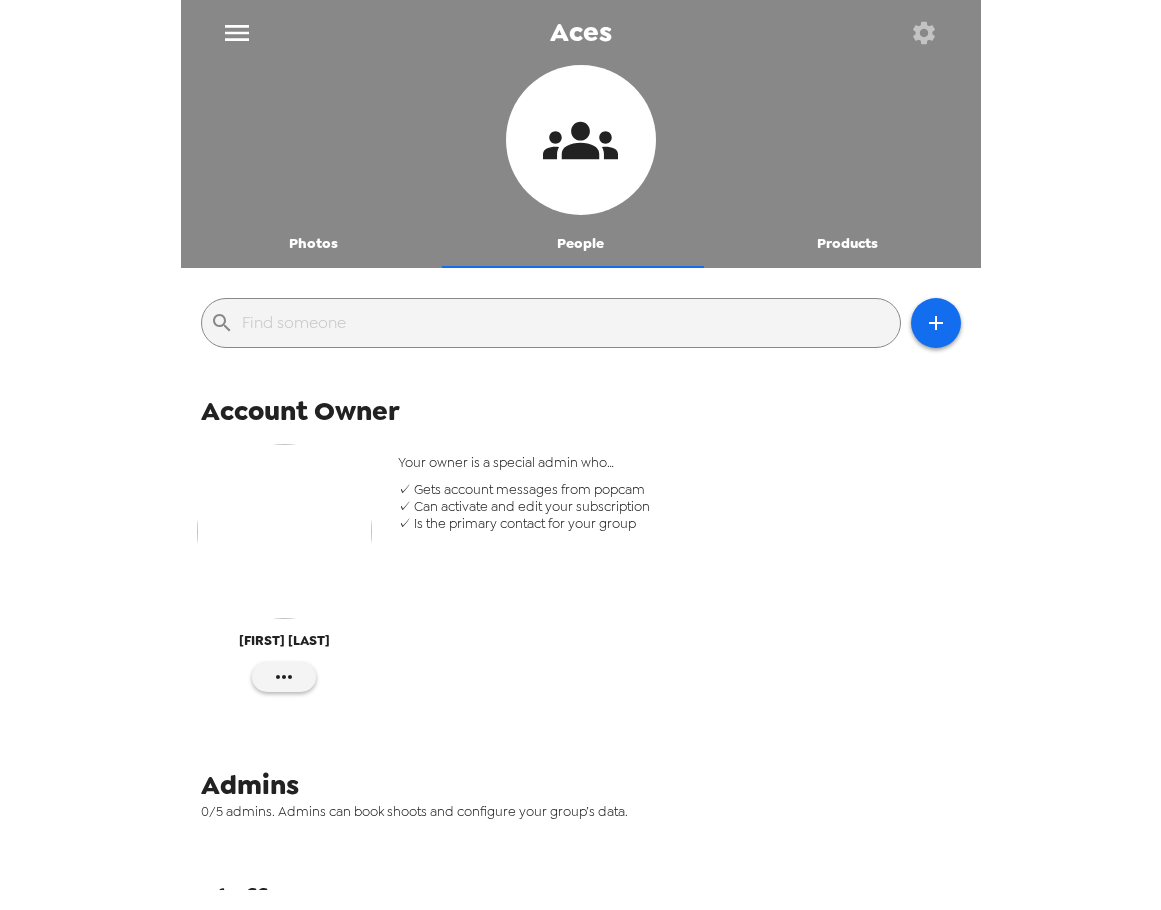 click on "Photos" at bounding box center [314, 244] 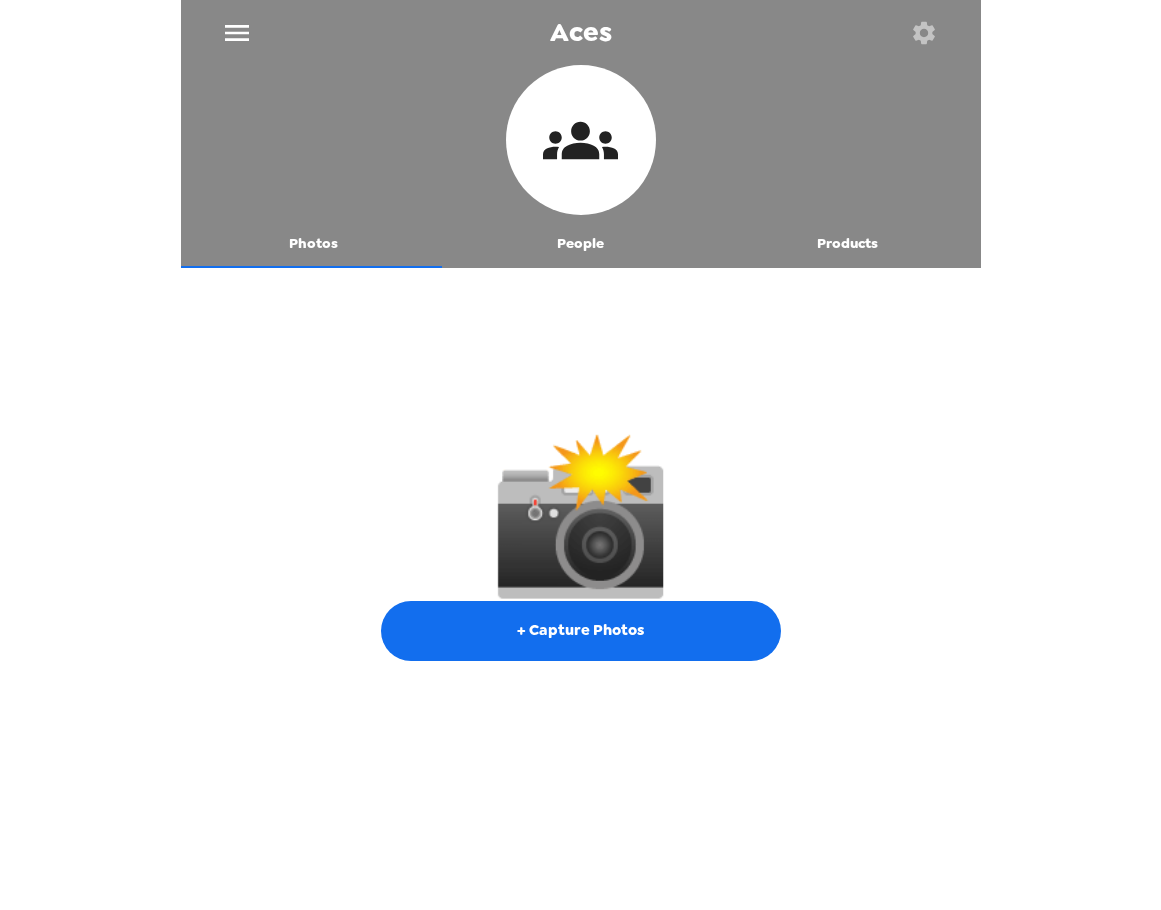 click on "People" at bounding box center [580, 244] 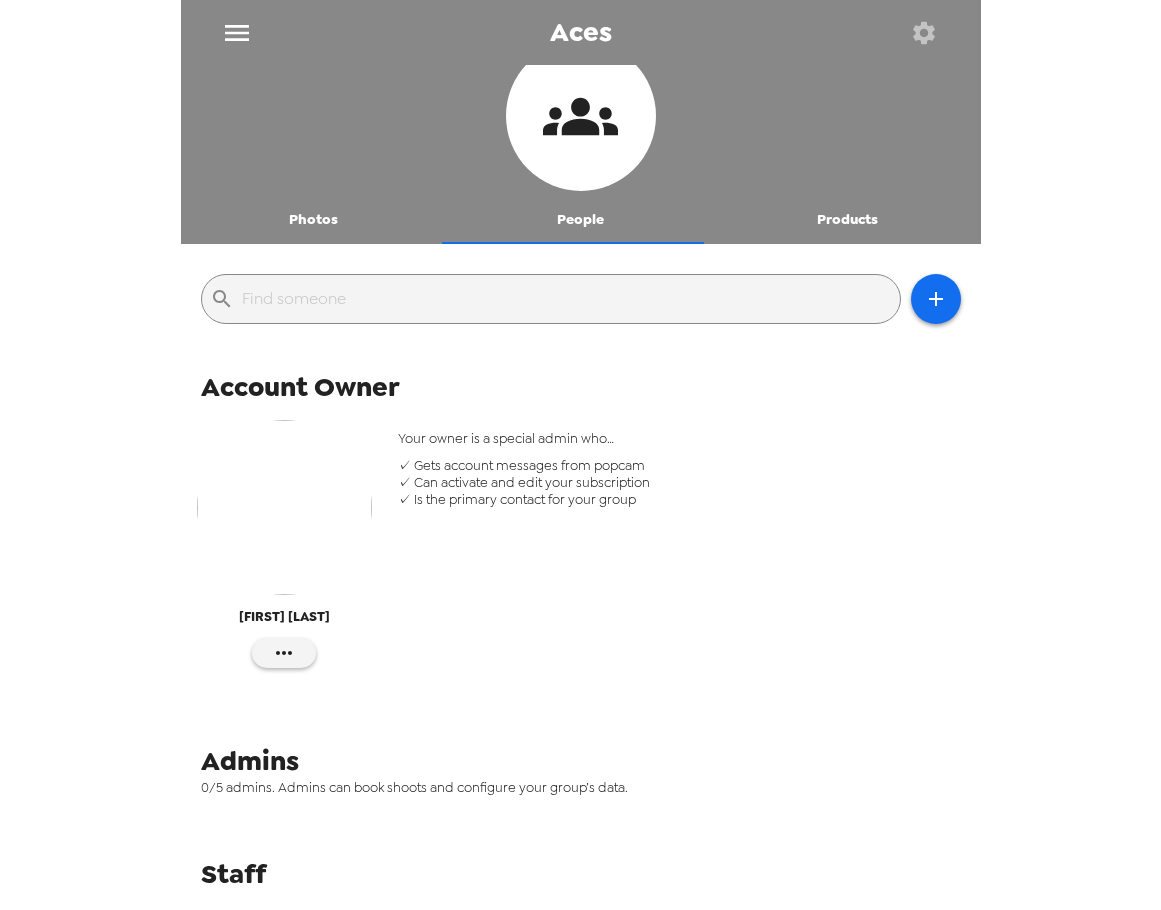 scroll, scrollTop: 0, scrollLeft: 0, axis: both 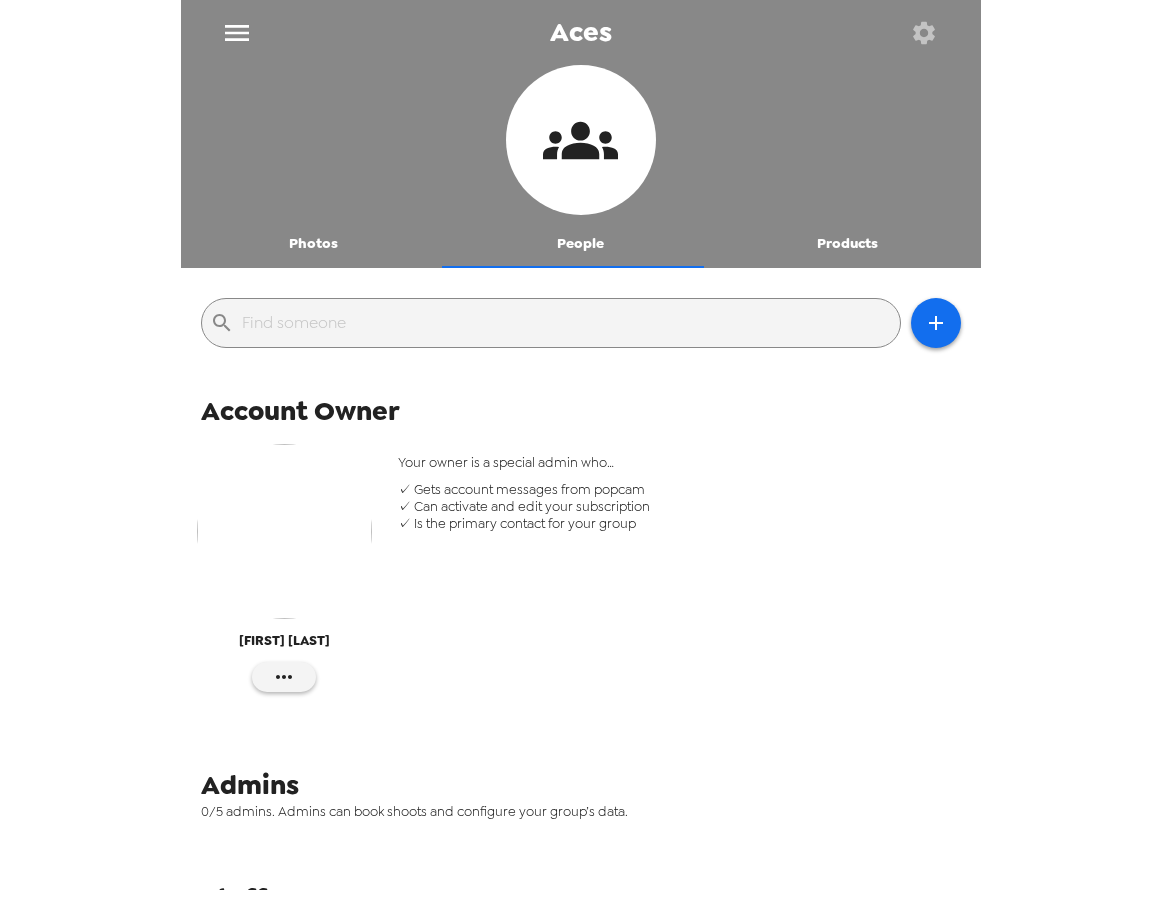 click 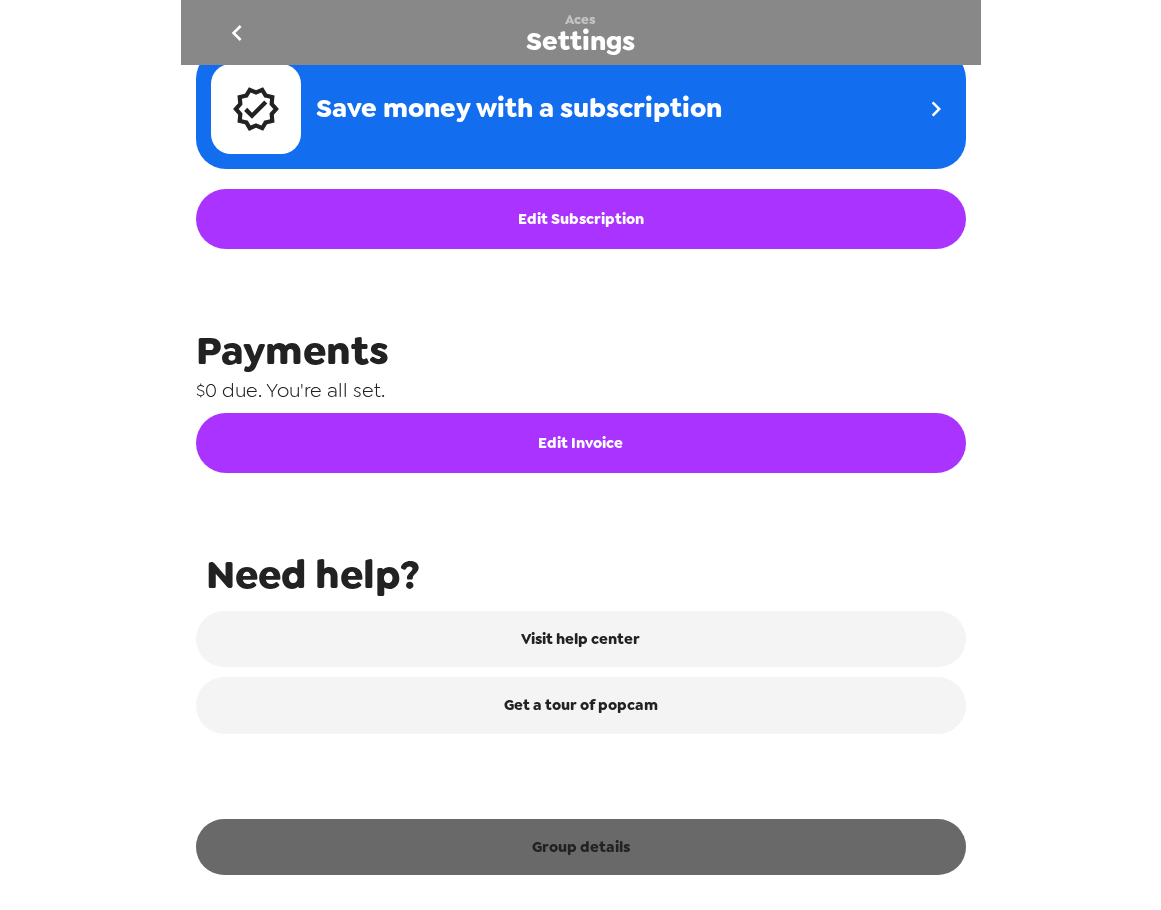 click on "Group details" at bounding box center (581, 847) 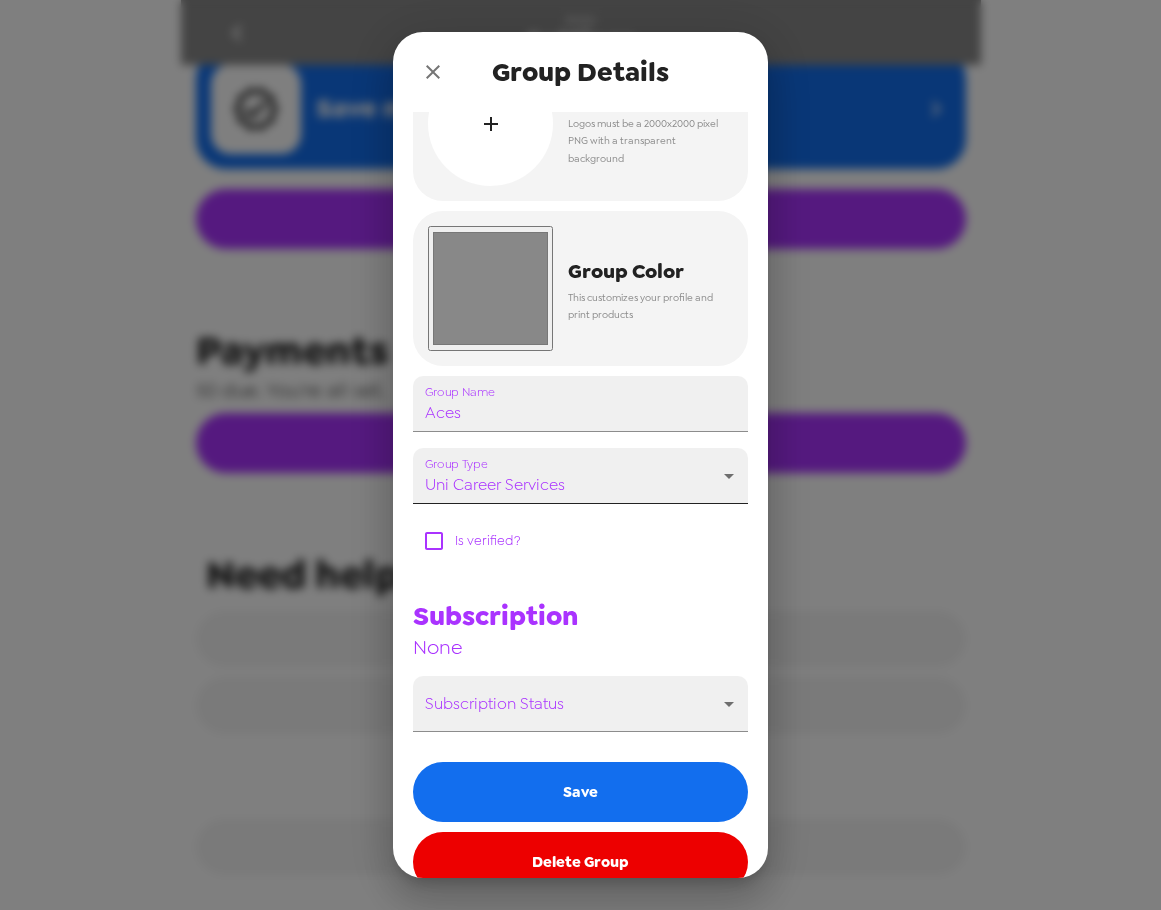 scroll, scrollTop: 100, scrollLeft: 0, axis: vertical 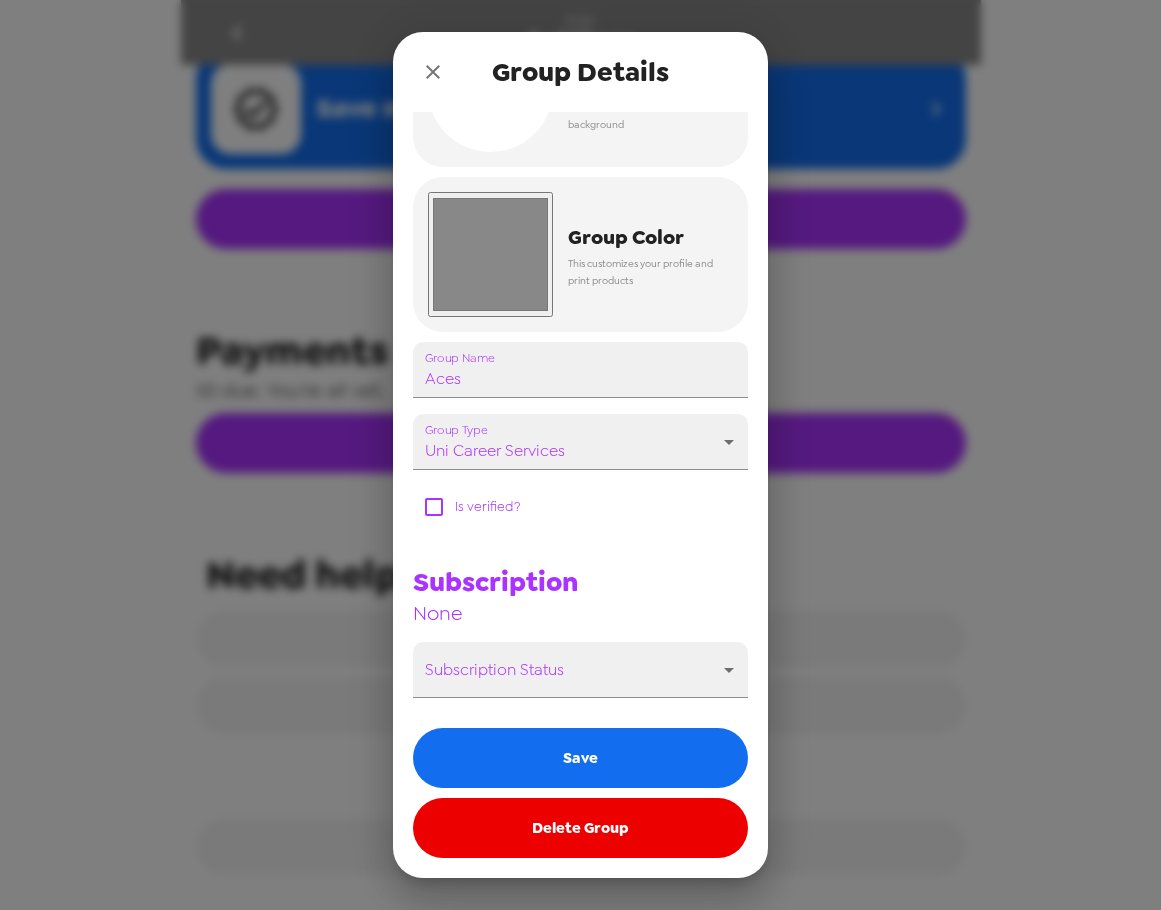 click on "Delete Group" at bounding box center (580, 828) 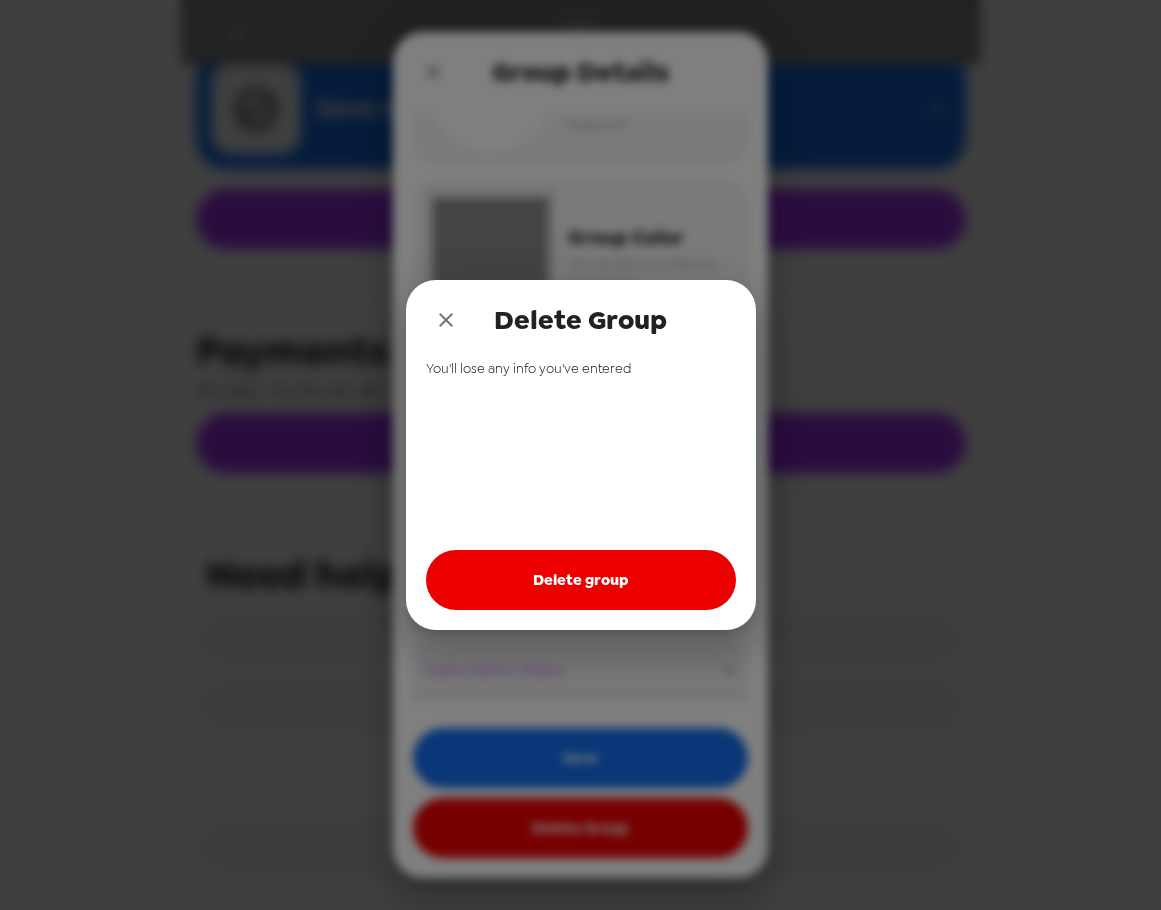 drag, startPoint x: 591, startPoint y: 572, endPoint x: 584, endPoint y: 548, distance: 25 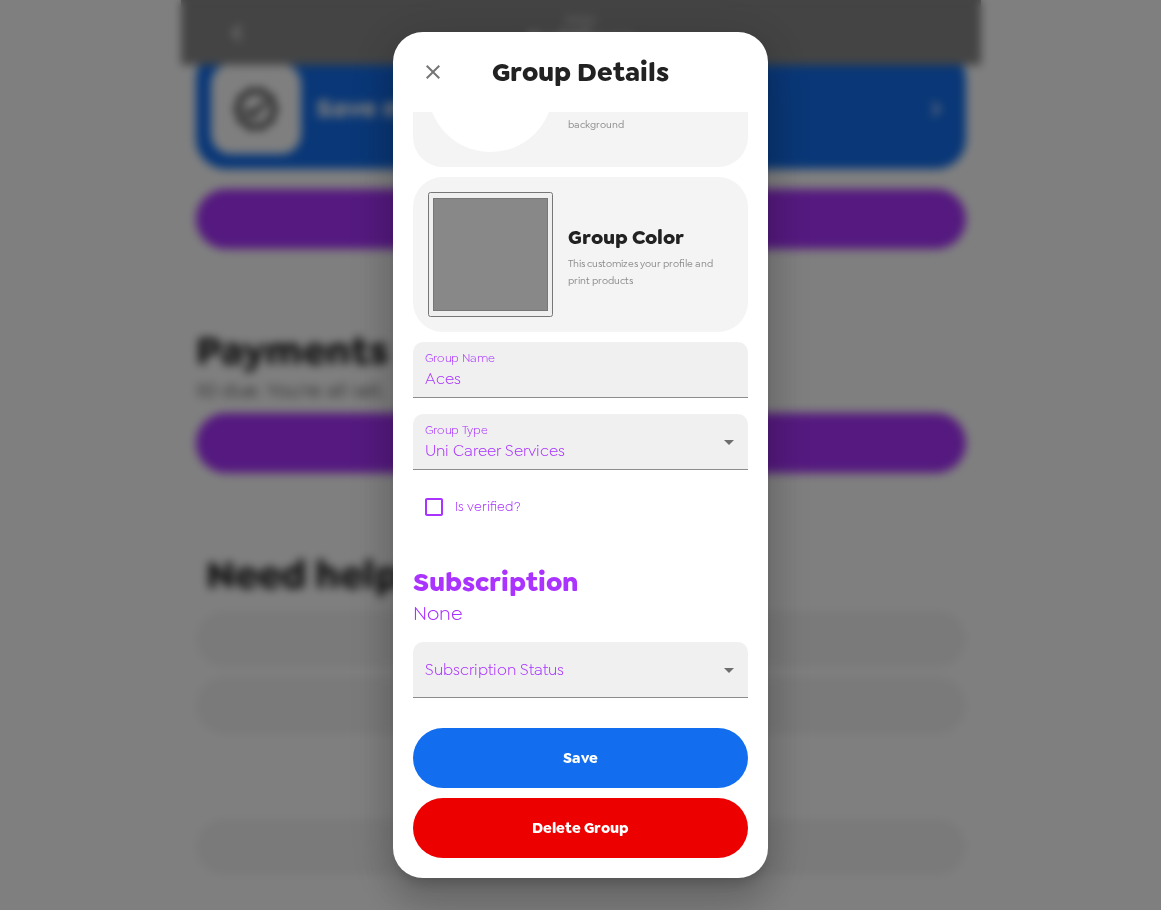 click 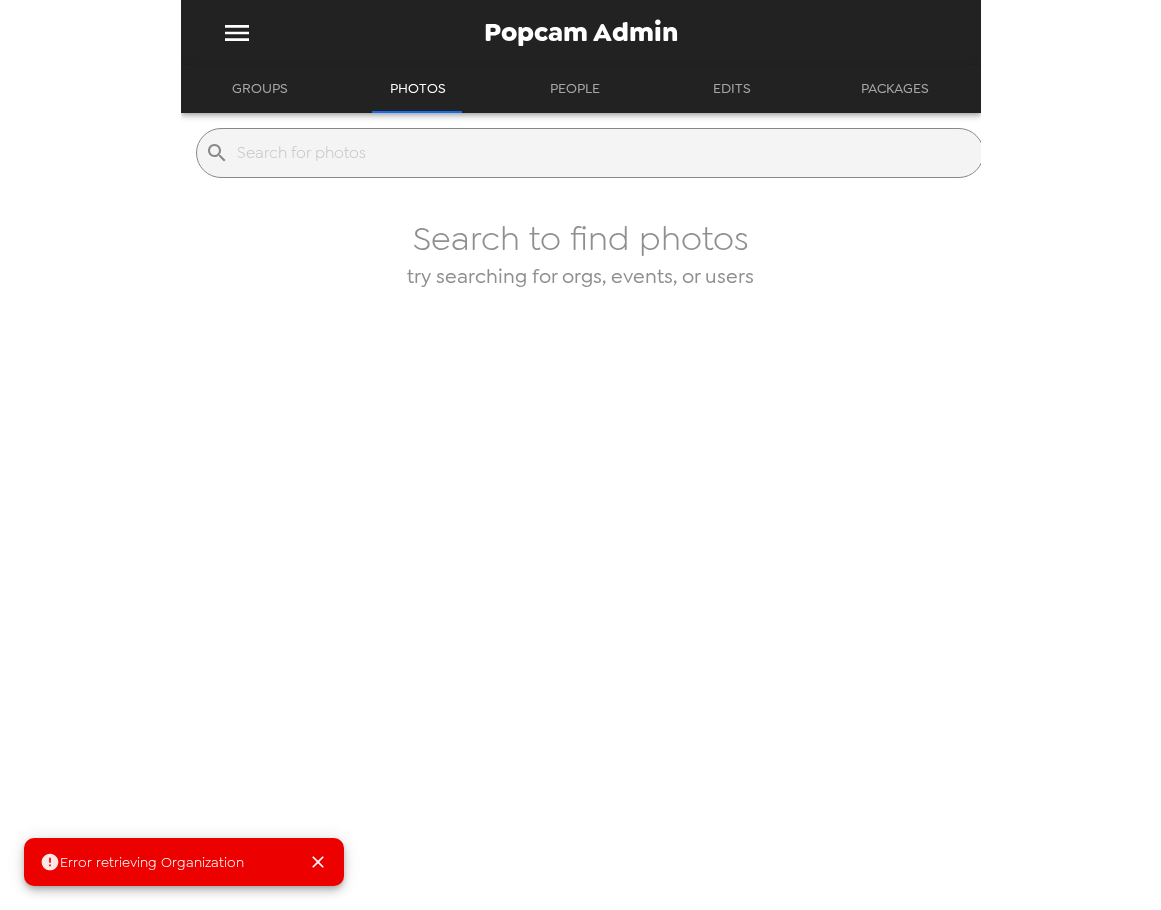 click on "Groups" at bounding box center (260, 89) 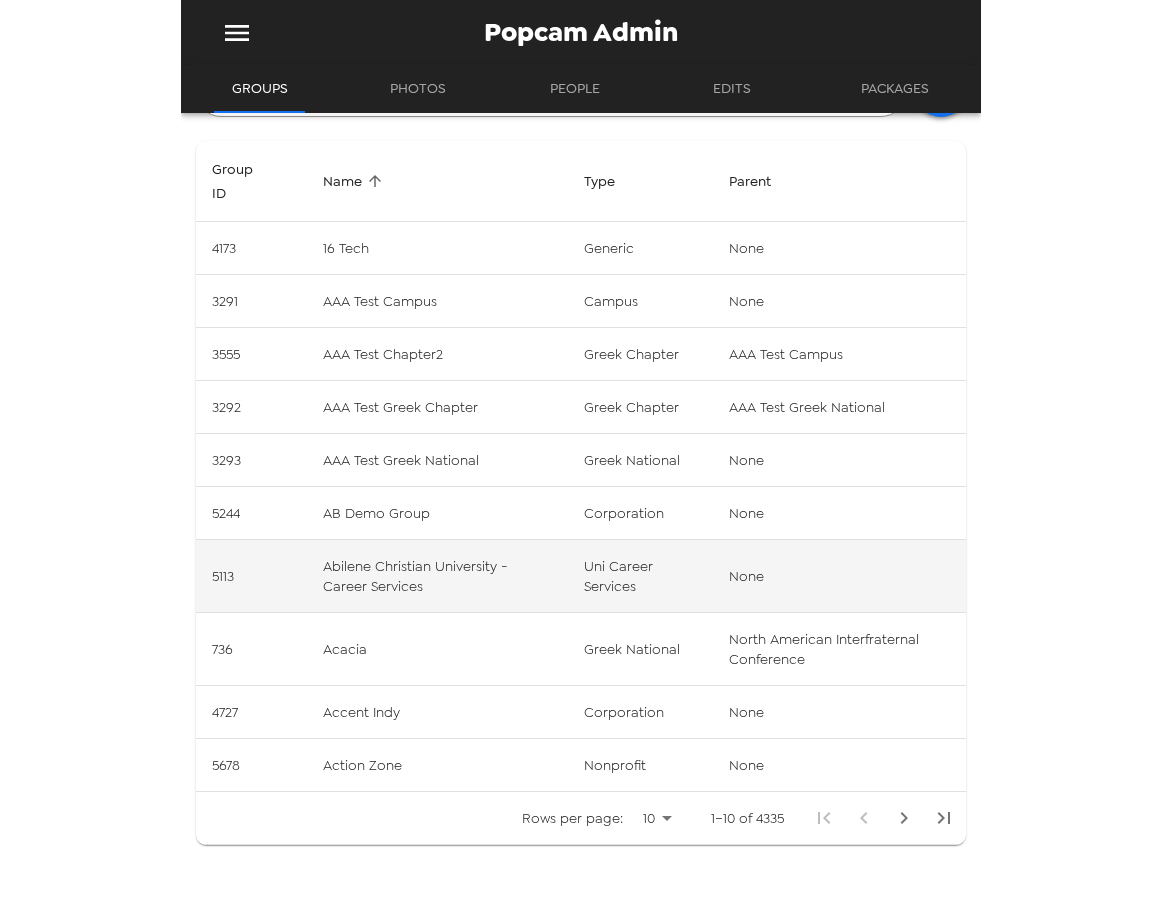 scroll, scrollTop: 0, scrollLeft: 0, axis: both 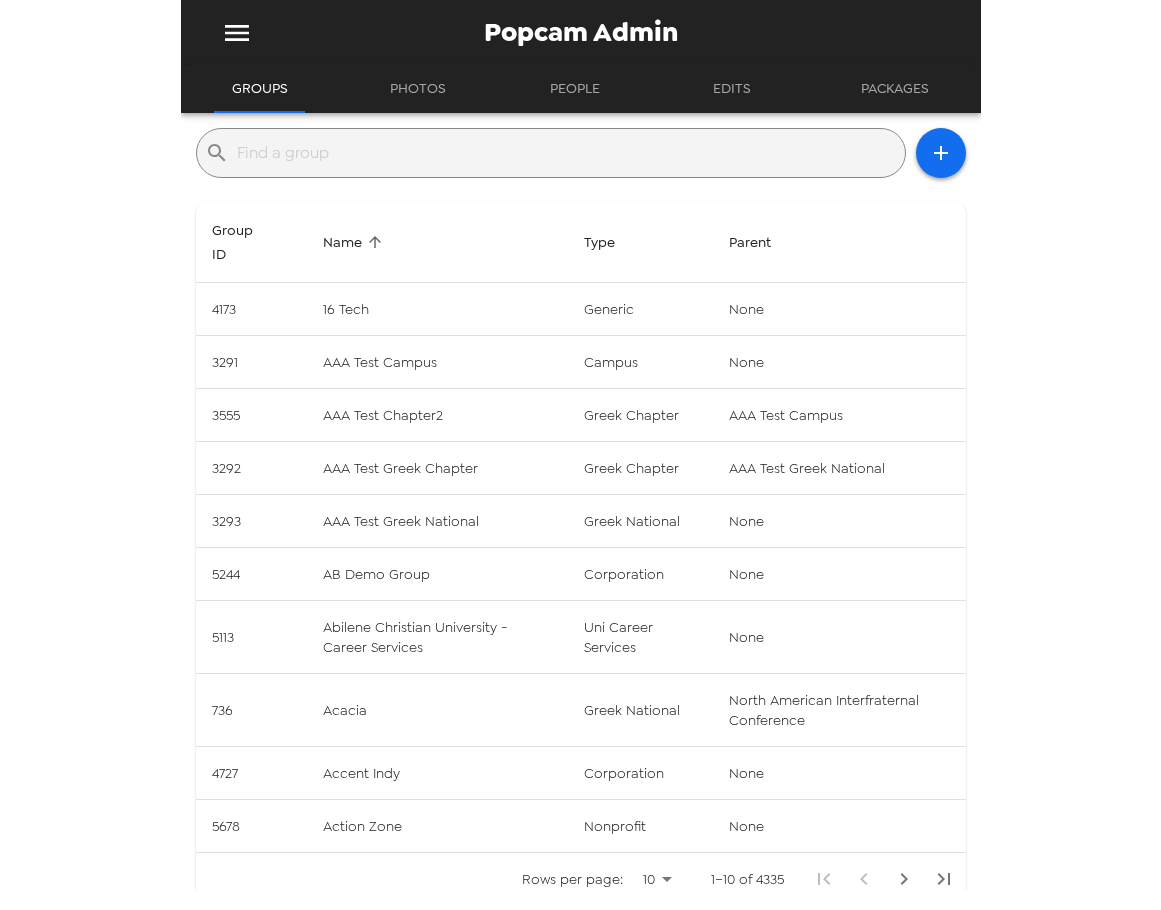 click at bounding box center (567, 153) 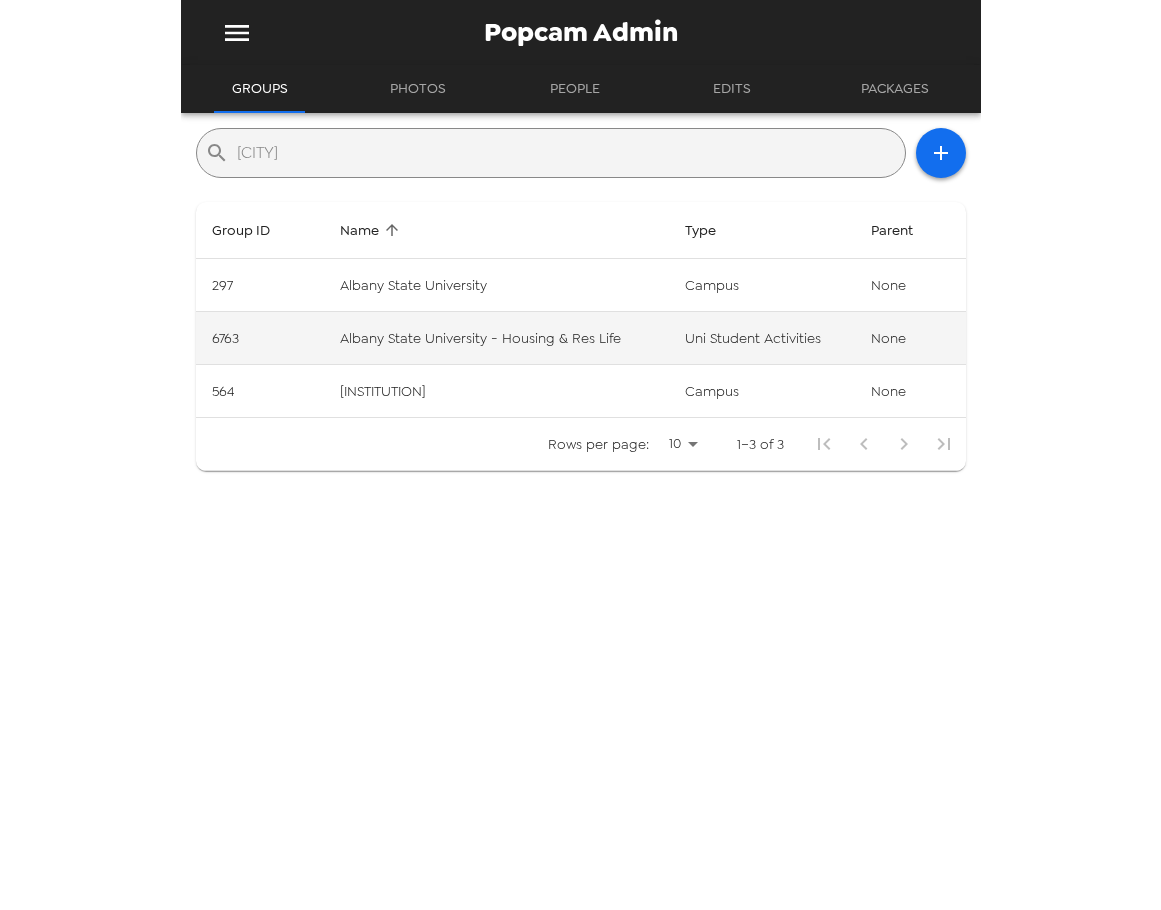 type on "albany" 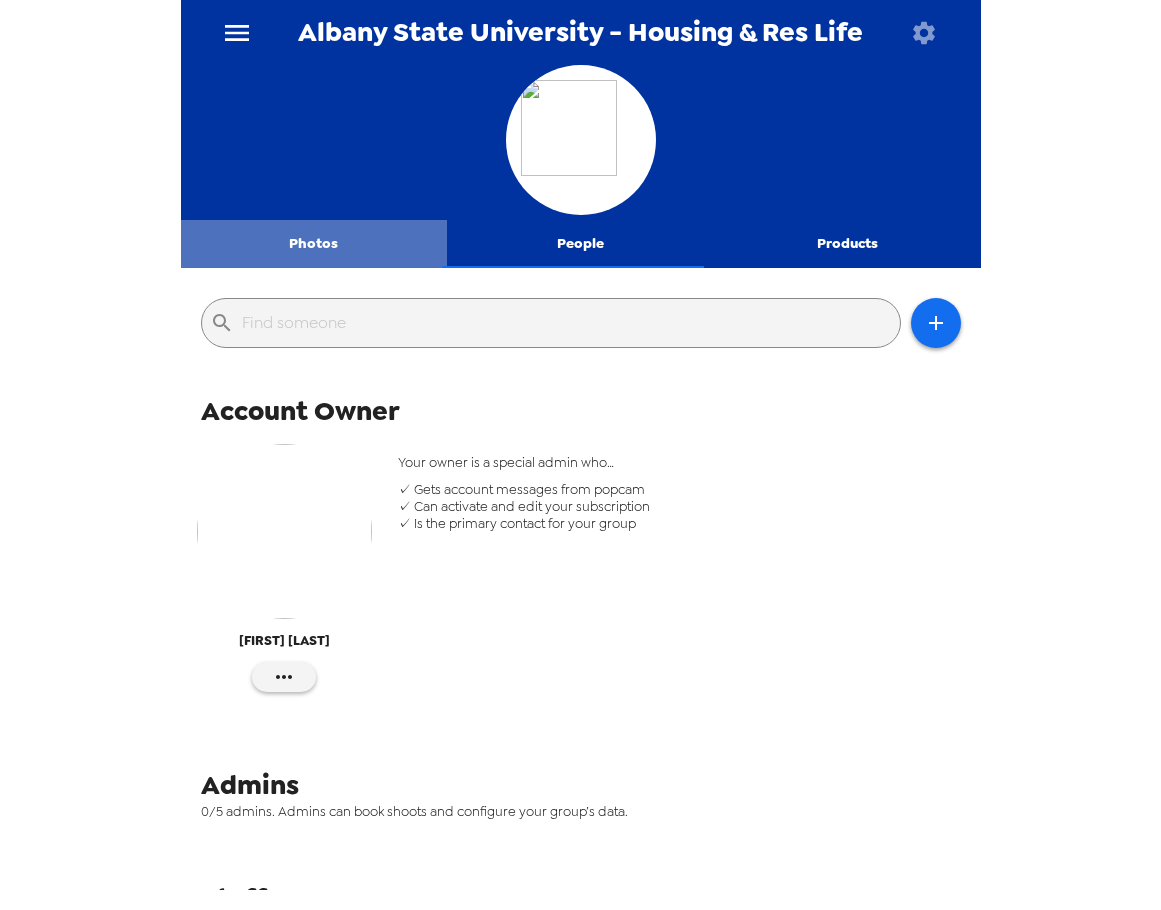 click on "Photos" at bounding box center (314, 244) 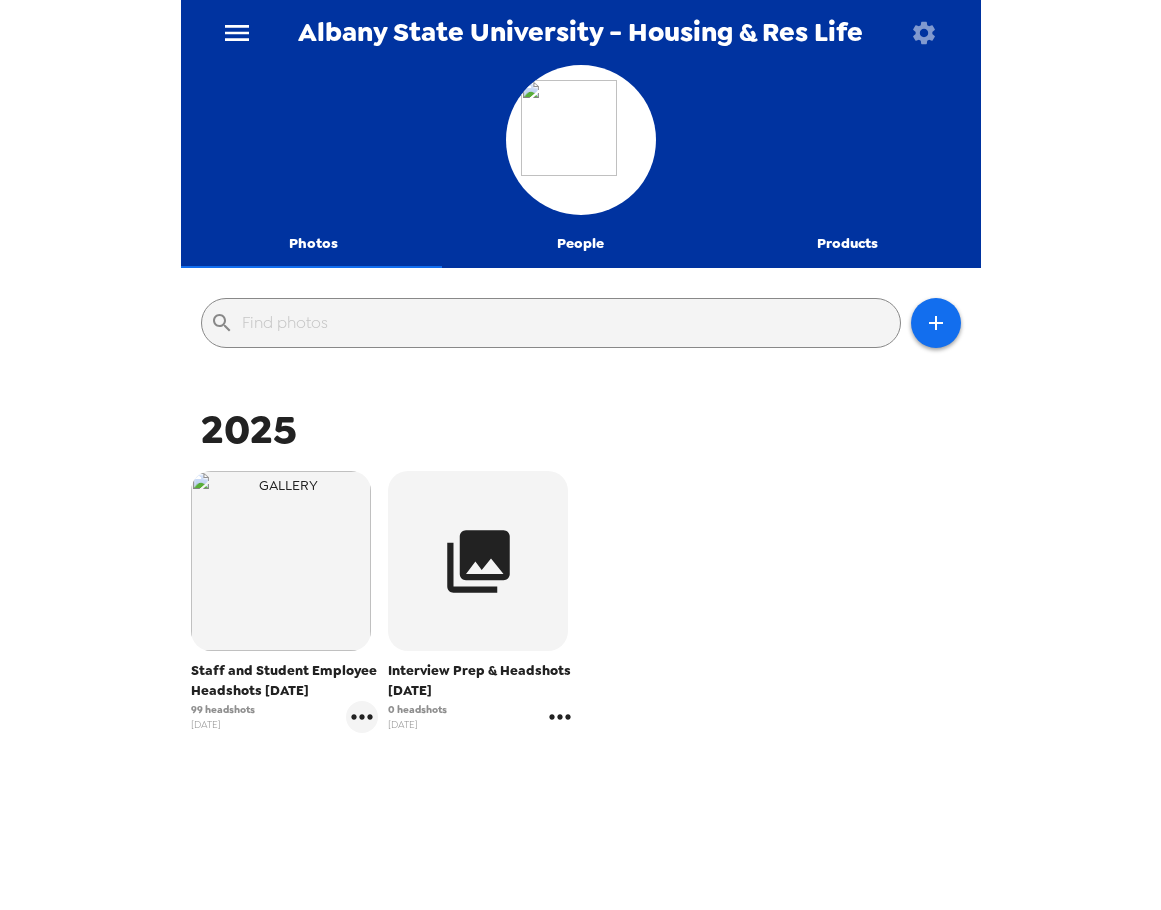 click 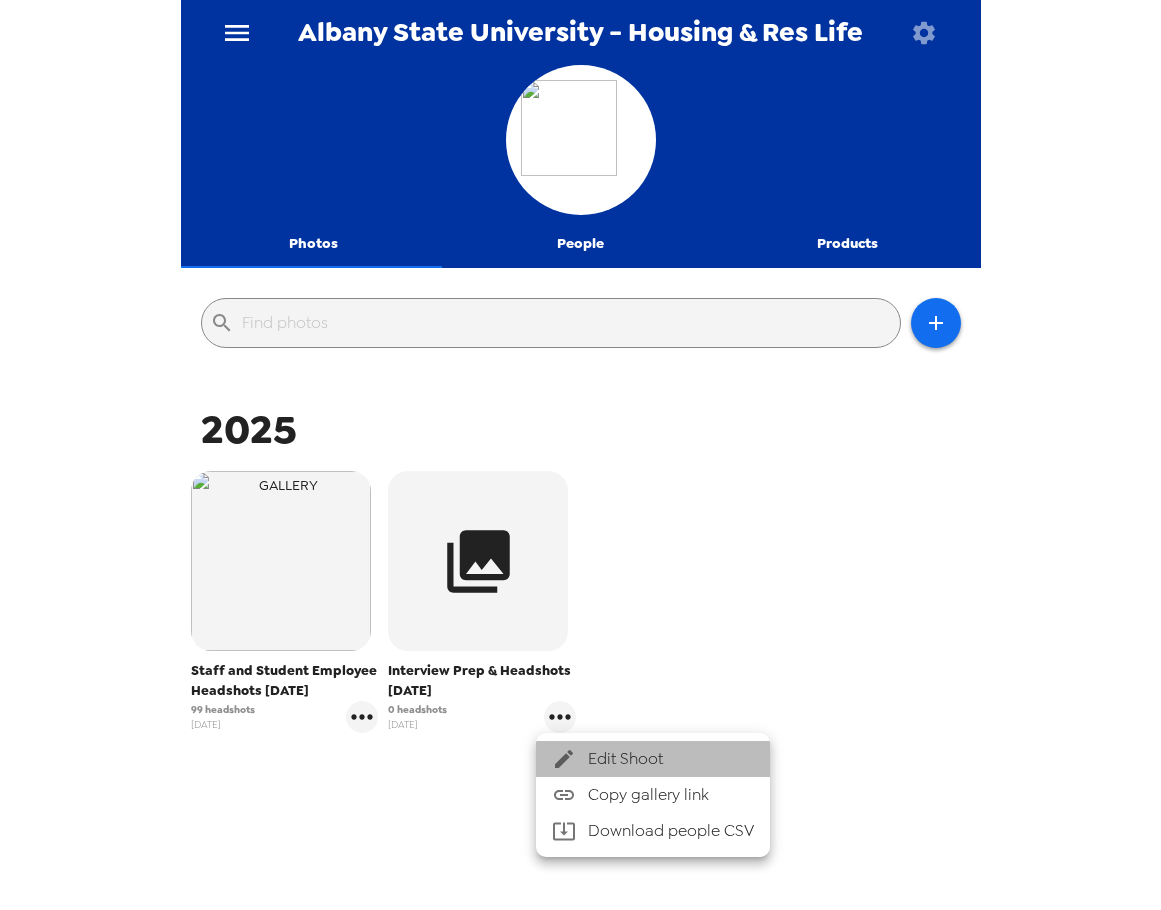 click on "Edit Shoot" at bounding box center [671, 759] 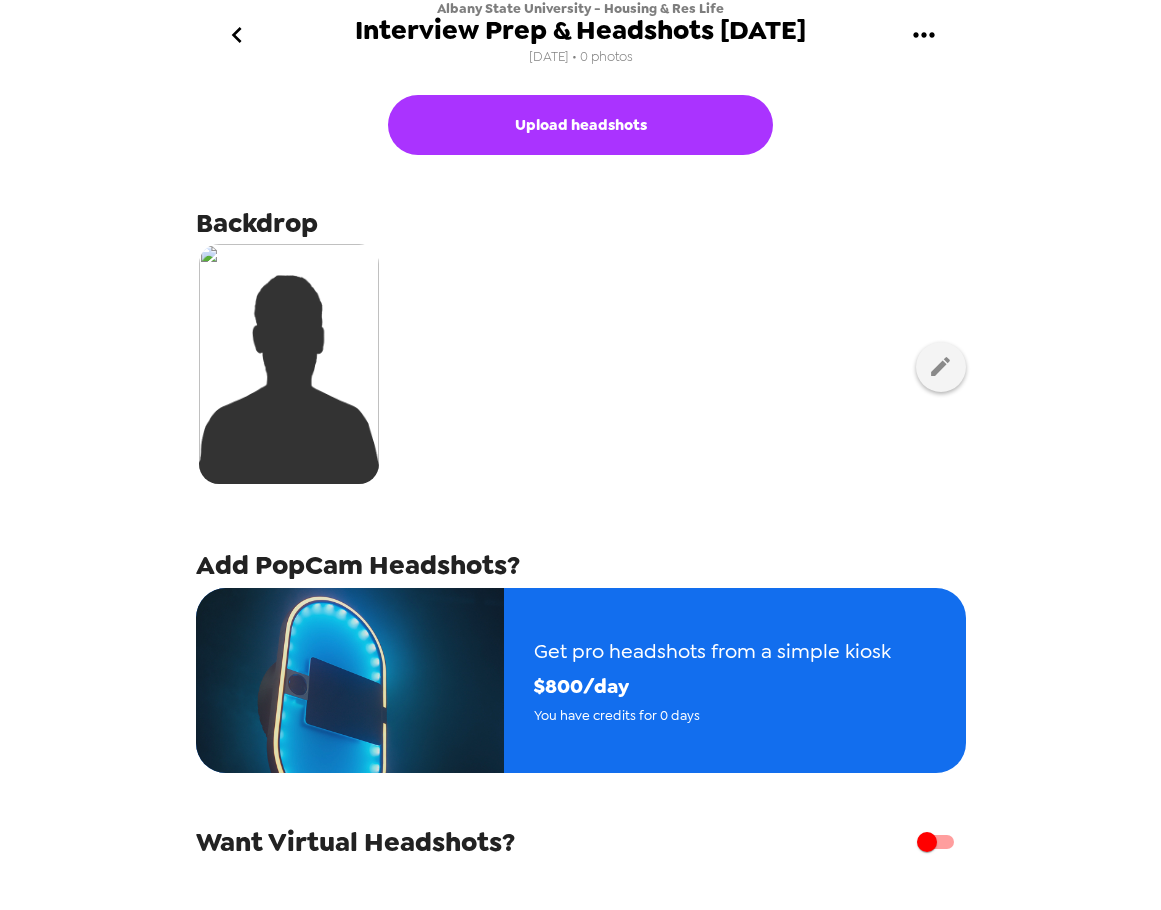 scroll, scrollTop: 170, scrollLeft: 0, axis: vertical 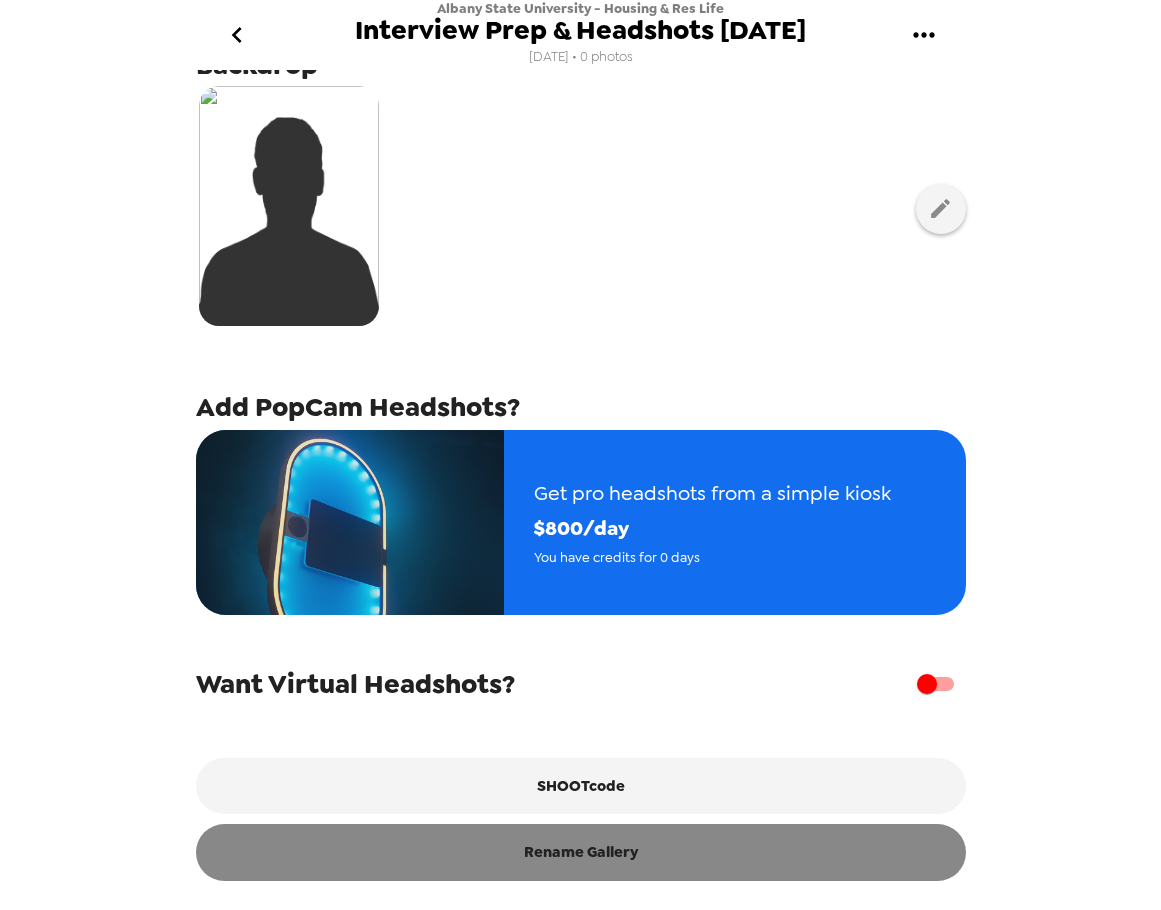 click on "Rename Gallery" at bounding box center (581, 852) 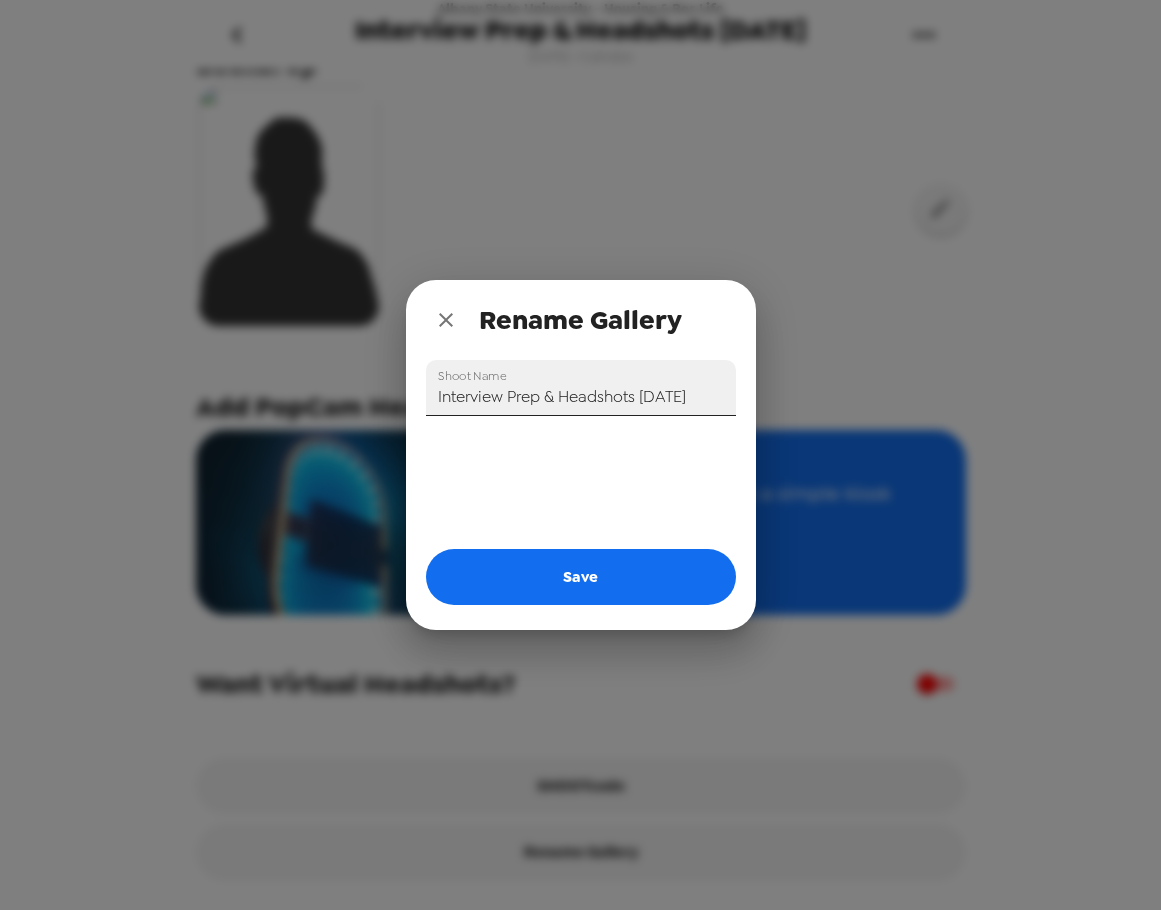 click on "Interview Prep & Headshots 9/18/25" at bounding box center (581, 388) 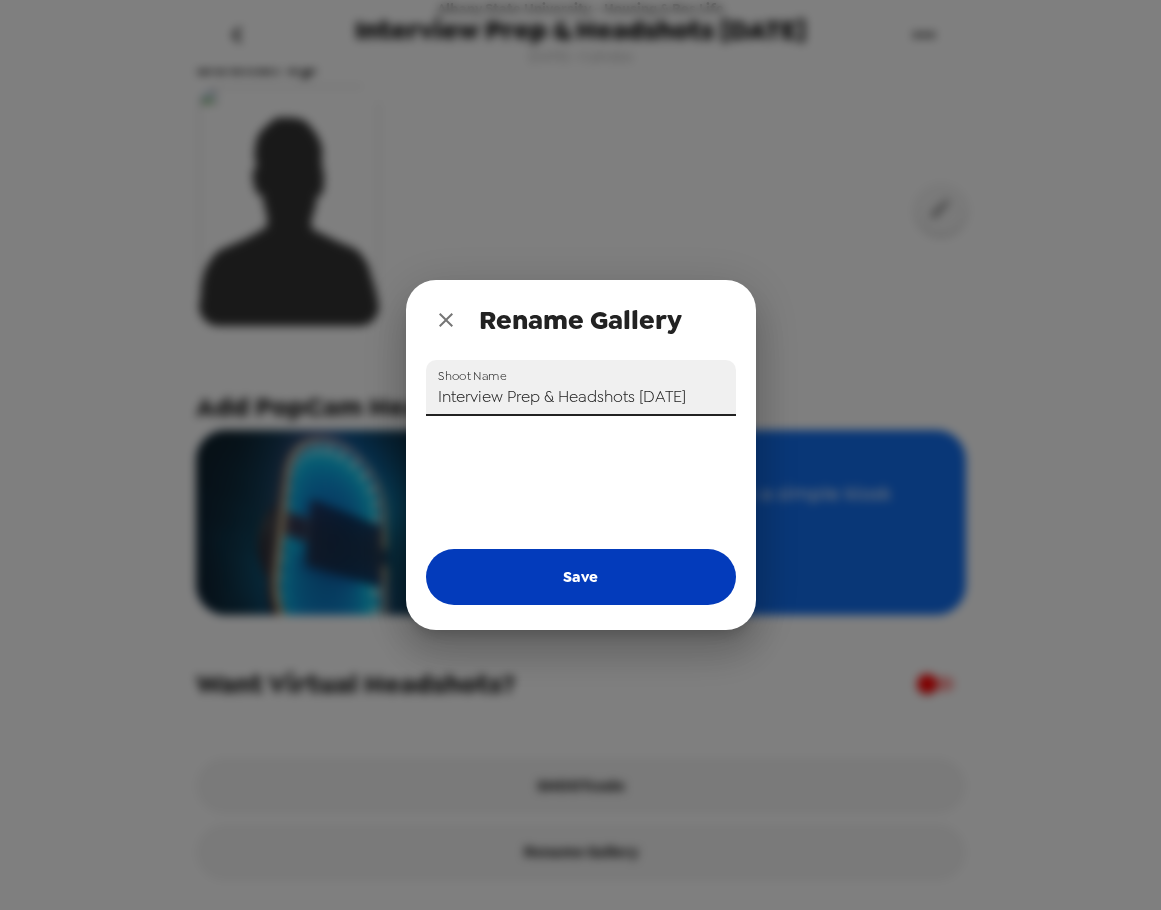 click on "Save" at bounding box center (581, 577) 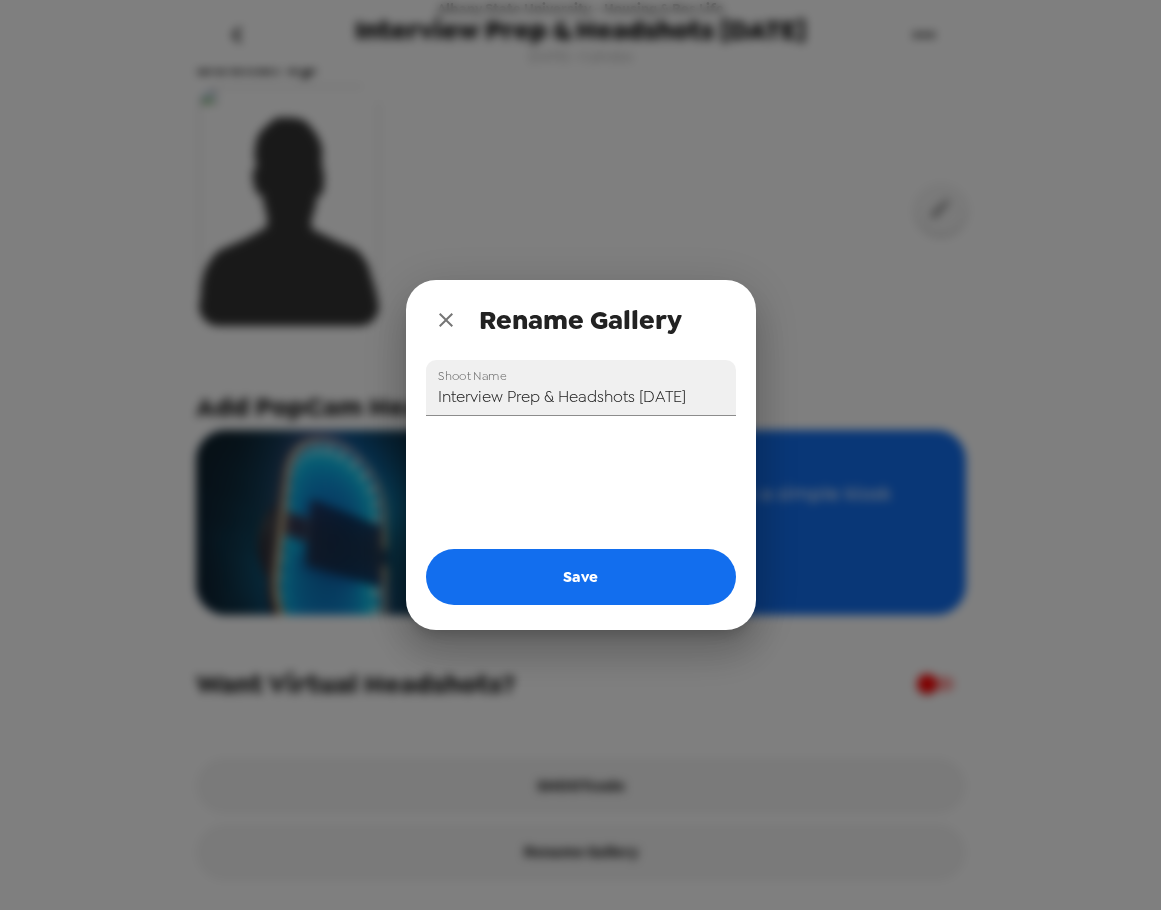 type on "Interview Prep & Headshots 9/18/25" 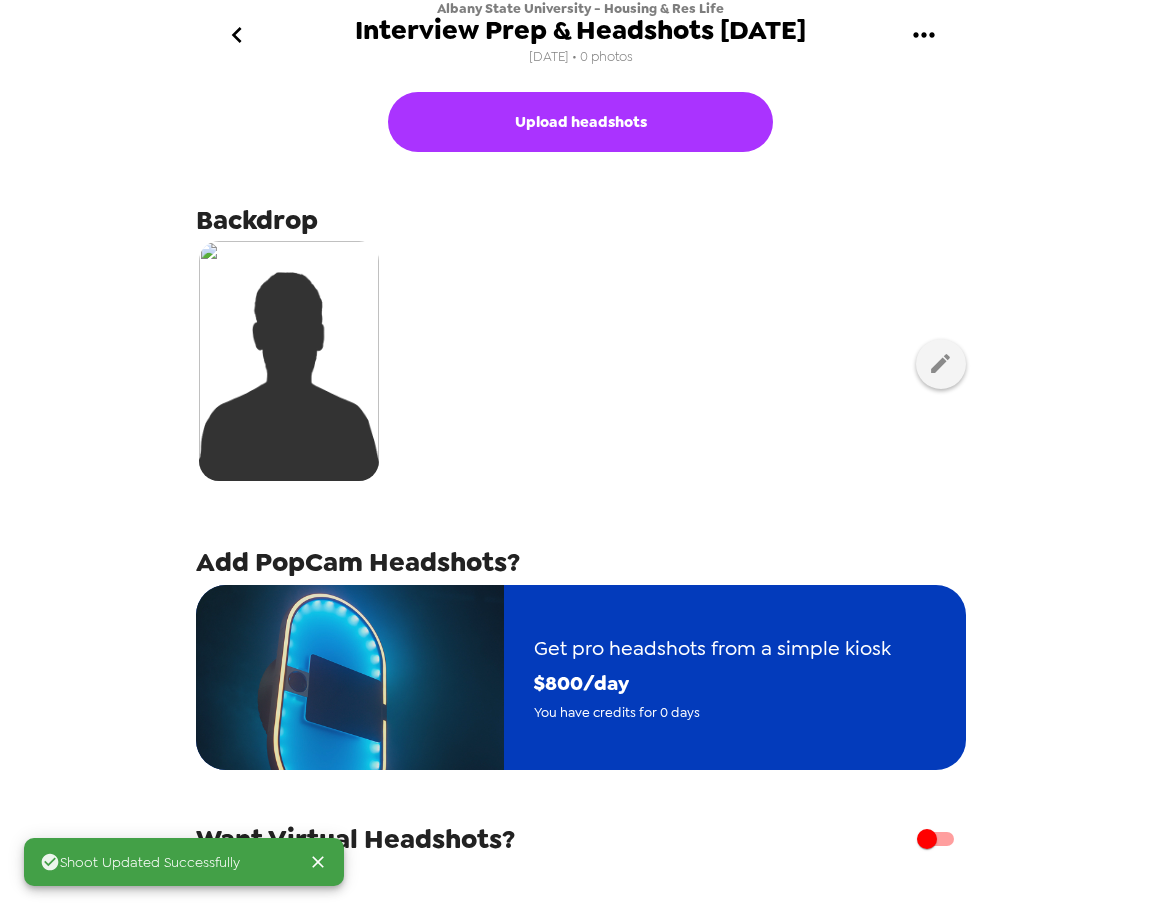 scroll, scrollTop: 0, scrollLeft: 0, axis: both 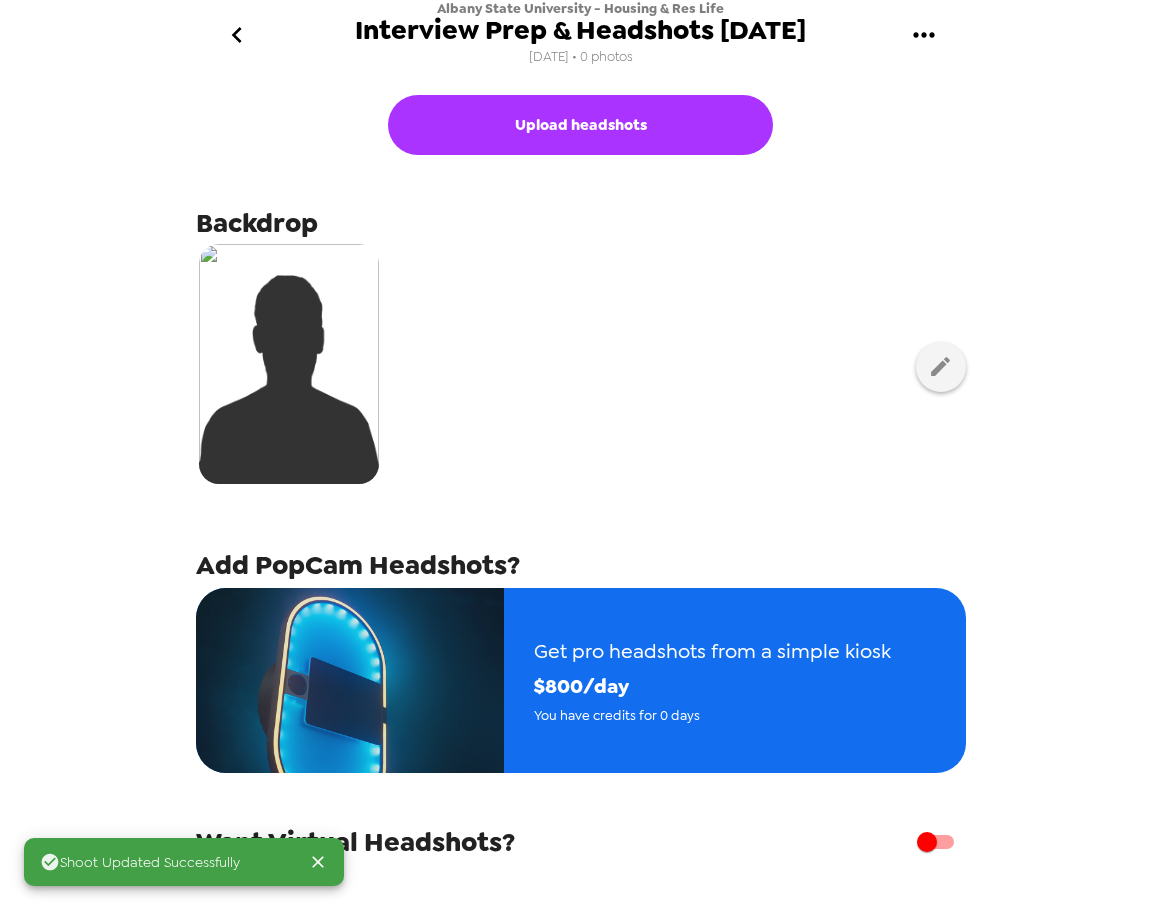 click 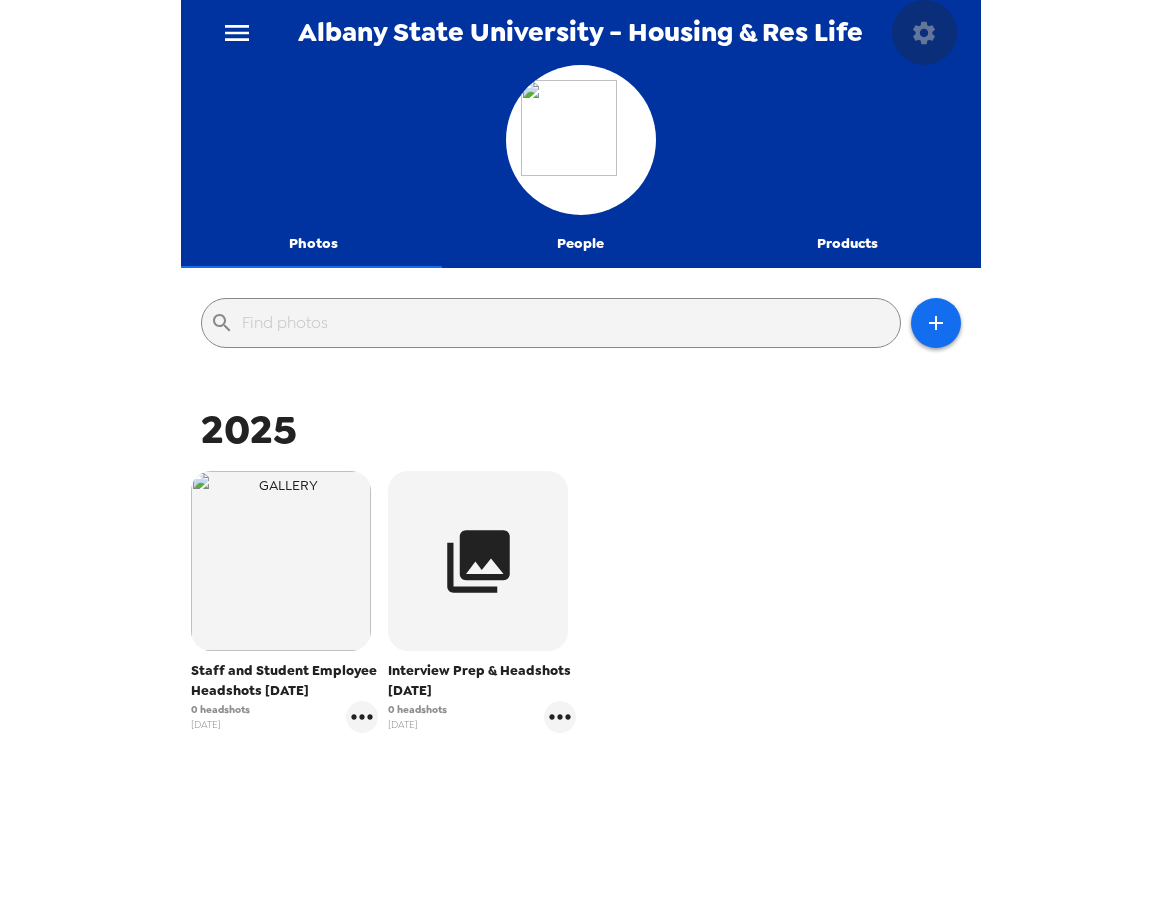 click 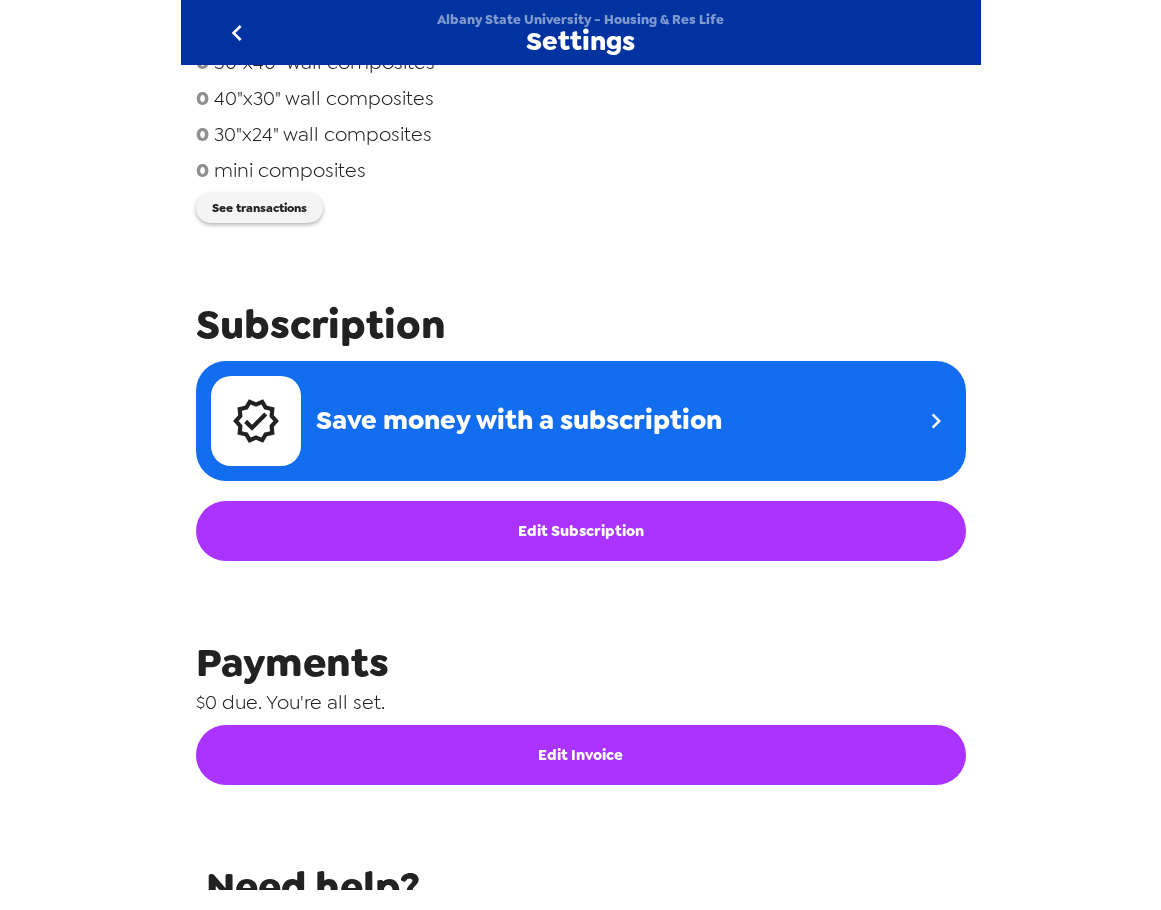 scroll, scrollTop: 200, scrollLeft: 0, axis: vertical 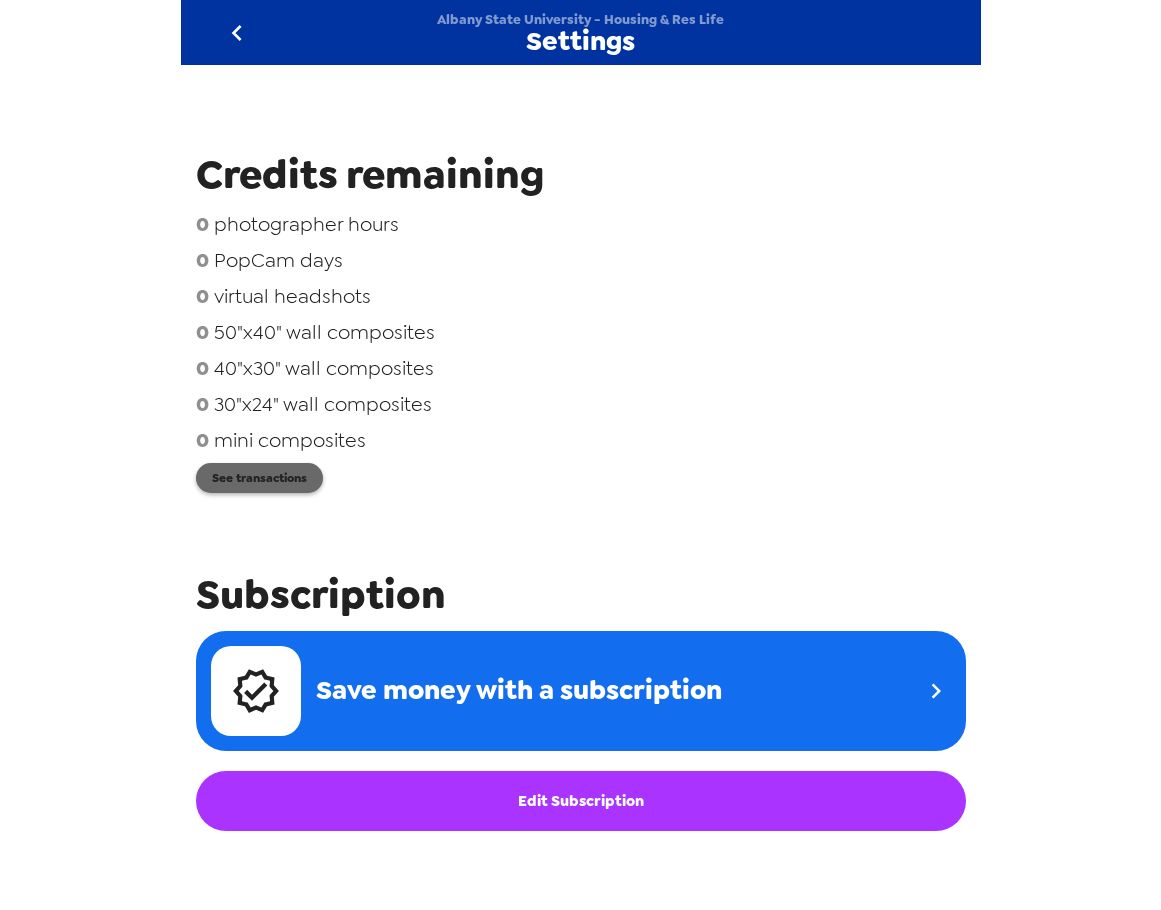 click on "See transactions" at bounding box center (259, 478) 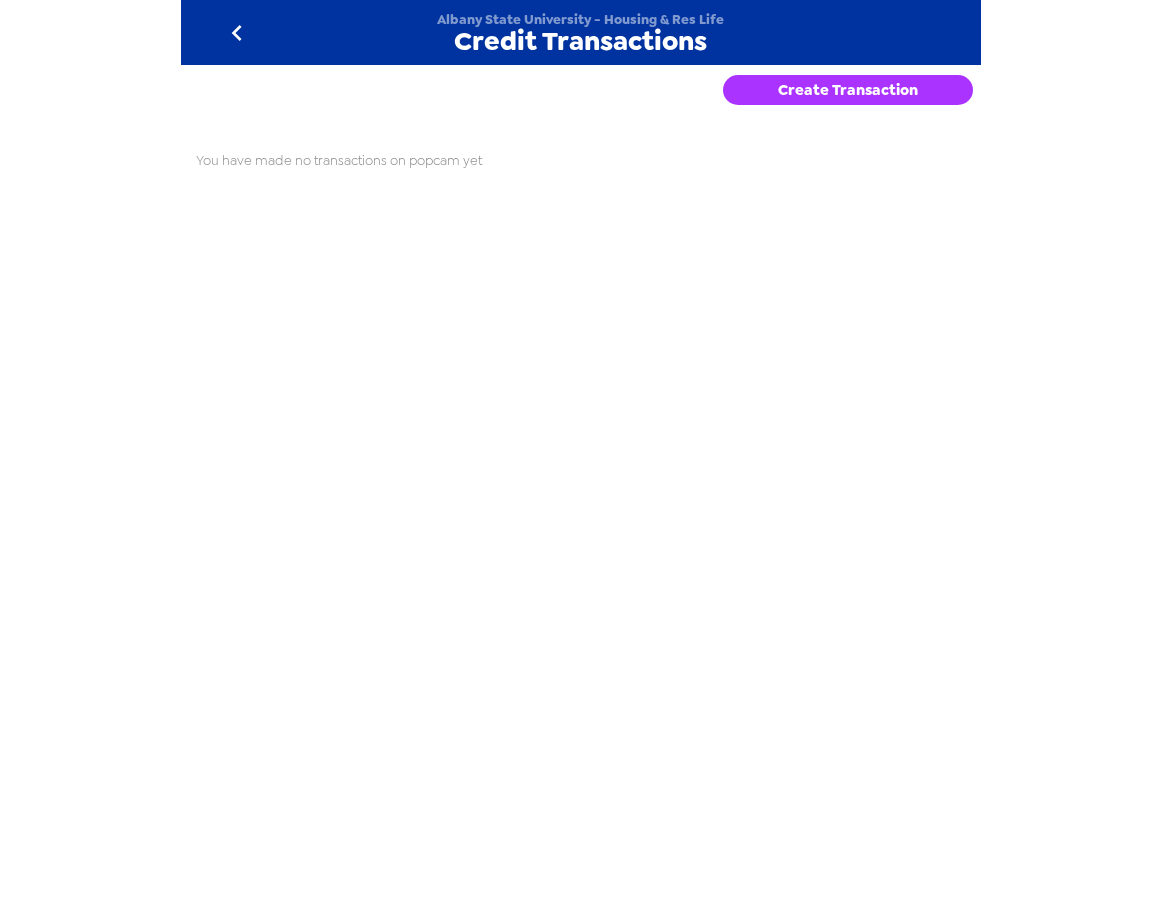 drag, startPoint x: 748, startPoint y: 105, endPoint x: 733, endPoint y: 137, distance: 35.341194 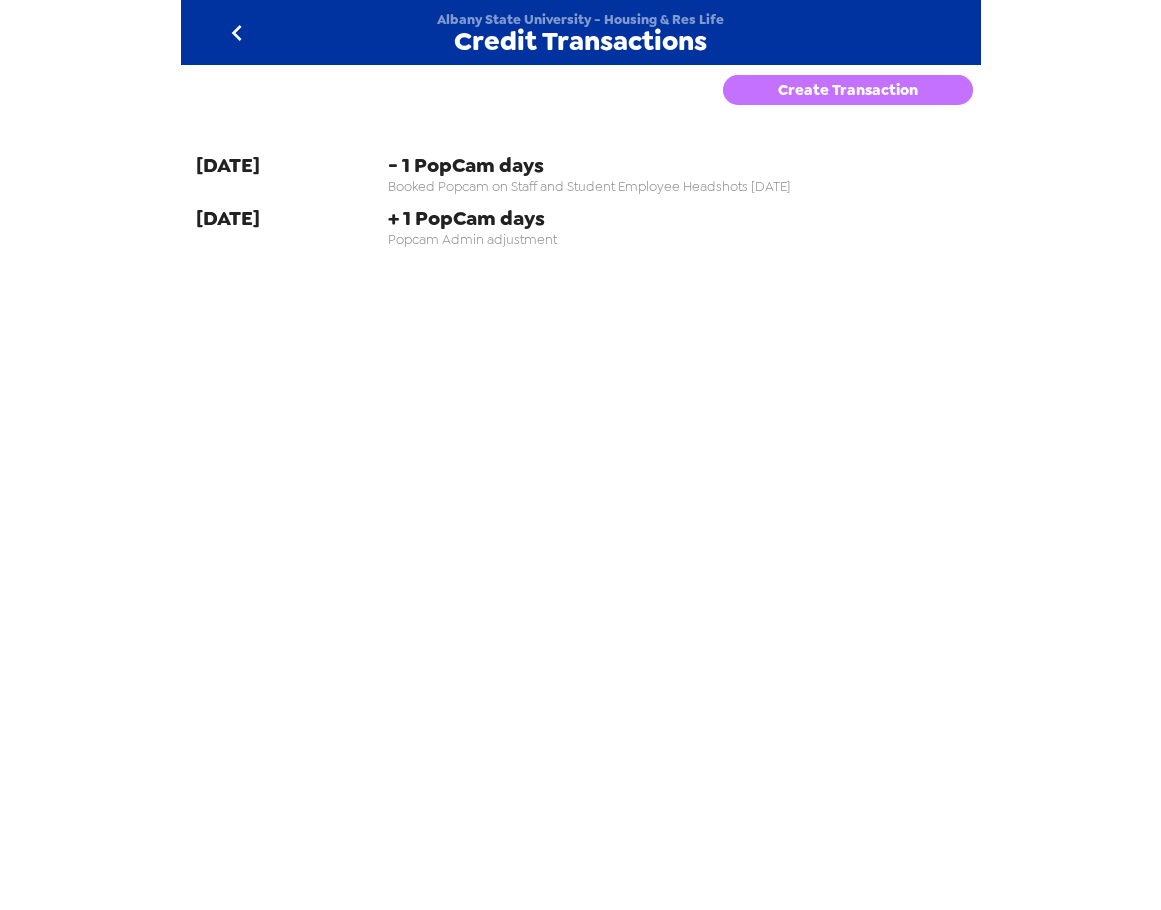 click on "Create Transaction" at bounding box center (848, 90) 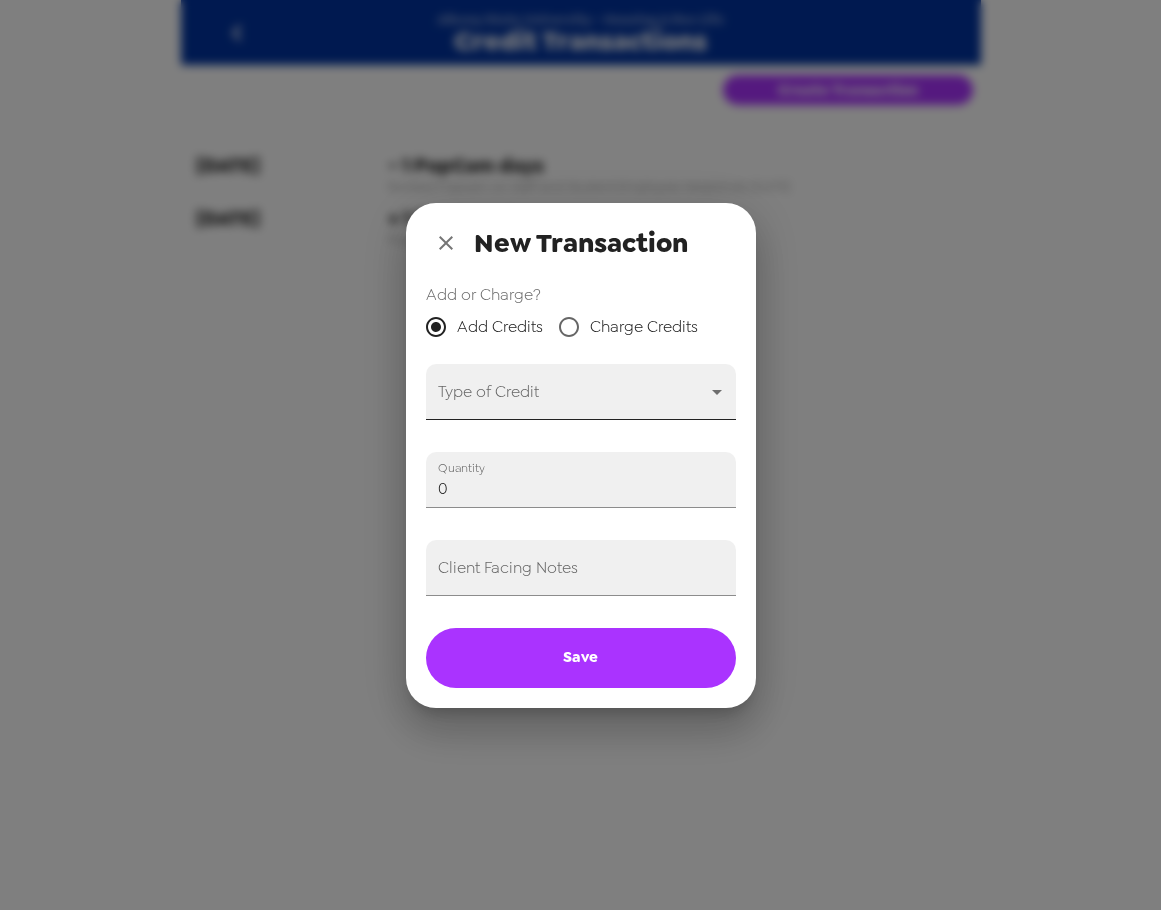 click on "Albany State University - Housing & Res Life Credit Transactions Create Transaction 7-29-25 -   1   PopCam days Booked Popcam on Staff and Student Employee Headshots 8/3/25 7-29-25 +   1   PopCam days Popcam Admin adjustment New Transaction Add or Charge? Add Credits Charge Credits Type of Credit ​ Quantity 0 Client Facing Notes Save" at bounding box center [580, 455] 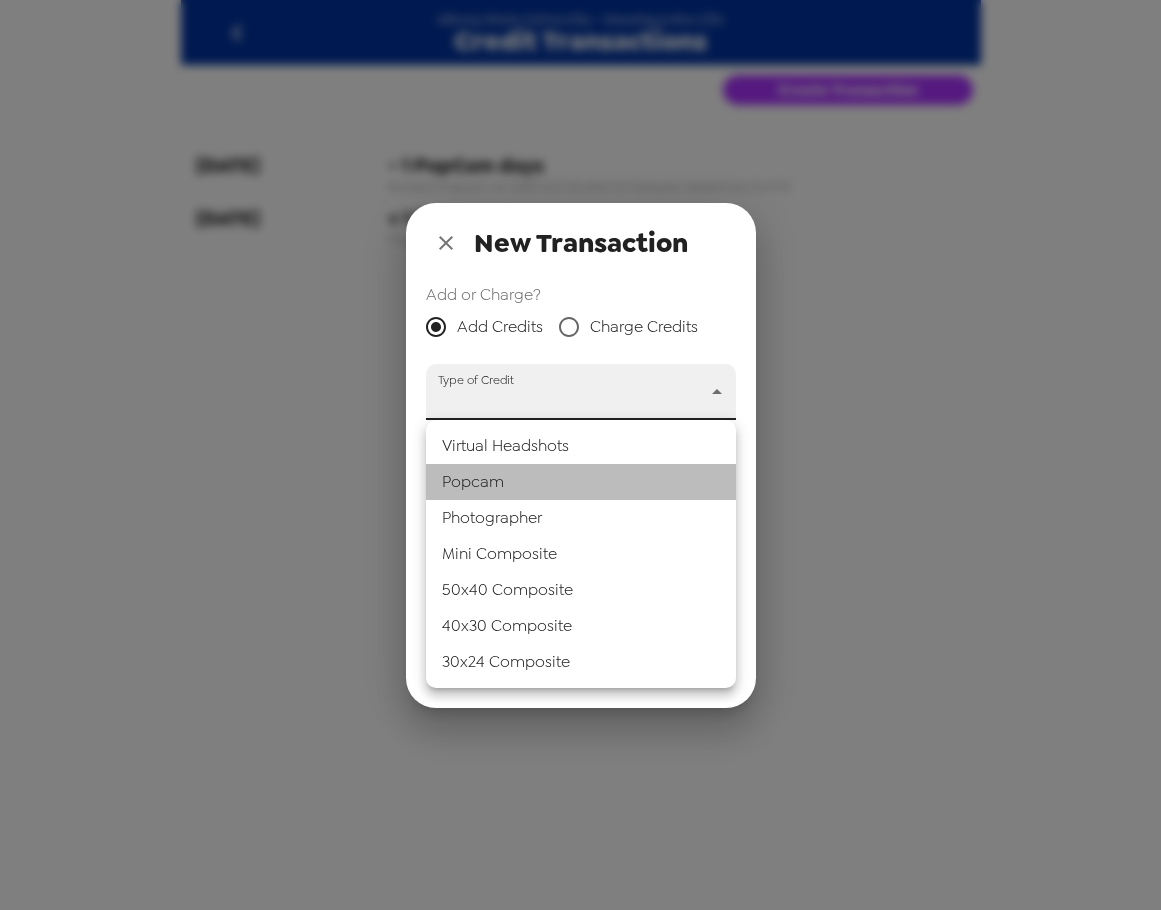 click on "Popcam" at bounding box center [581, 482] 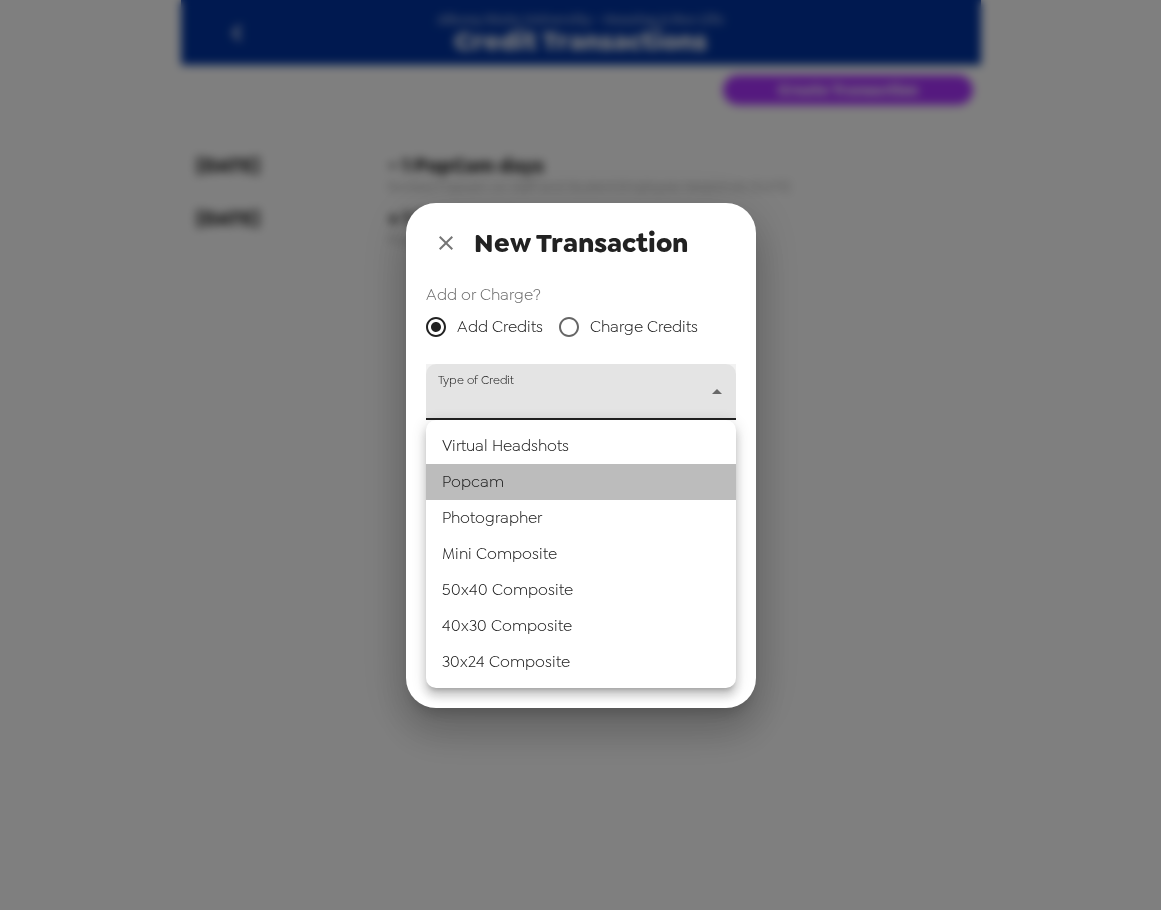 type on "popcam" 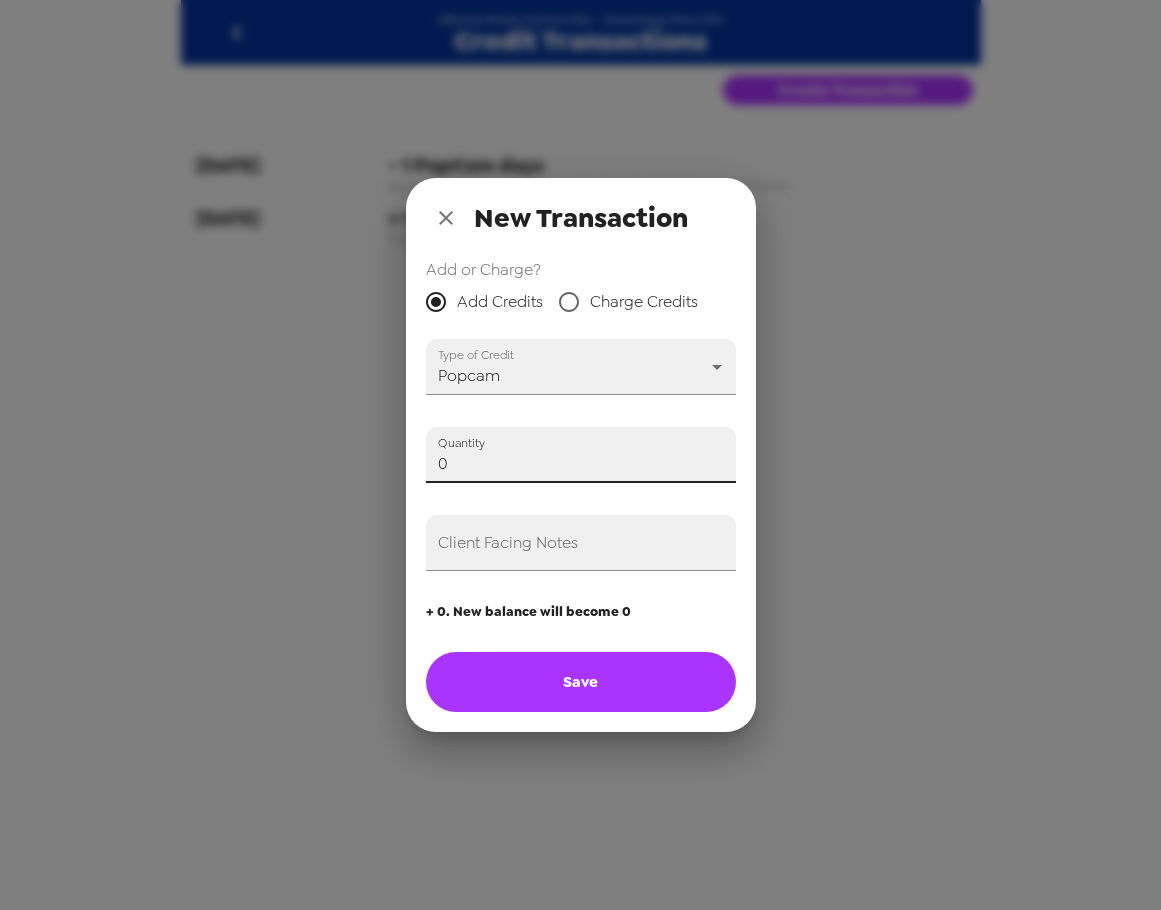 drag, startPoint x: 518, startPoint y: 463, endPoint x: 121, endPoint y: 472, distance: 397.102 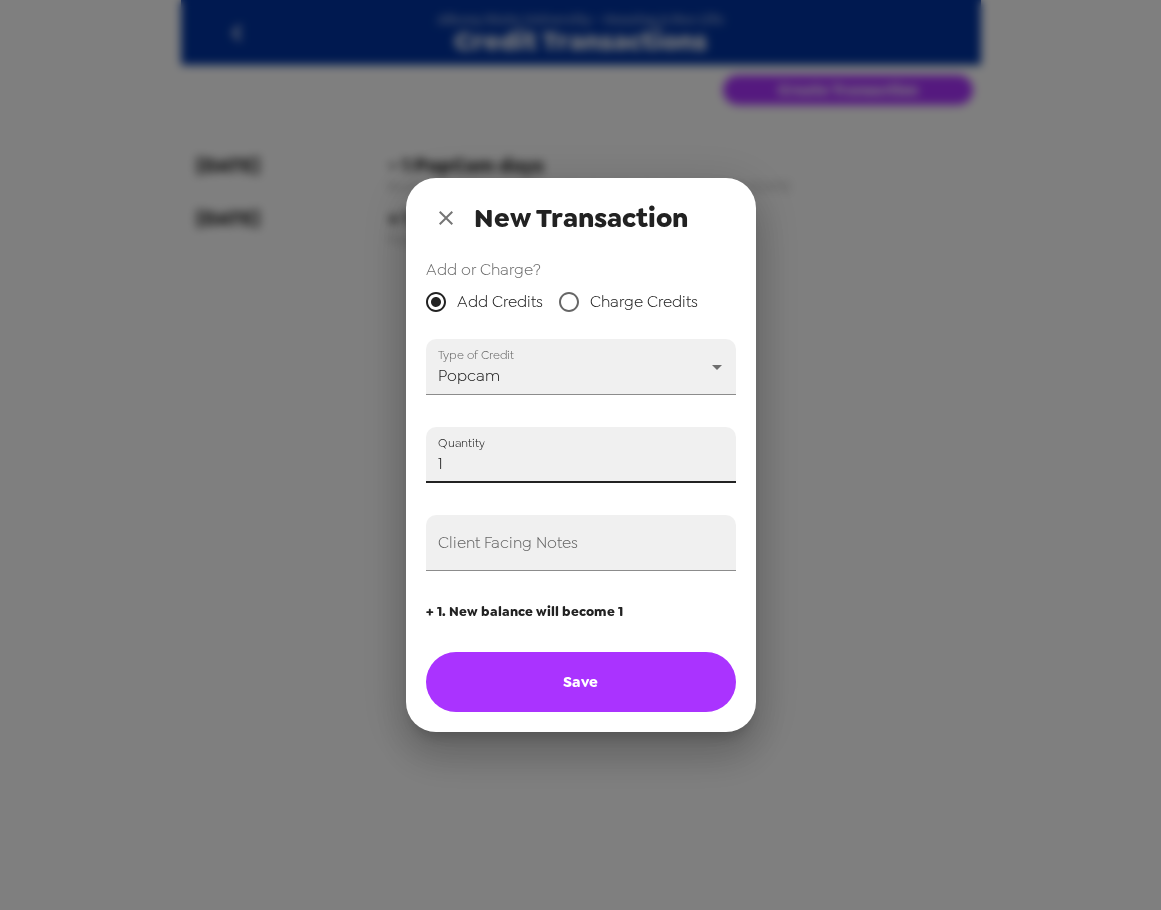 type on "1" 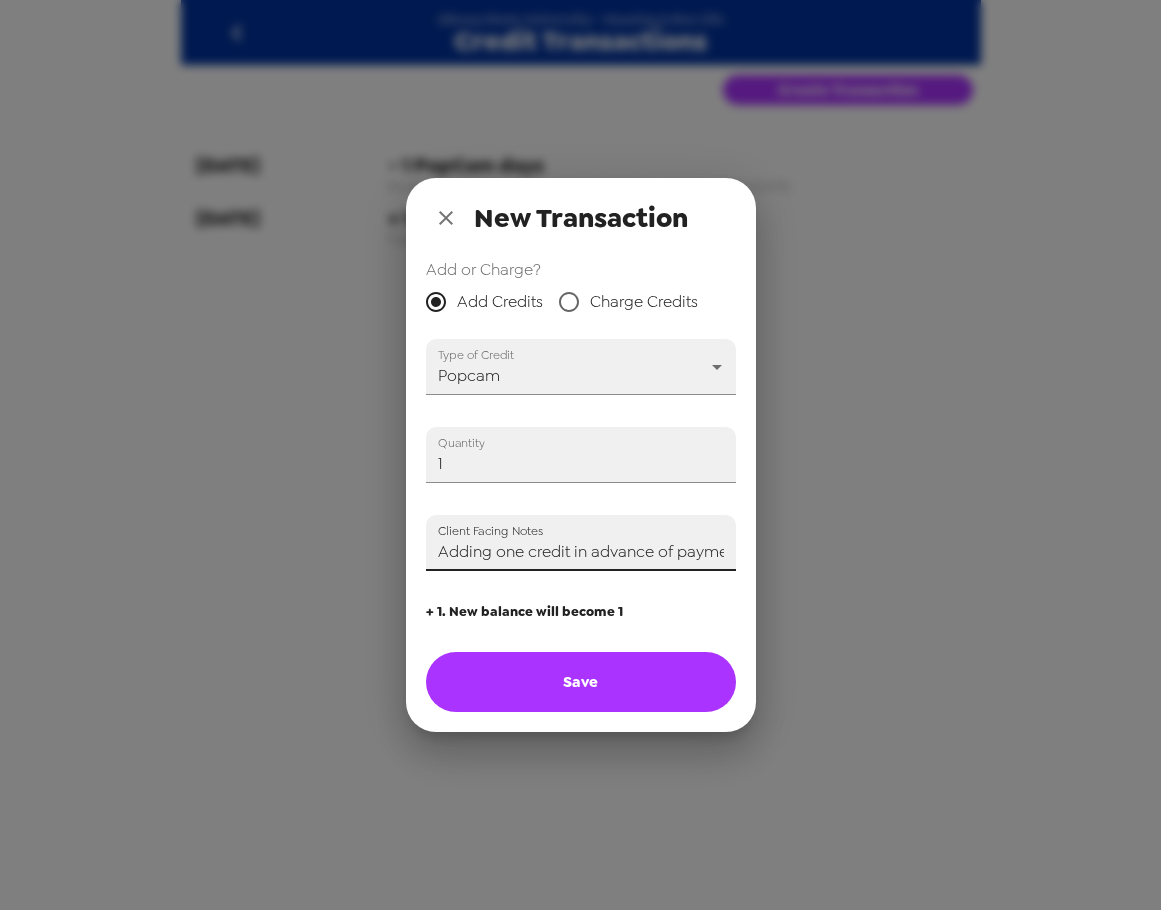 scroll, scrollTop: 0, scrollLeft: 19, axis: horizontal 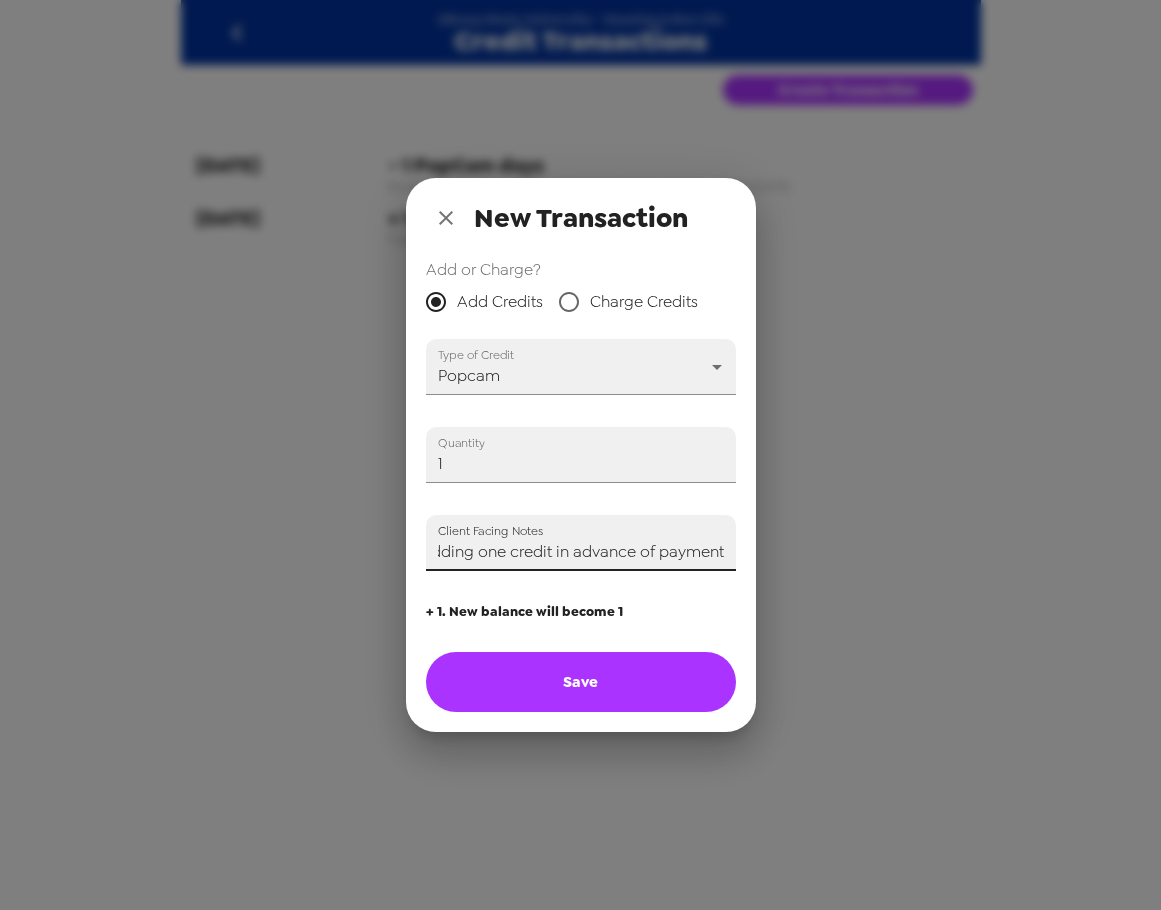 type on "Adding one credit in advance of payment" 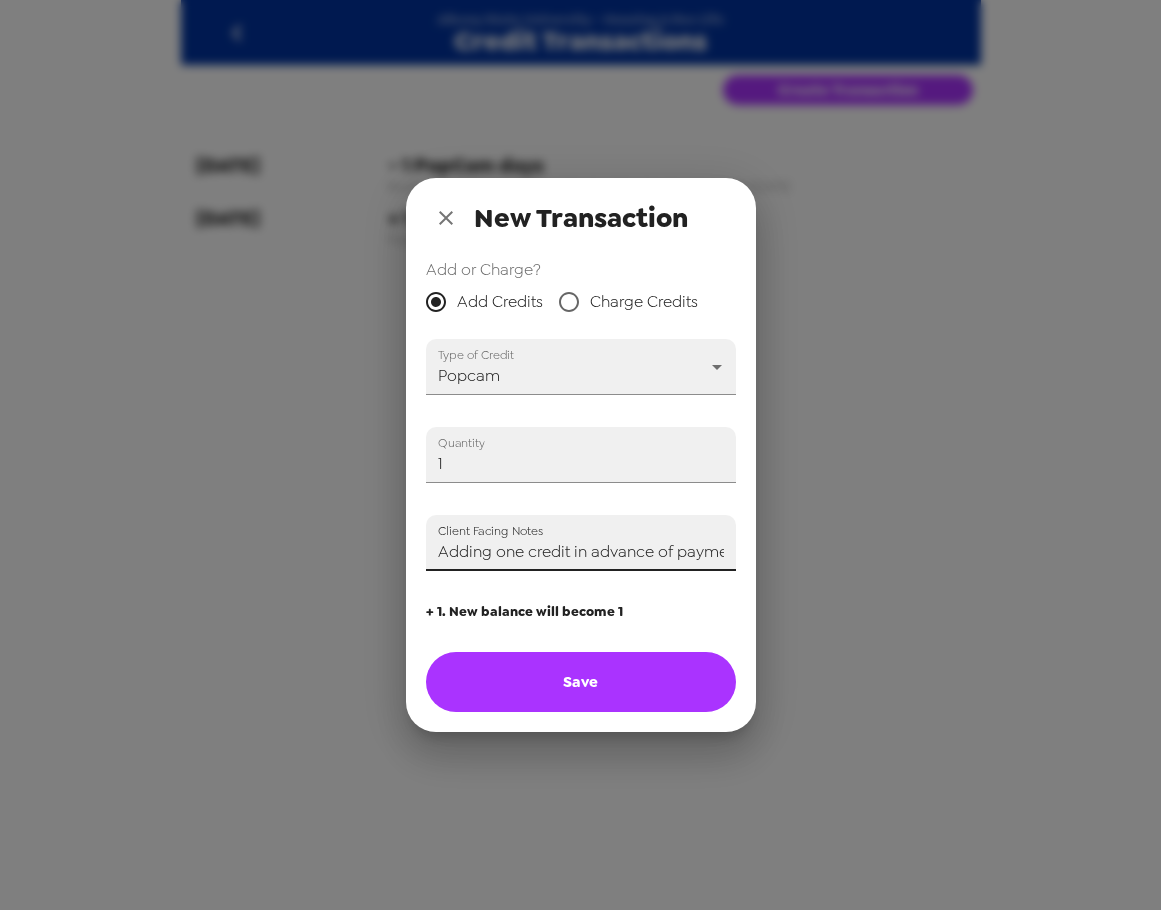 type on "0" 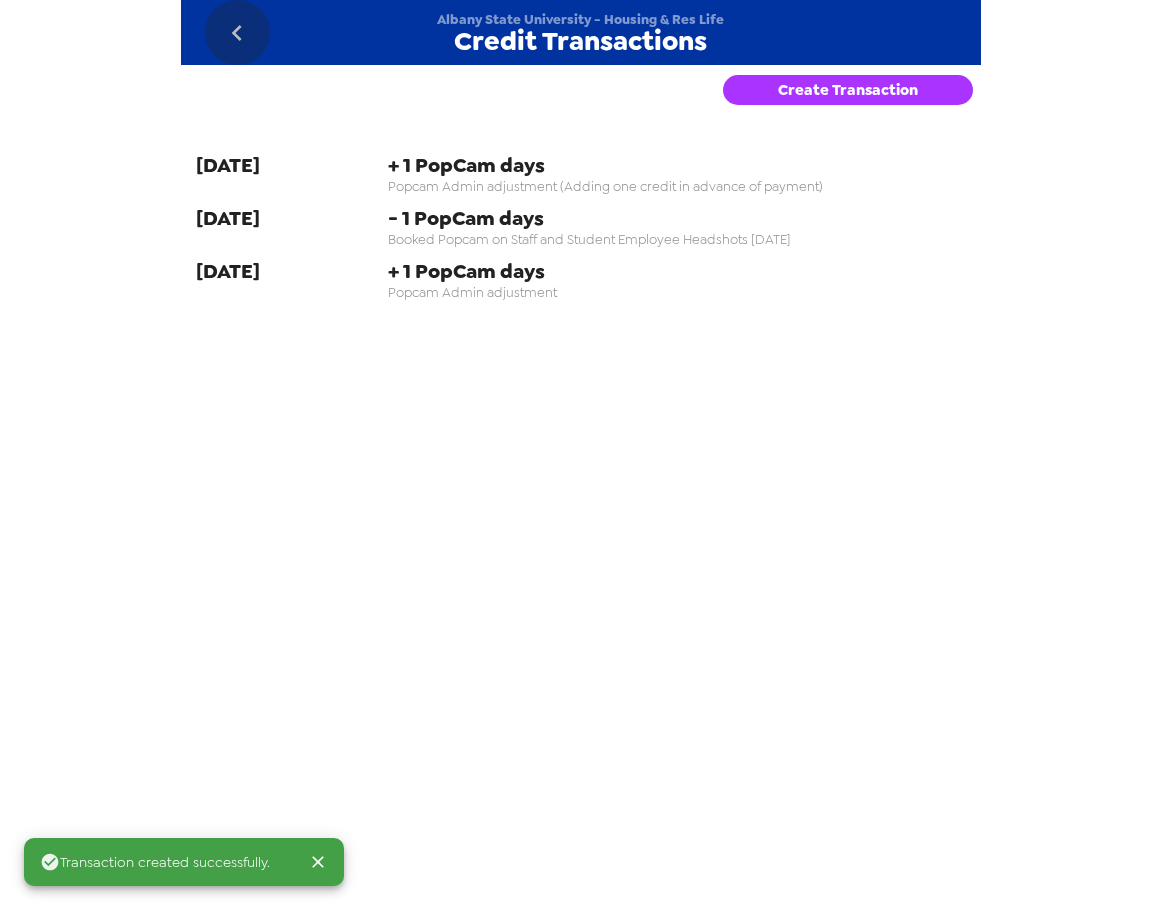 click 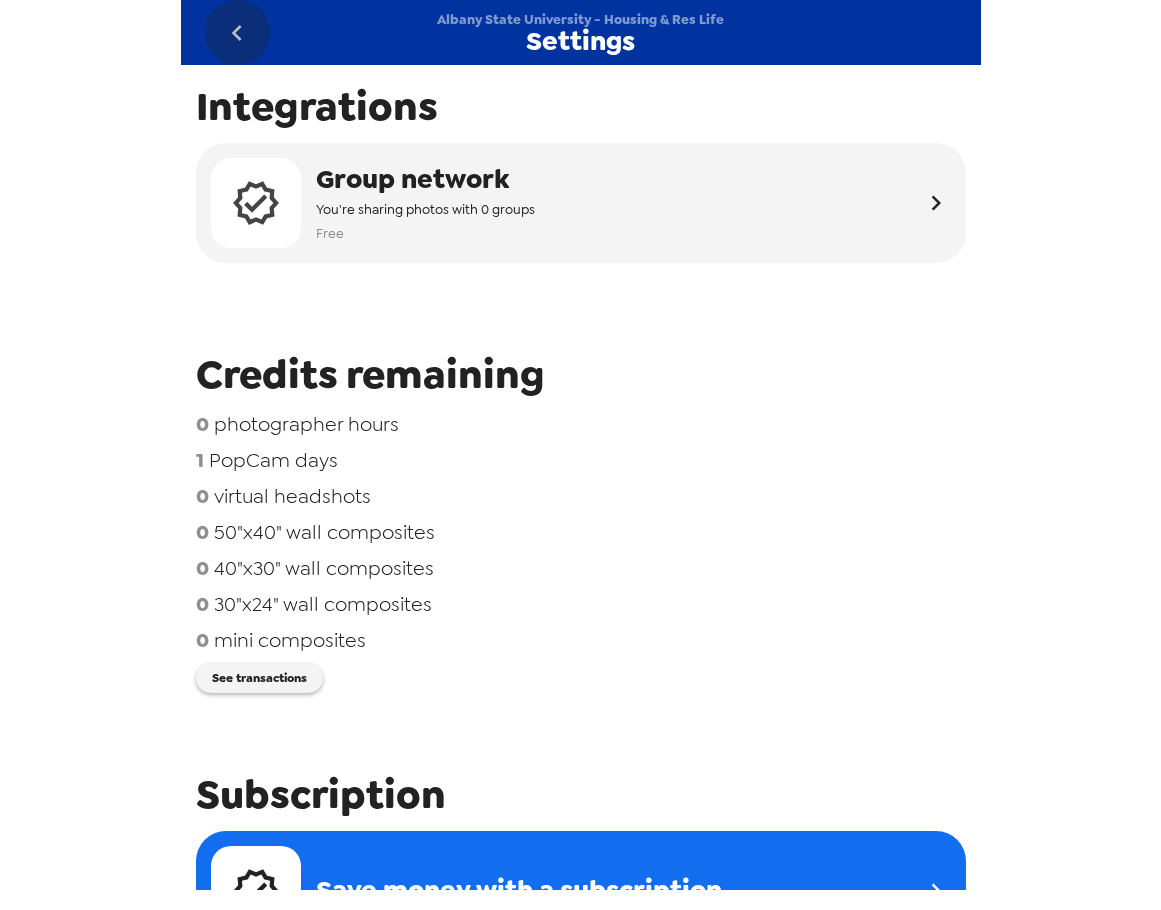 click at bounding box center (237, 32) 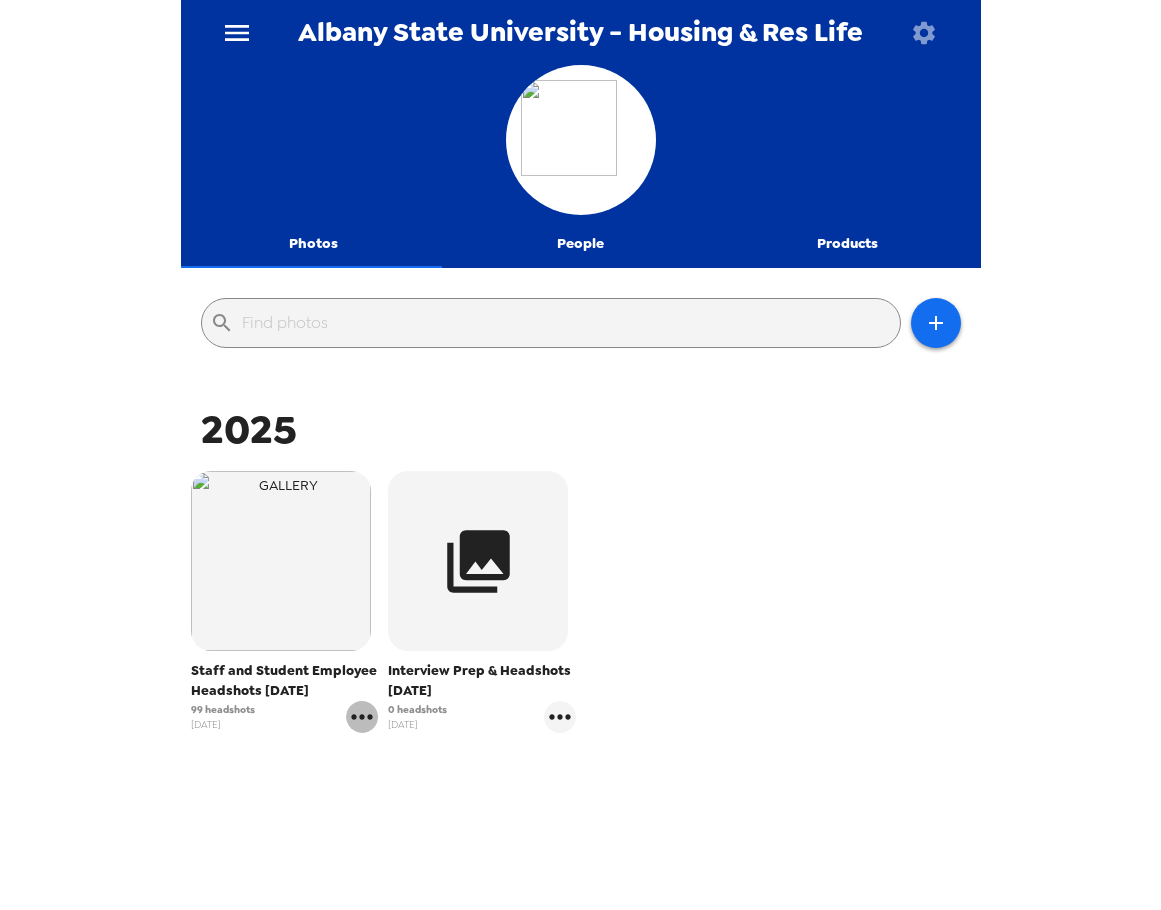click 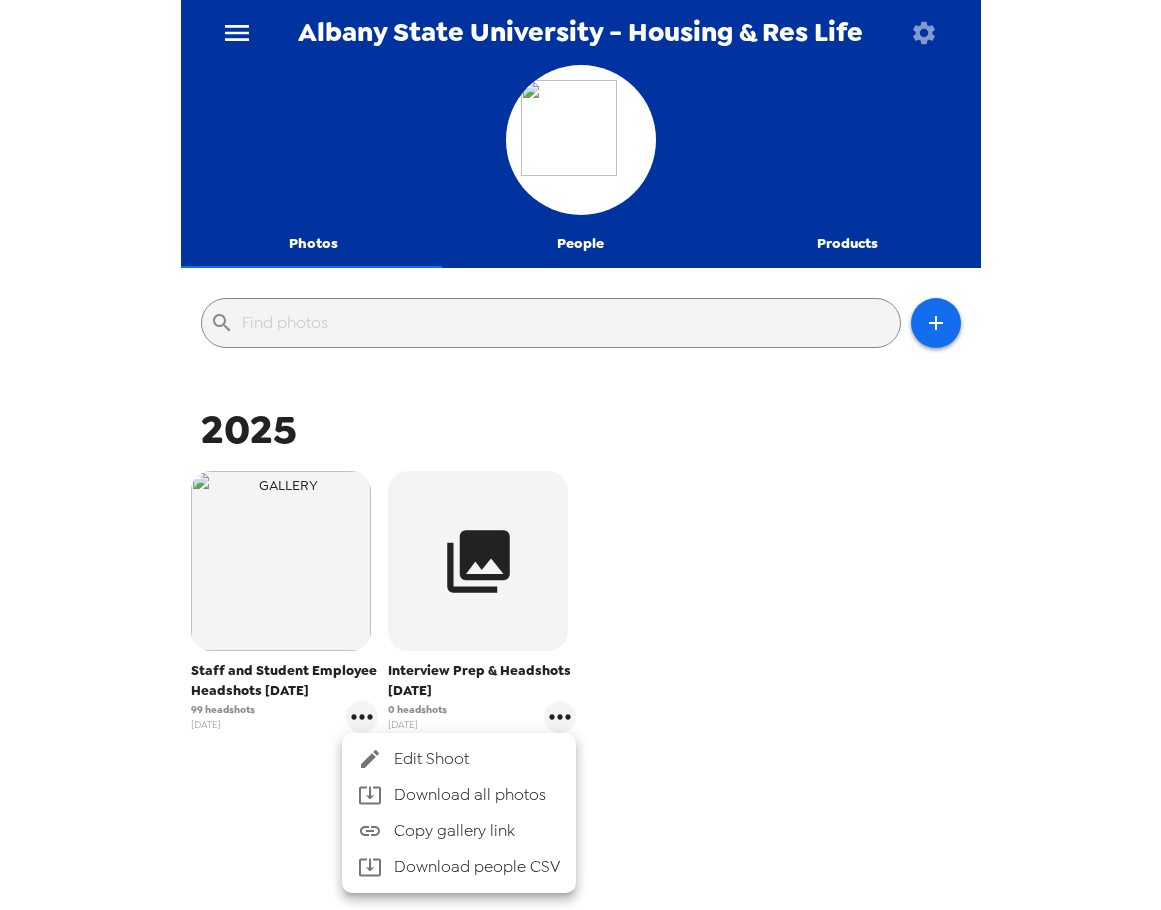 click on "Edit Shoot Download all photos Copy gallery link Download people CSV" at bounding box center (459, 813) 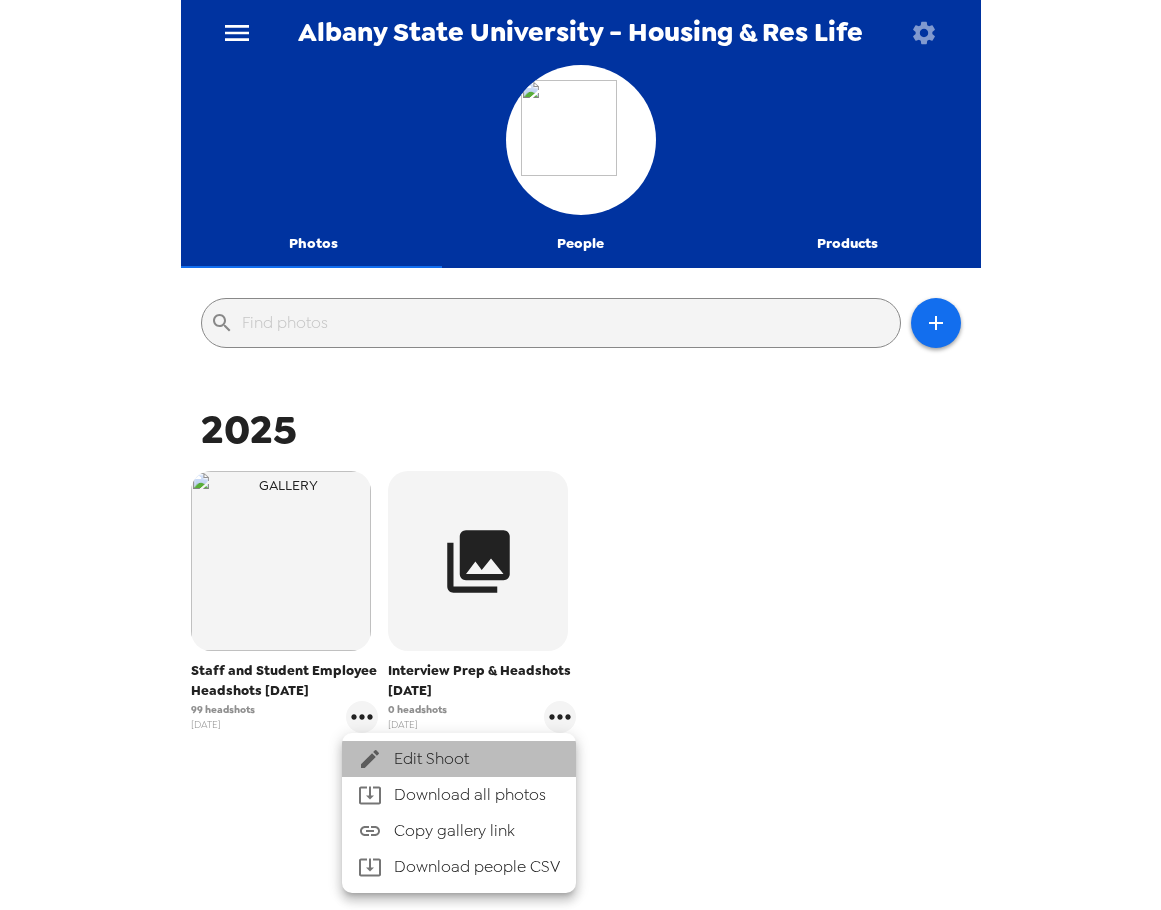 click on "Edit Shoot" at bounding box center [459, 759] 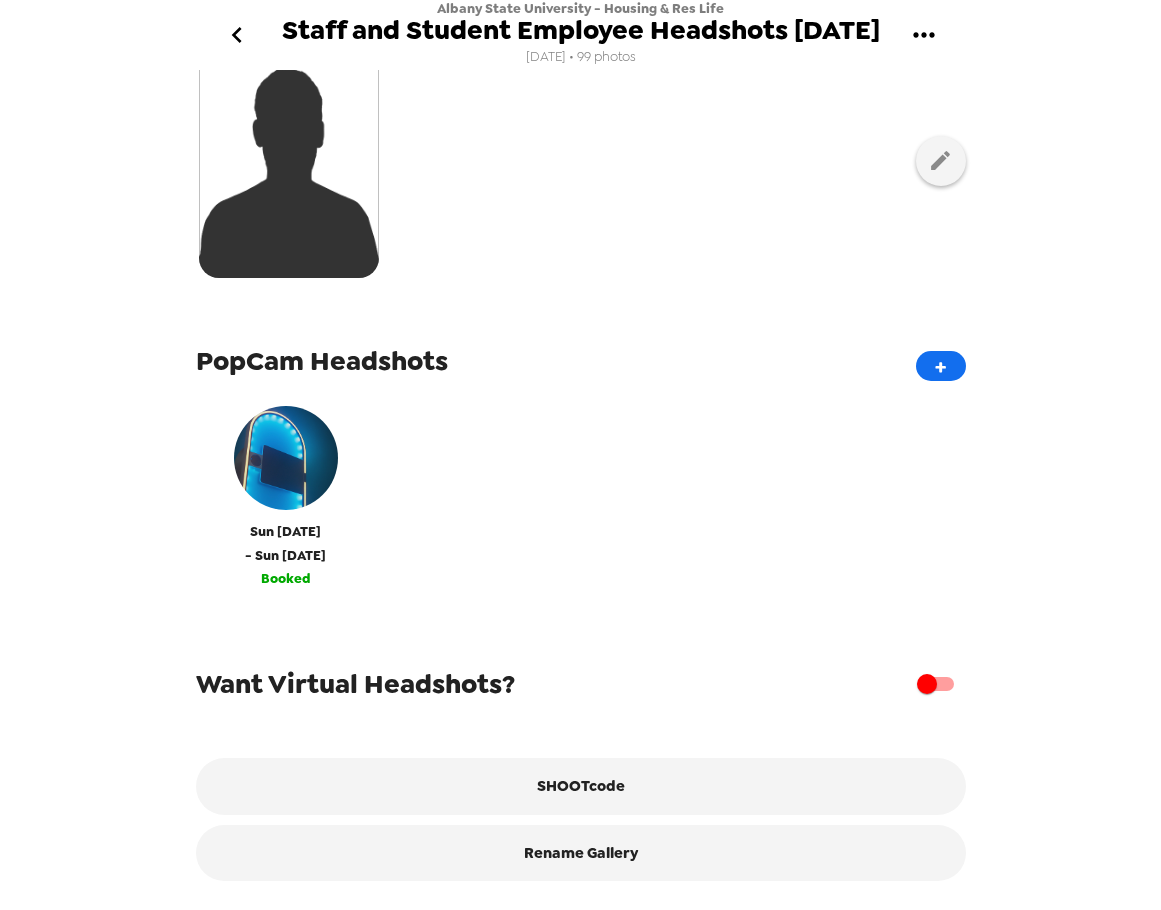 scroll, scrollTop: 441, scrollLeft: 0, axis: vertical 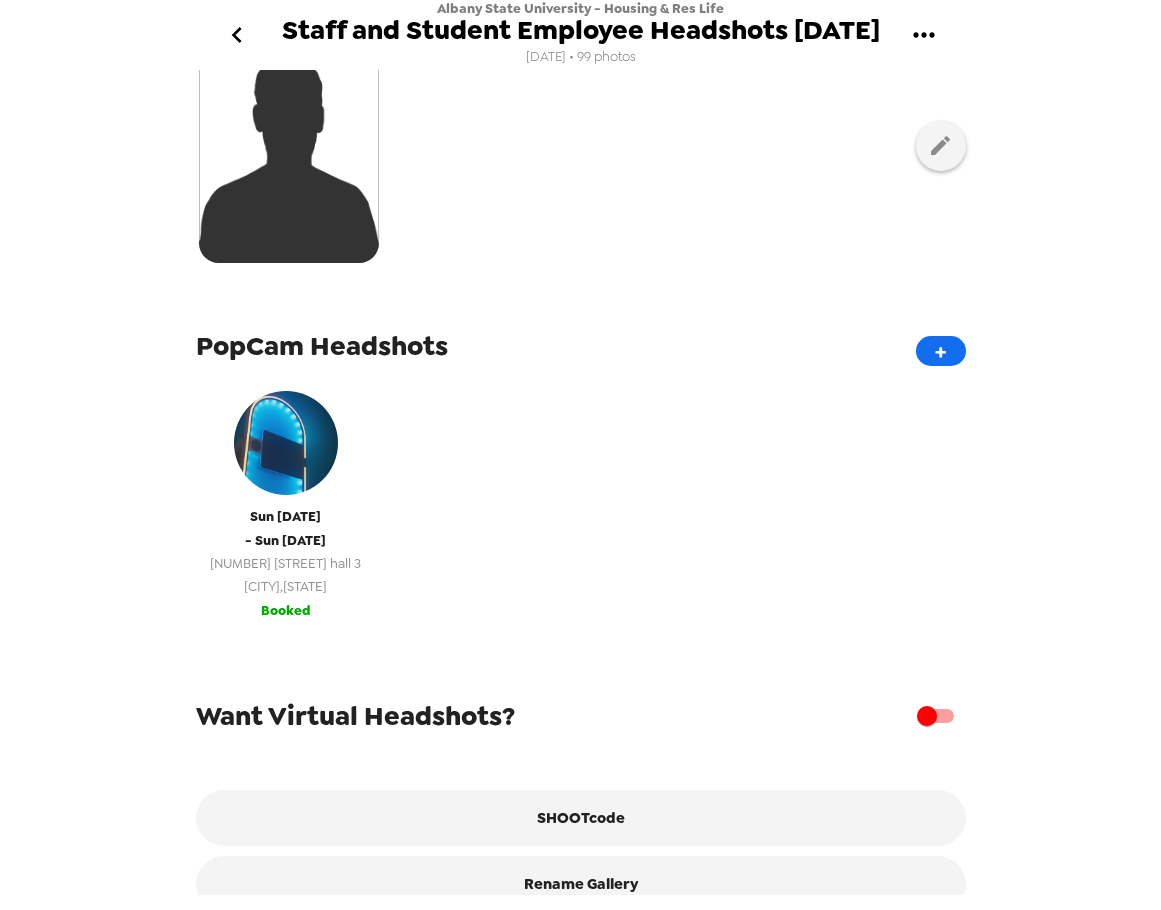 click on "Sun   8/3/25  - Sun 8/3/25 504 College Dr hall 3 Albany ,  Georgia" at bounding box center [286, 489] 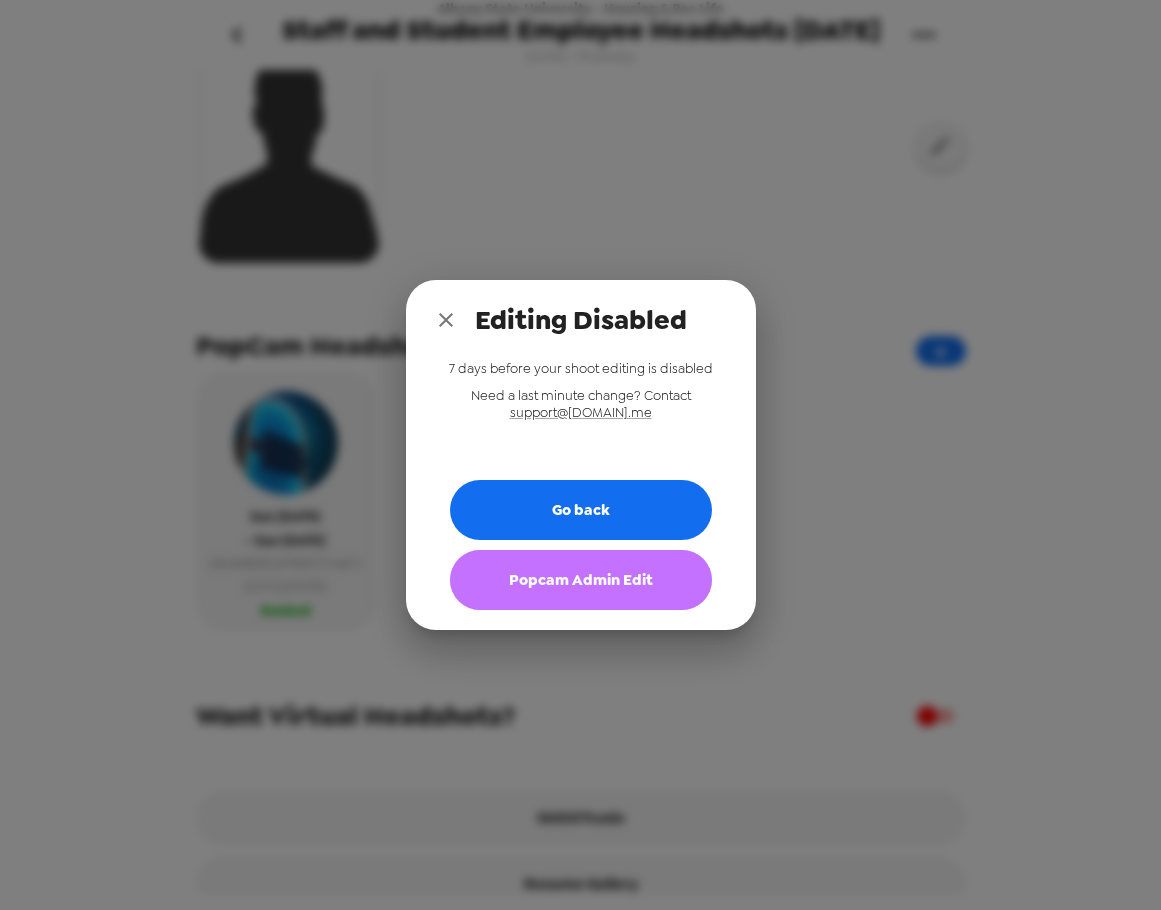 click on "Popcam Admin Edit" at bounding box center (581, 580) 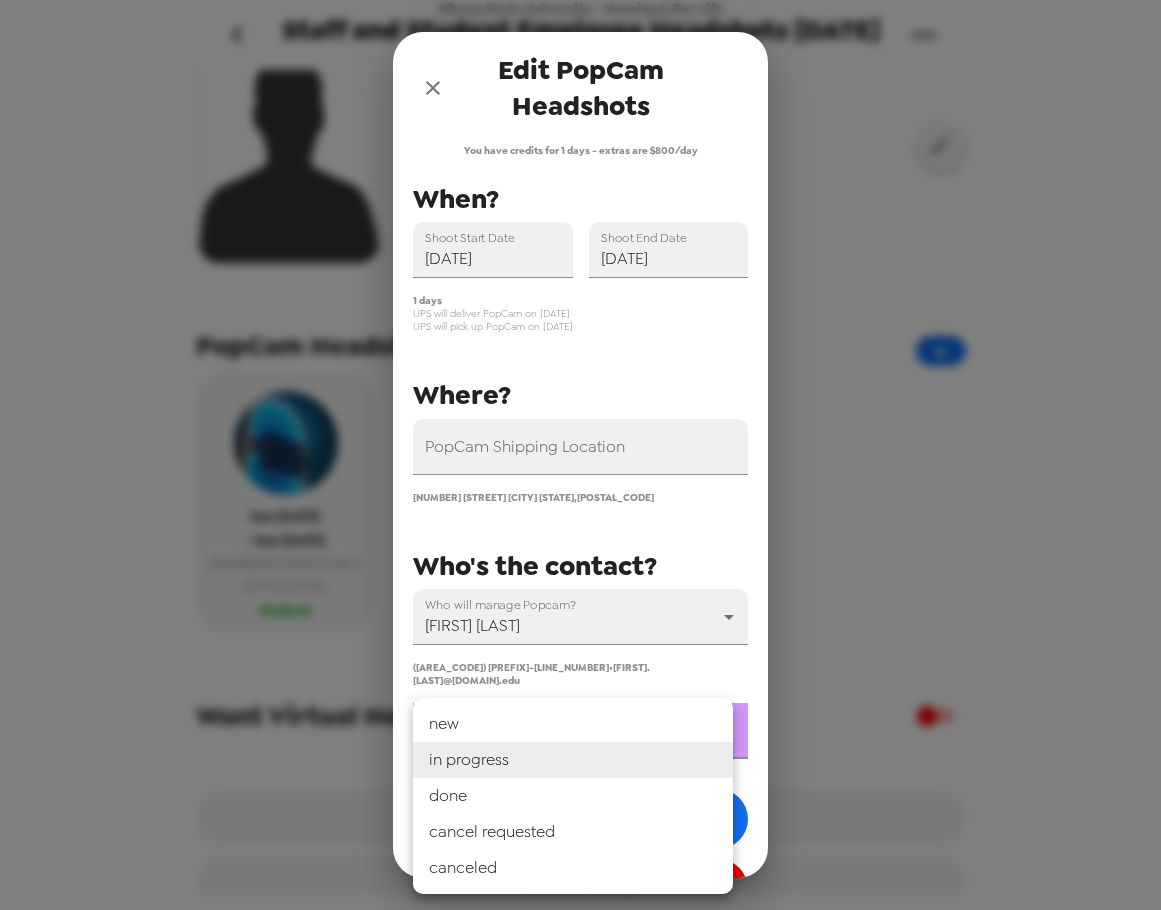 click on "Albany State University - Housing & Res Life Staff and Student Employee Headshots 8/3/25 6/27/25 • 99 photos Upload headshots Backdrop PopCam Headshots + Sun   8/3/25  - Sun 8/3/25 504 College Dr hall 3 Albany ,  Georgia Booked Want Virtual Headshots? SHOOTcode Rename Gallery Edit PopCam Headshots You have credits for 1 days - extras are $800/day PopCam Shipping Location 504 College Drive   Albany   Georgia ,  31705   Shoot Start Date 08/03/2025 Shoot End Date 08/03/2025 Who will manage Popcam? Trayondus   Baynard 66396 (470) 455-9243  •  trayondus.baynard@asurams.edu When? Where? Who's the contact? 1   days UPS will deliver PopCam on   8/2/25 UPS will pick up PopCam on   8/4/25 Status in progress in progress Save Cancel PopCam Headshots new in progress done cancel requested canceled" at bounding box center [580, 455] 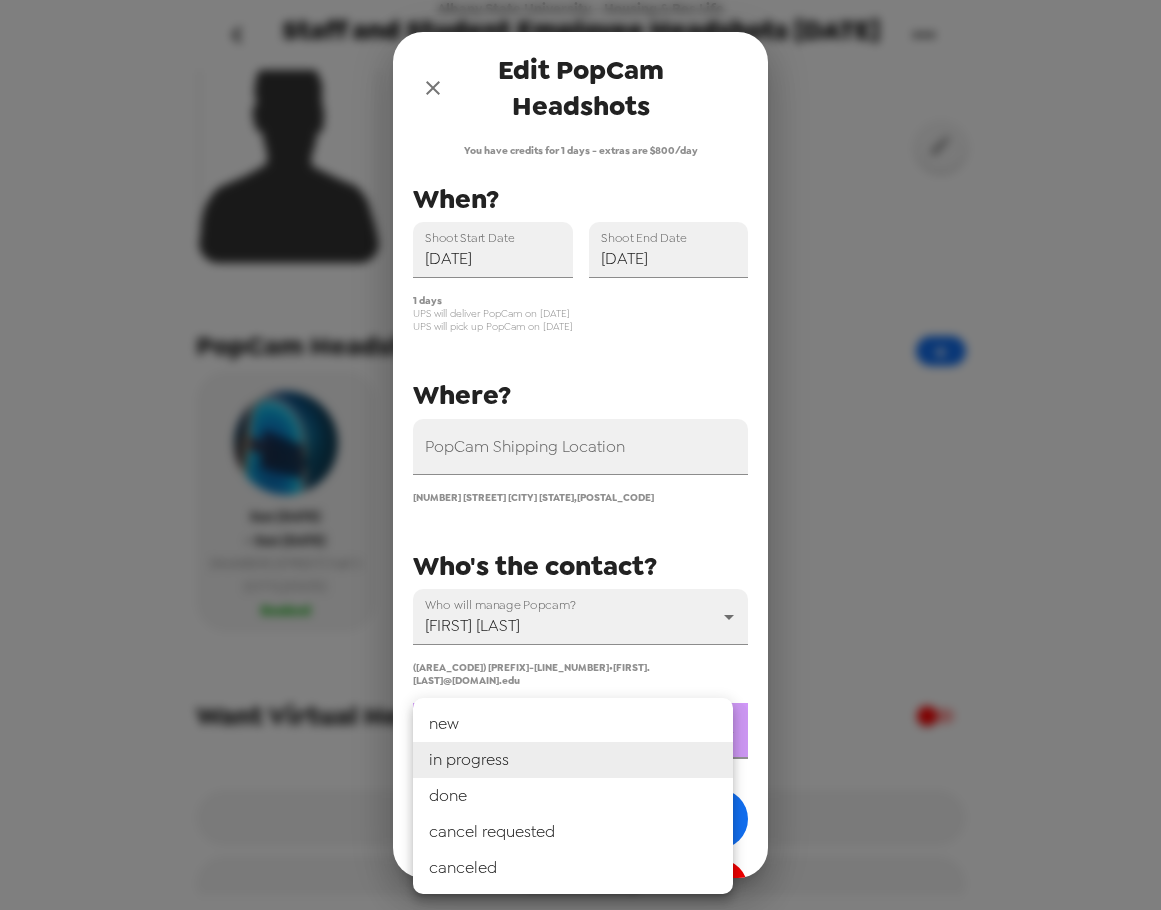 type on "done" 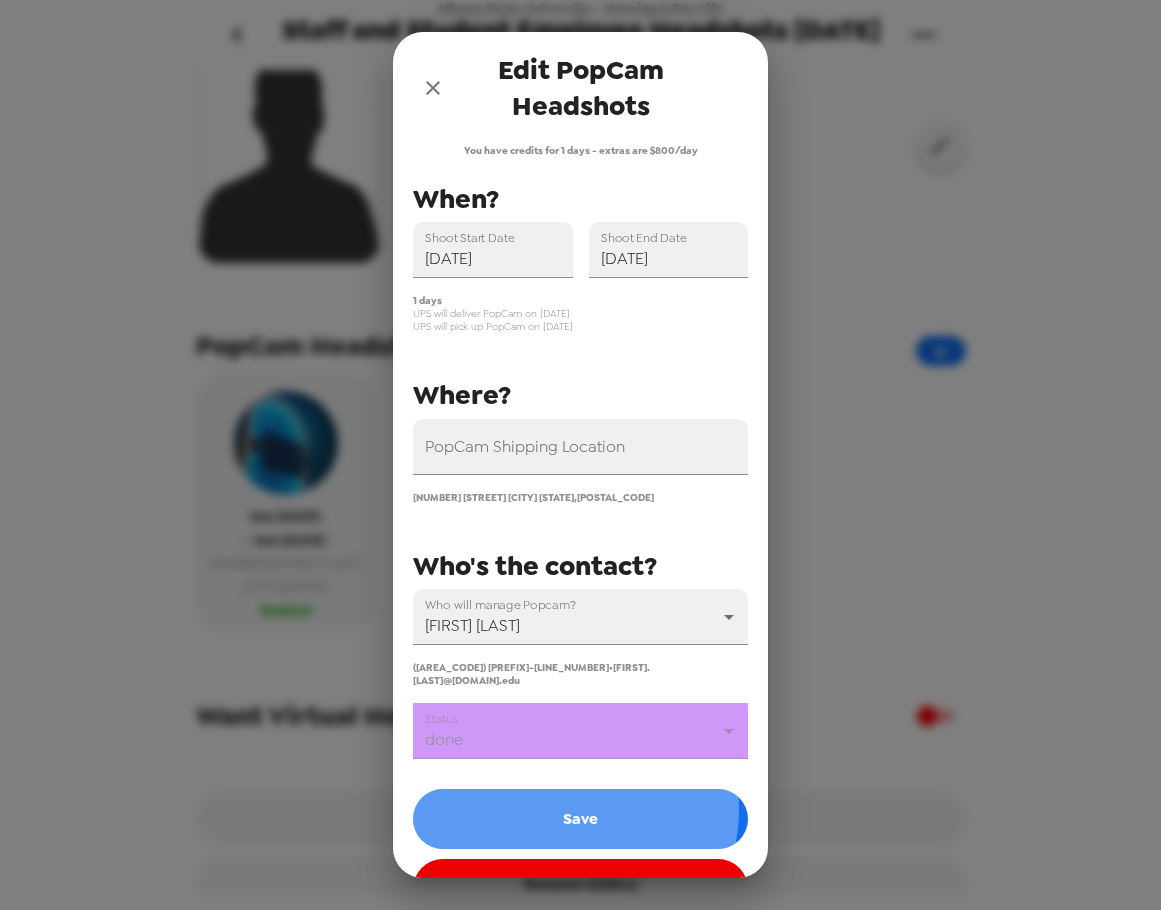 click on "Save" at bounding box center (580, 819) 